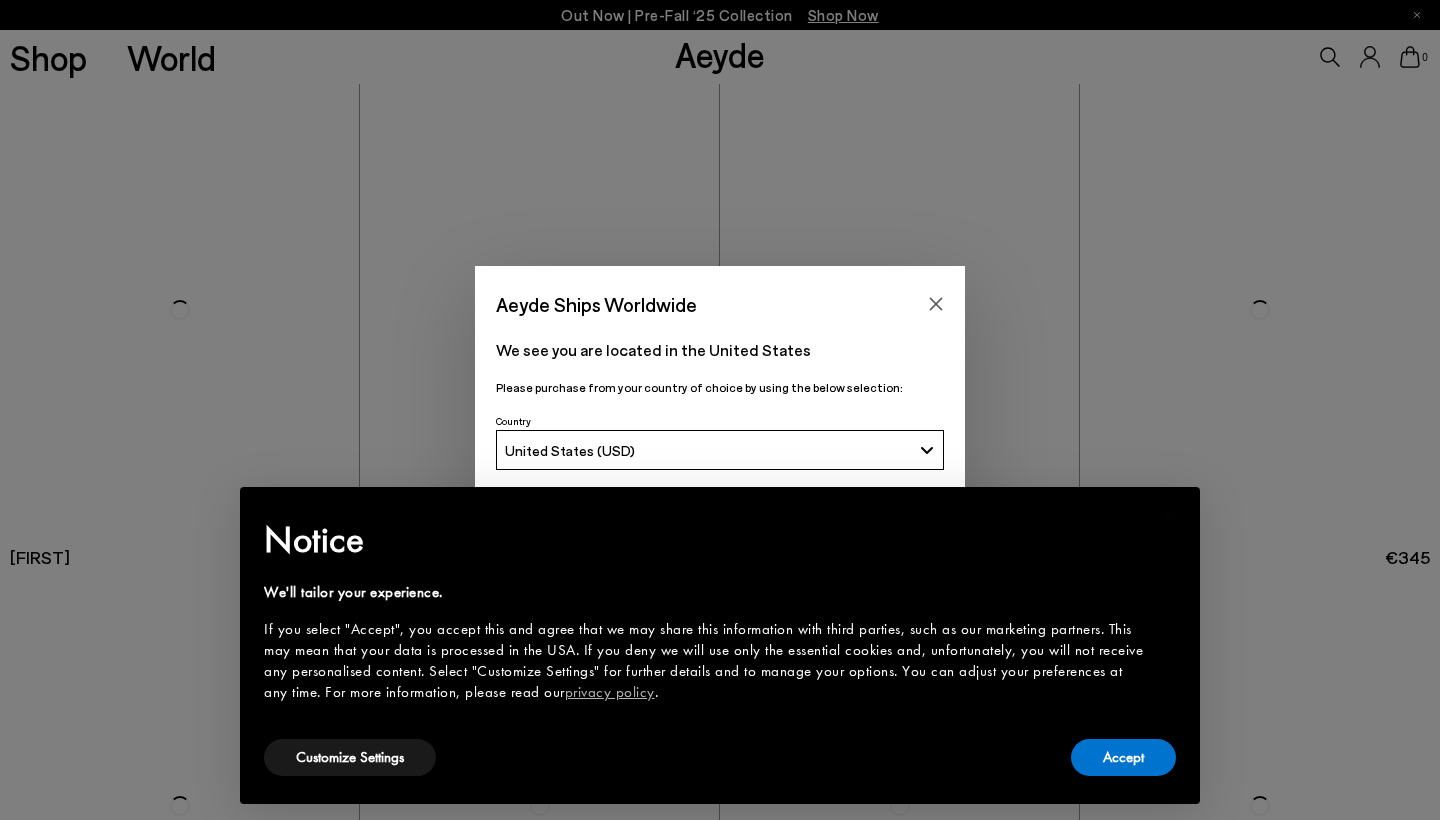 scroll, scrollTop: 0, scrollLeft: 0, axis: both 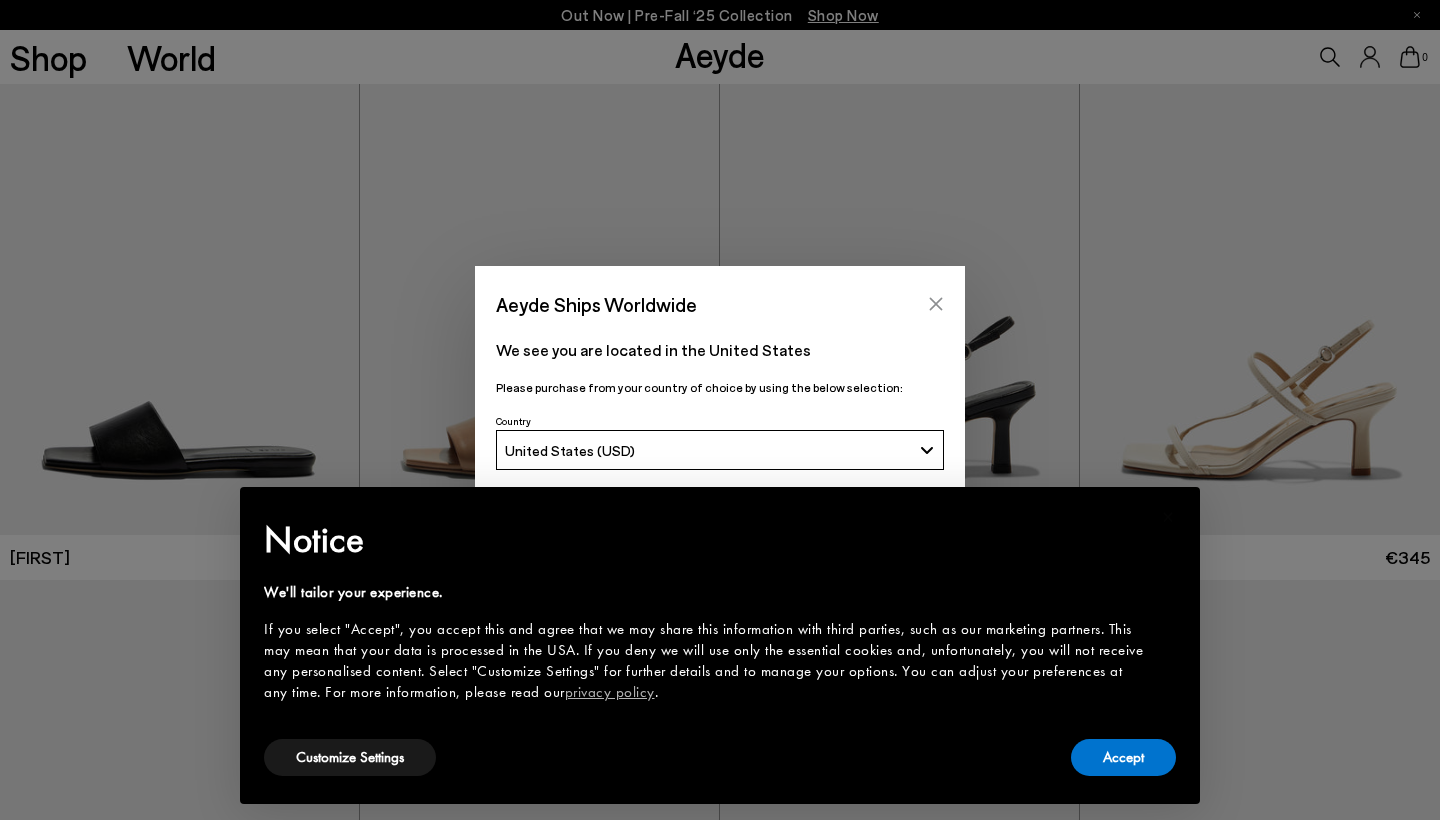 click 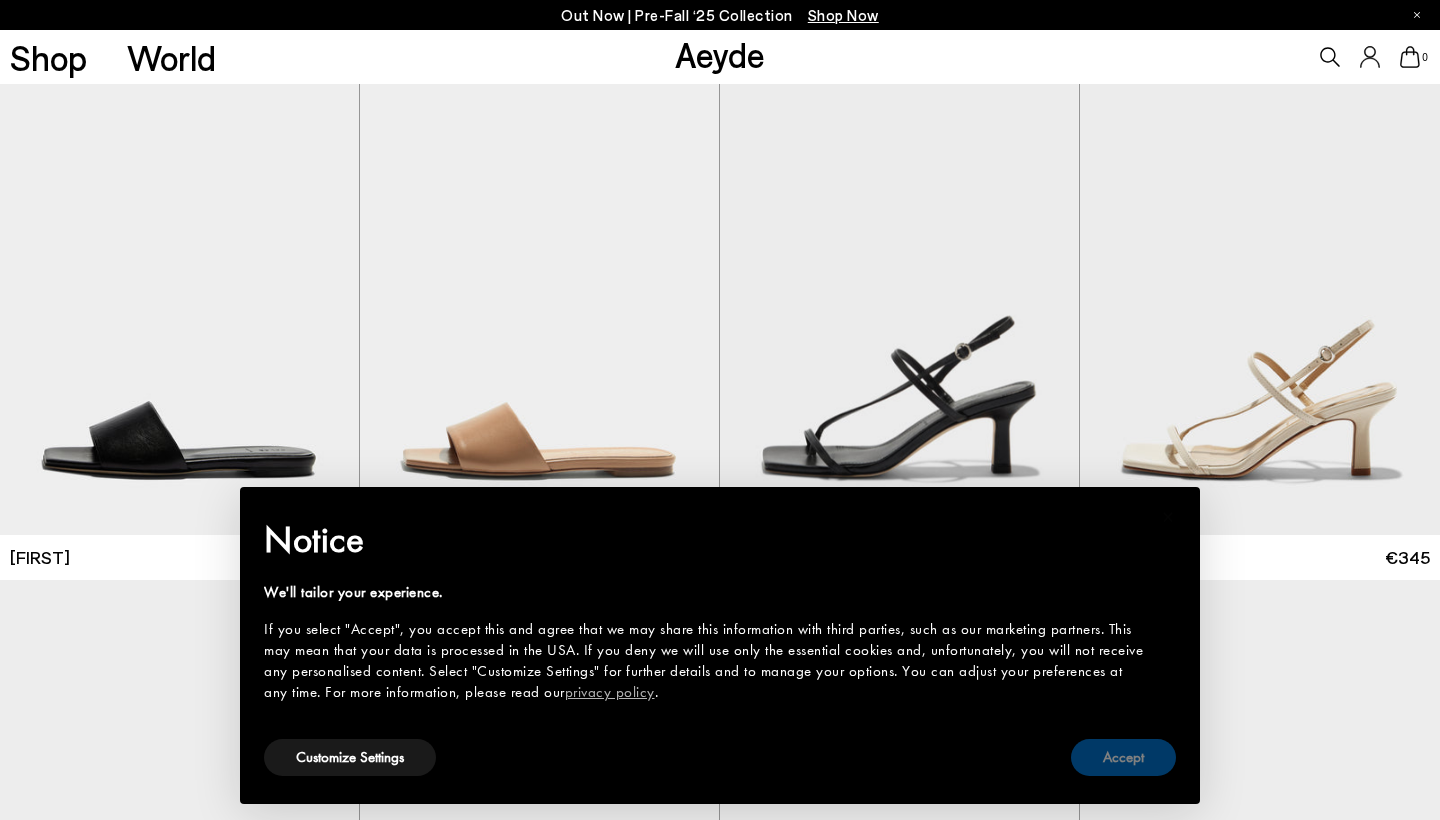 click on "Accept" at bounding box center (1123, 757) 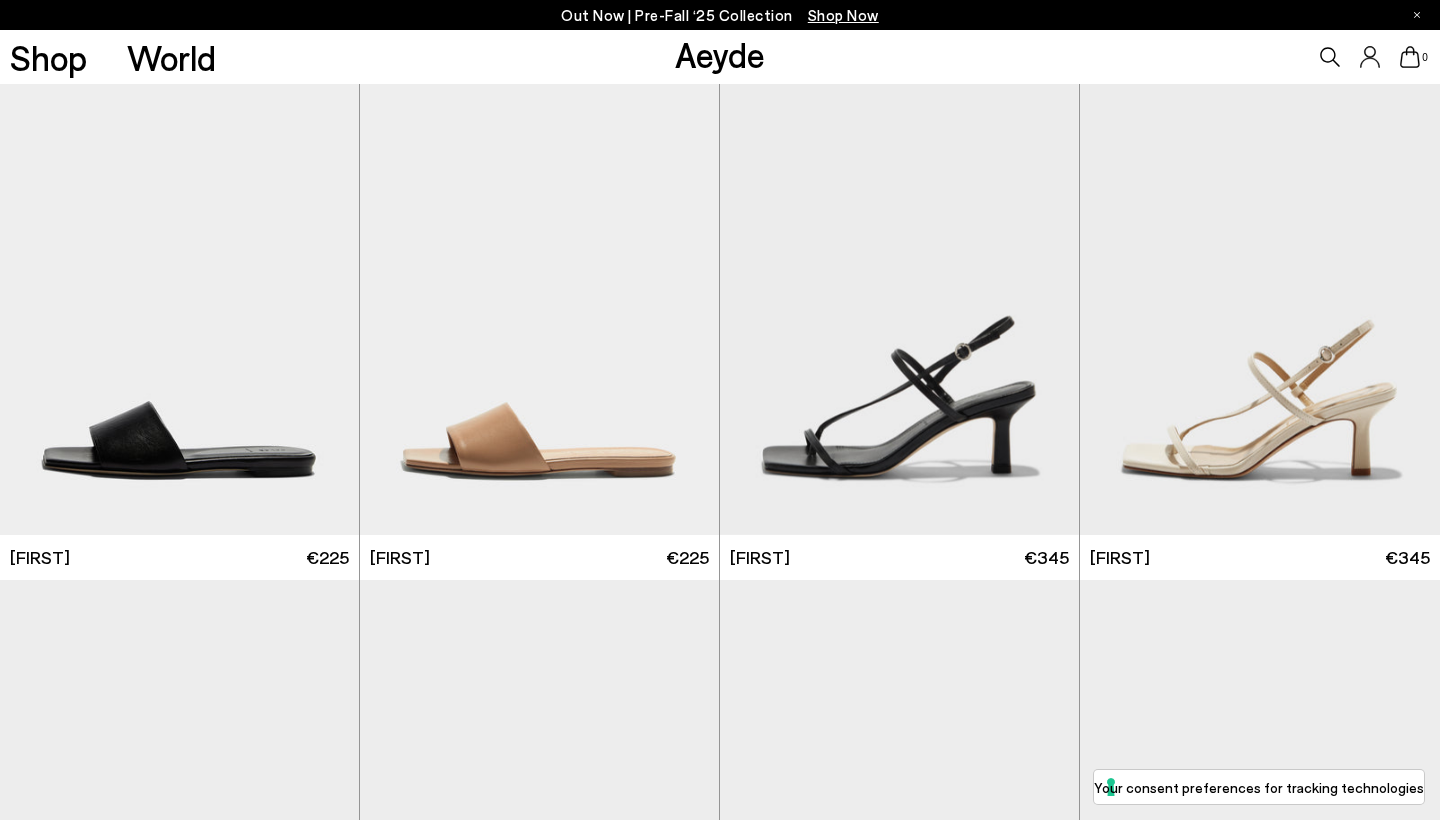 click 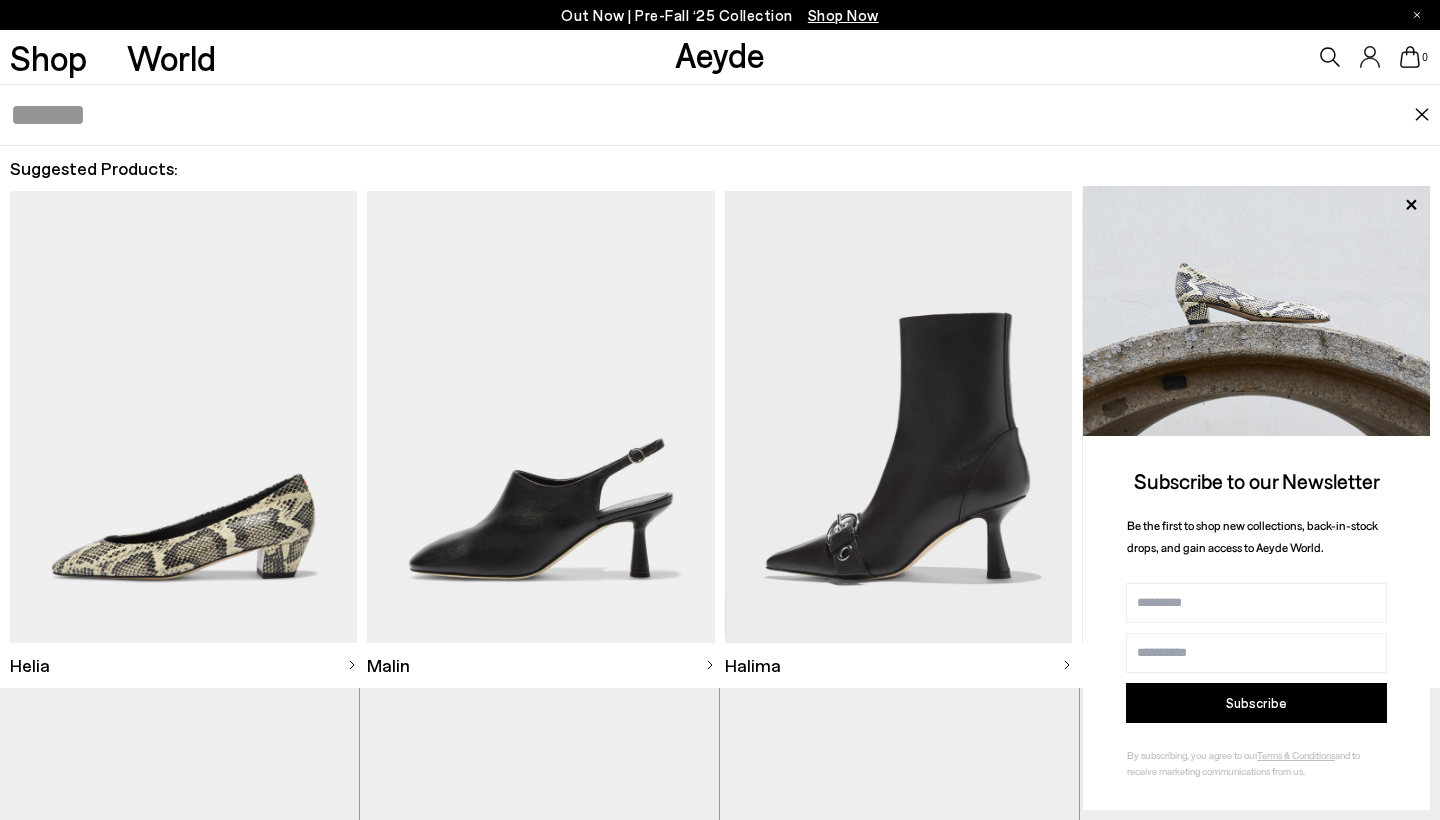 click 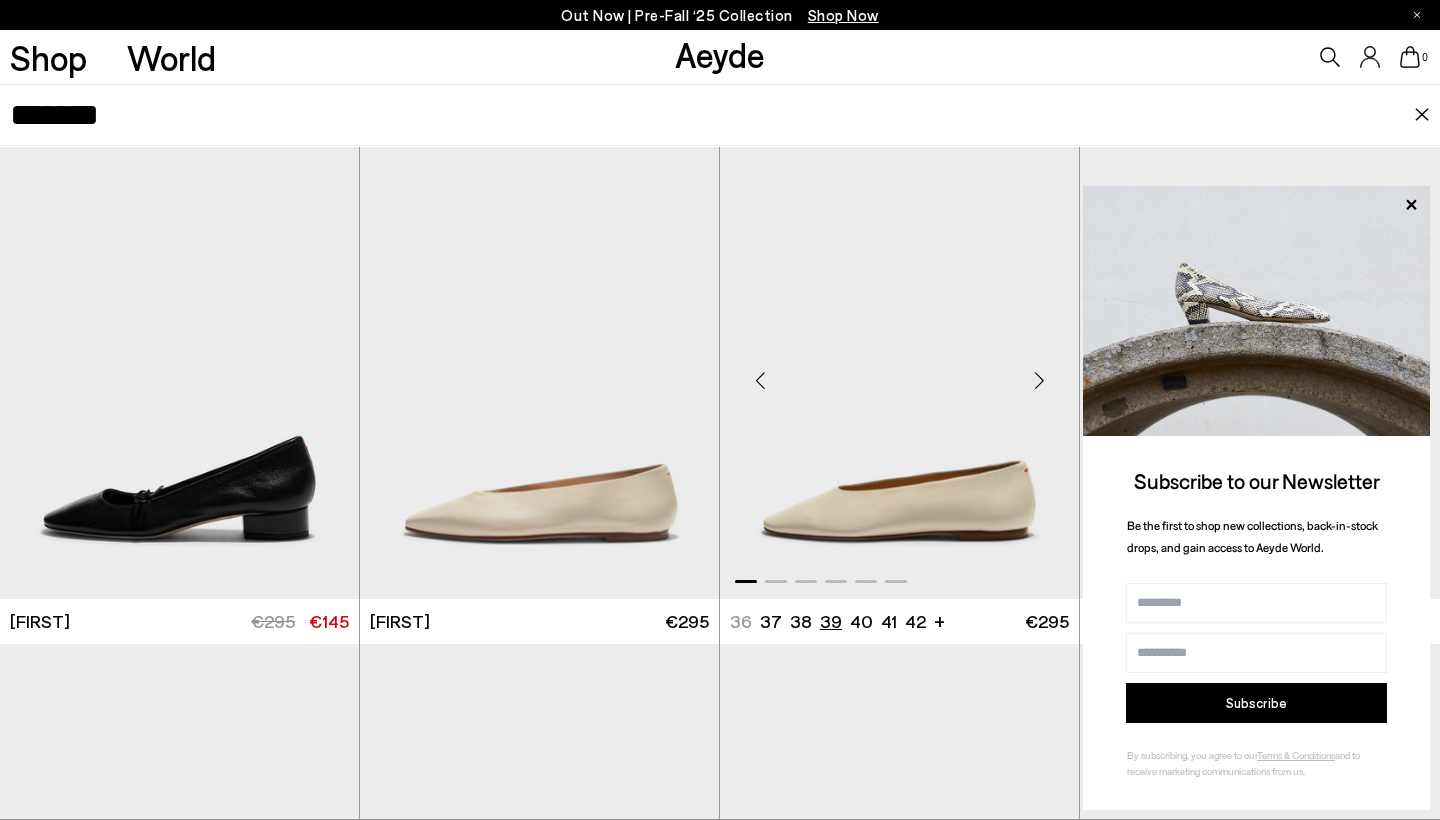 scroll, scrollTop: 101, scrollLeft: 0, axis: vertical 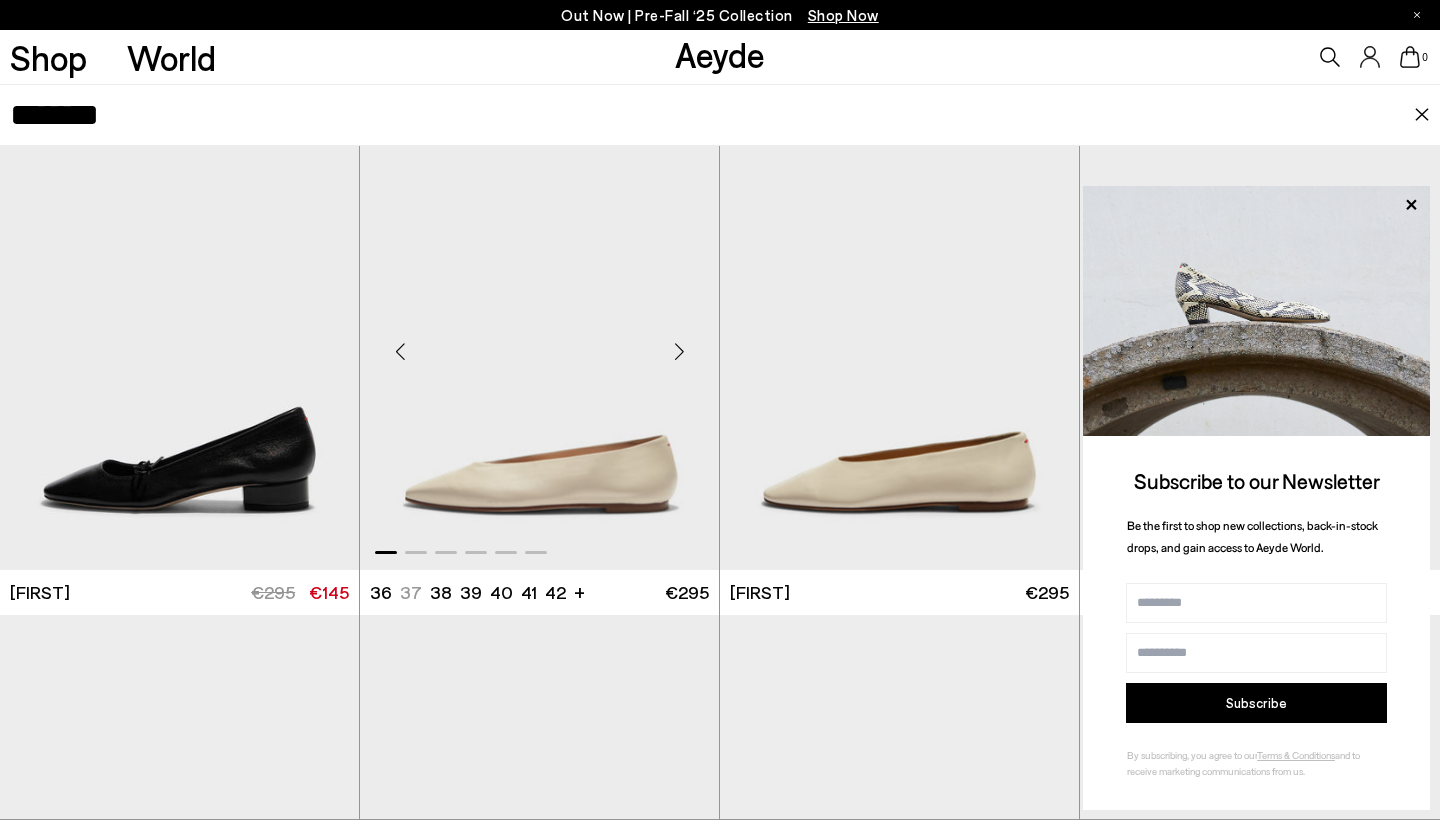 type on "******" 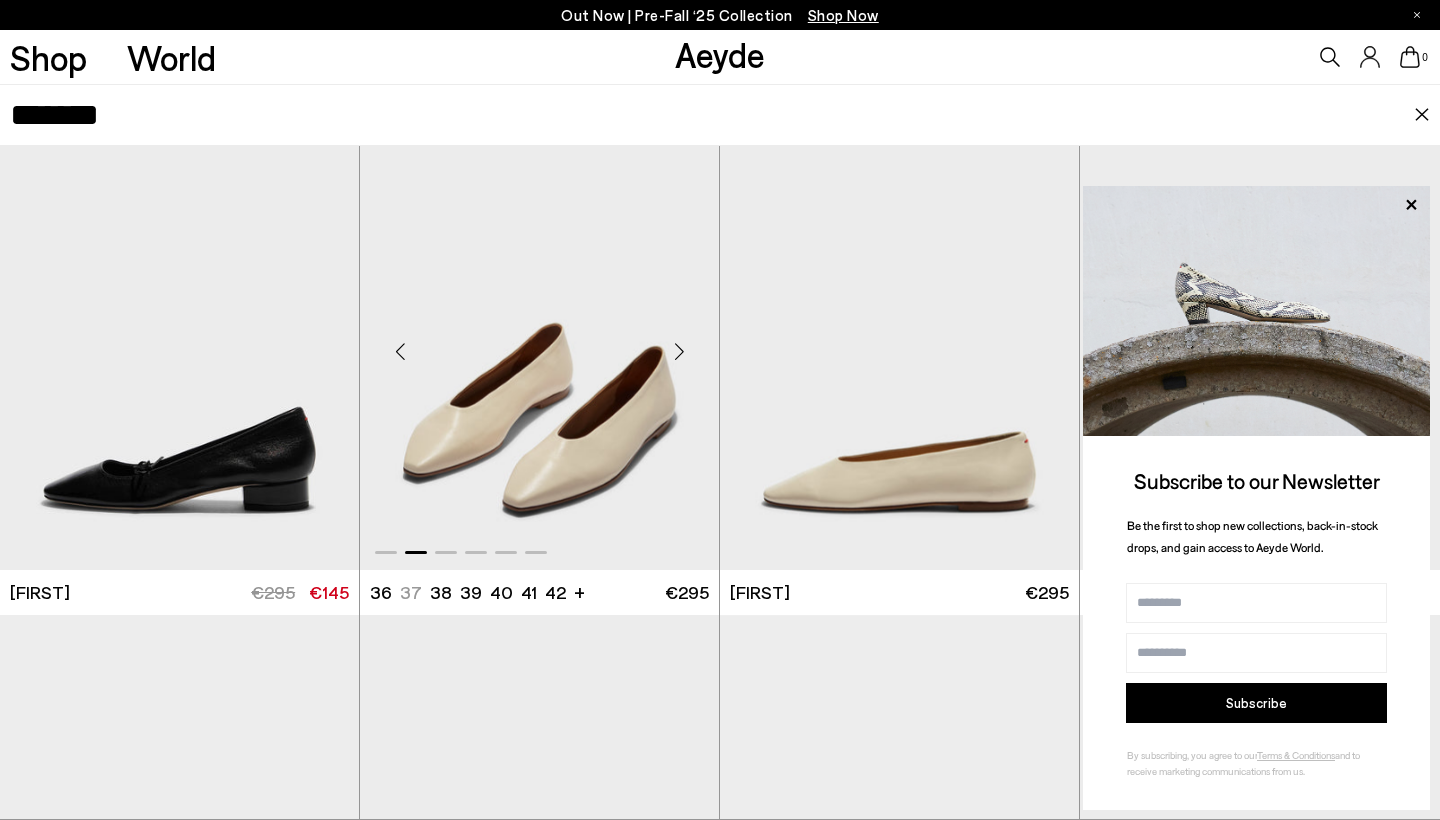 click at bounding box center (679, 352) 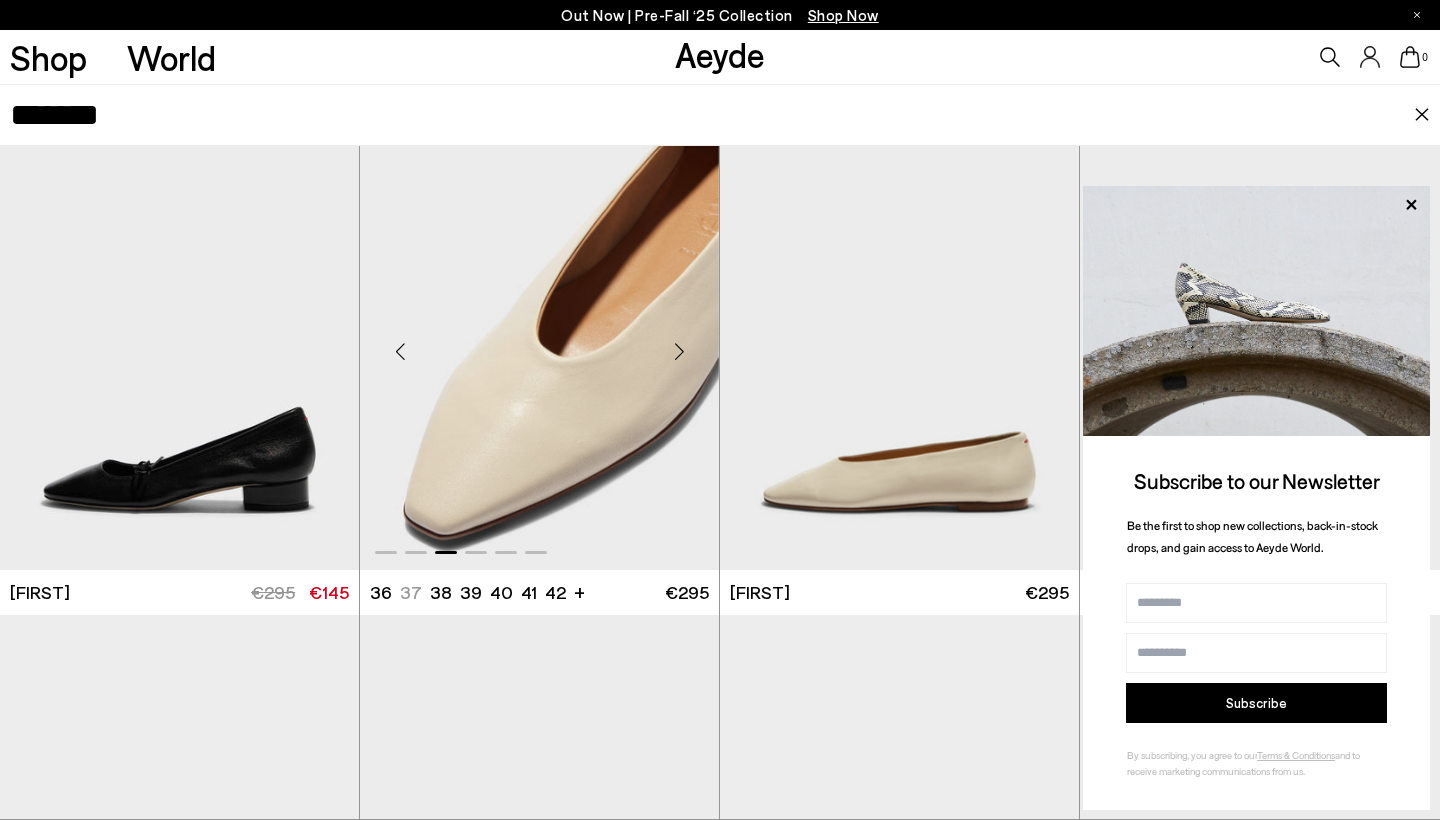 click at bounding box center [679, 352] 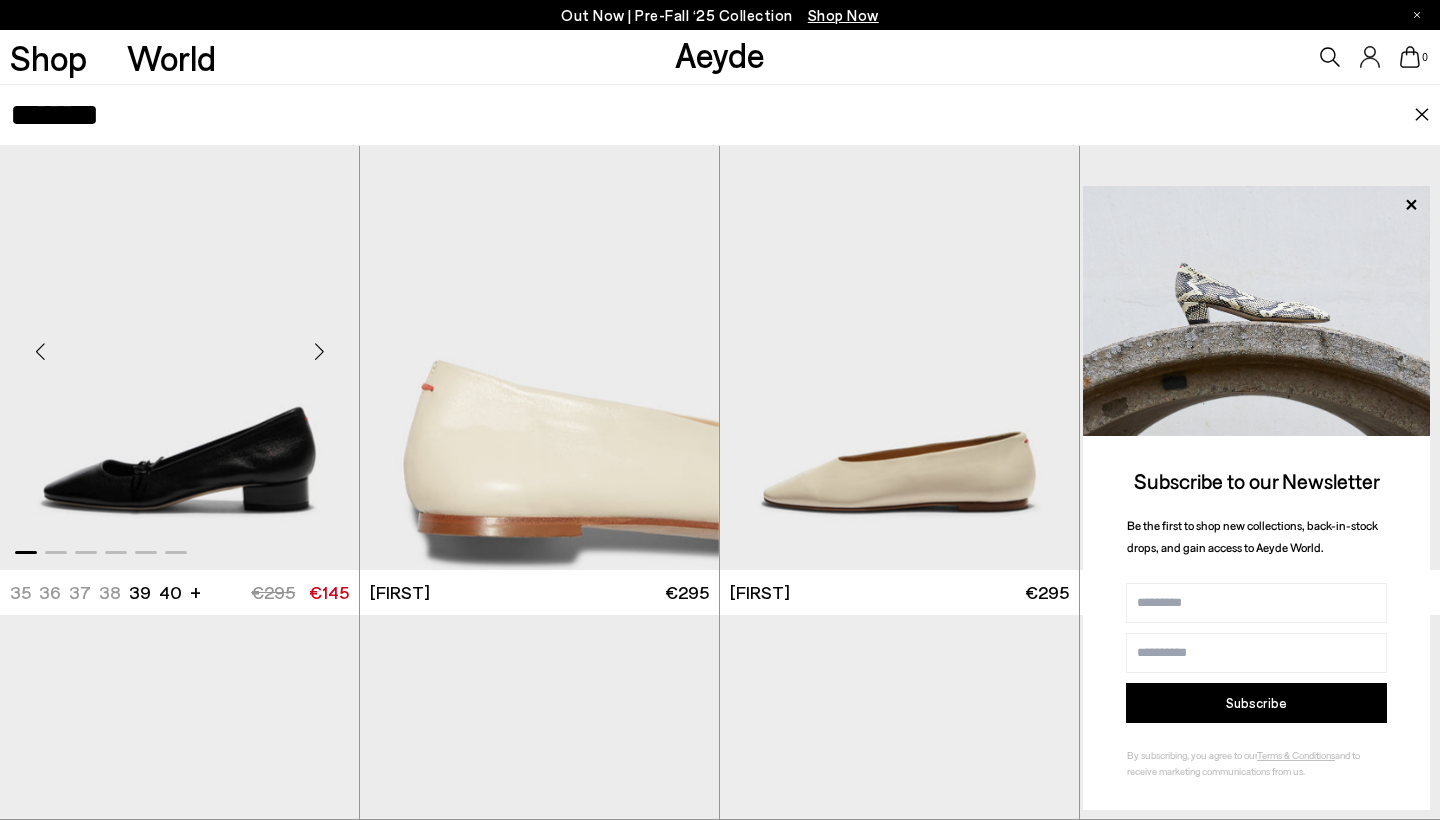click at bounding box center (319, 352) 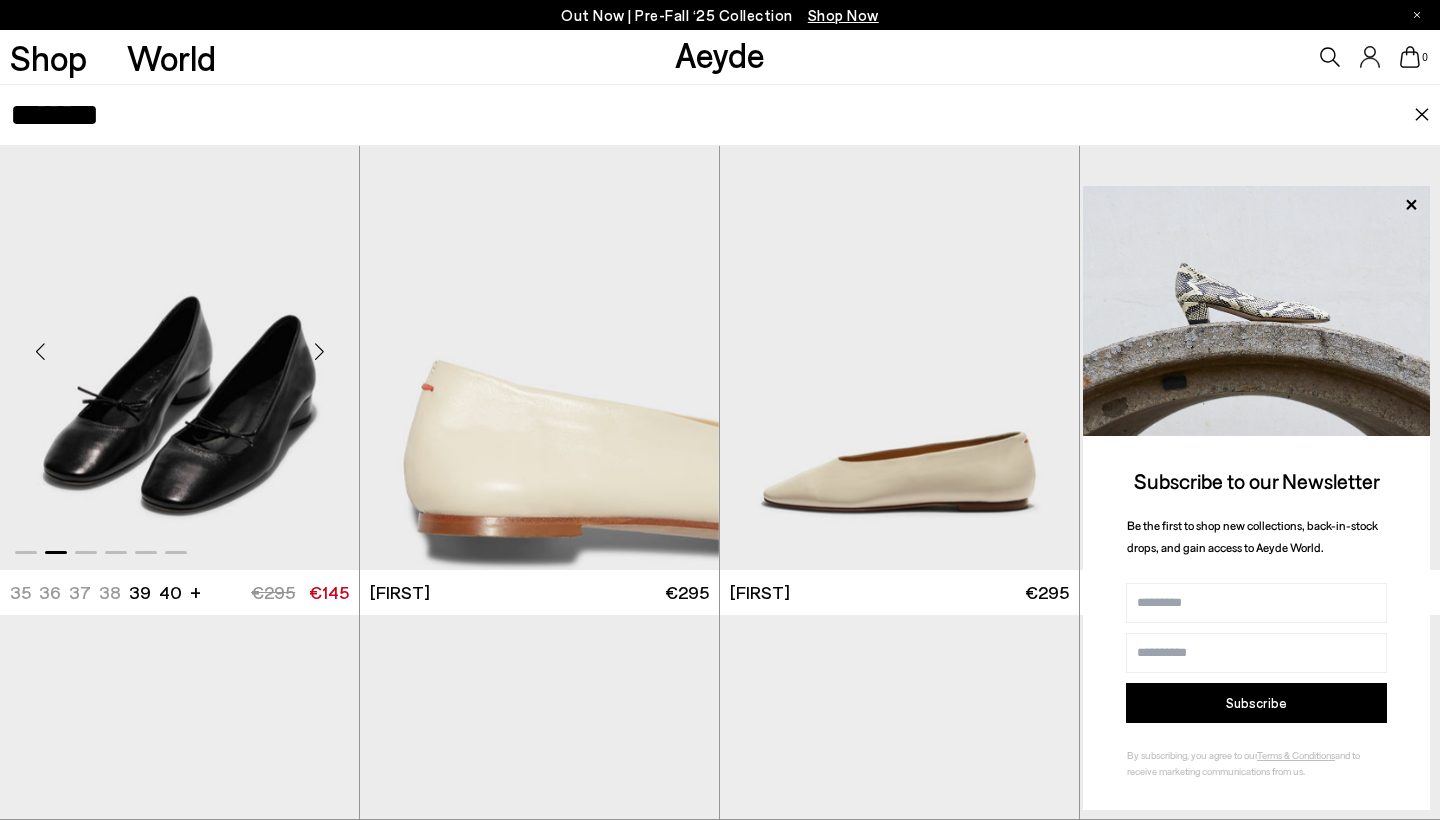click at bounding box center (319, 352) 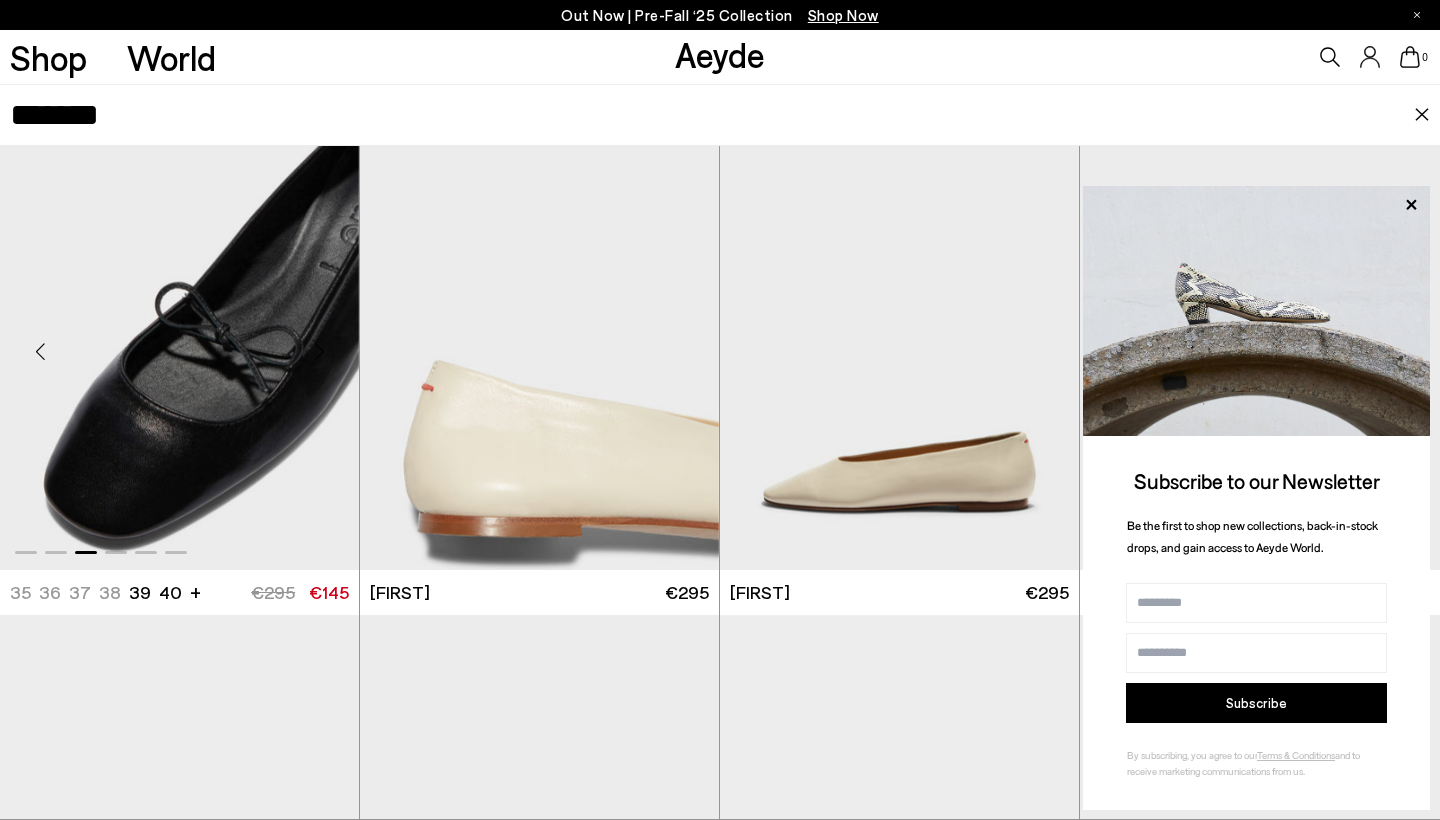 click at bounding box center (319, 352) 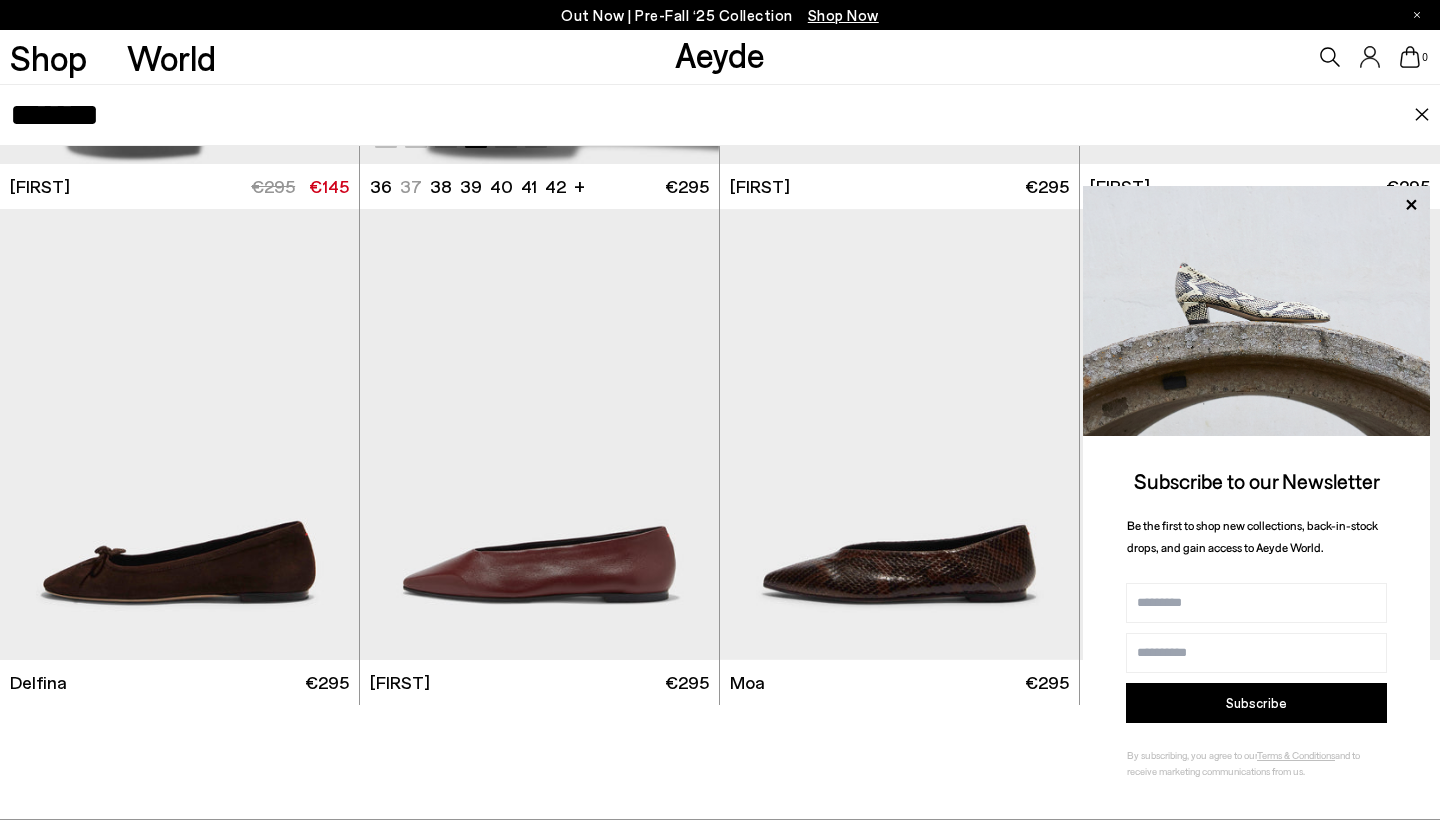scroll, scrollTop: 529, scrollLeft: 0, axis: vertical 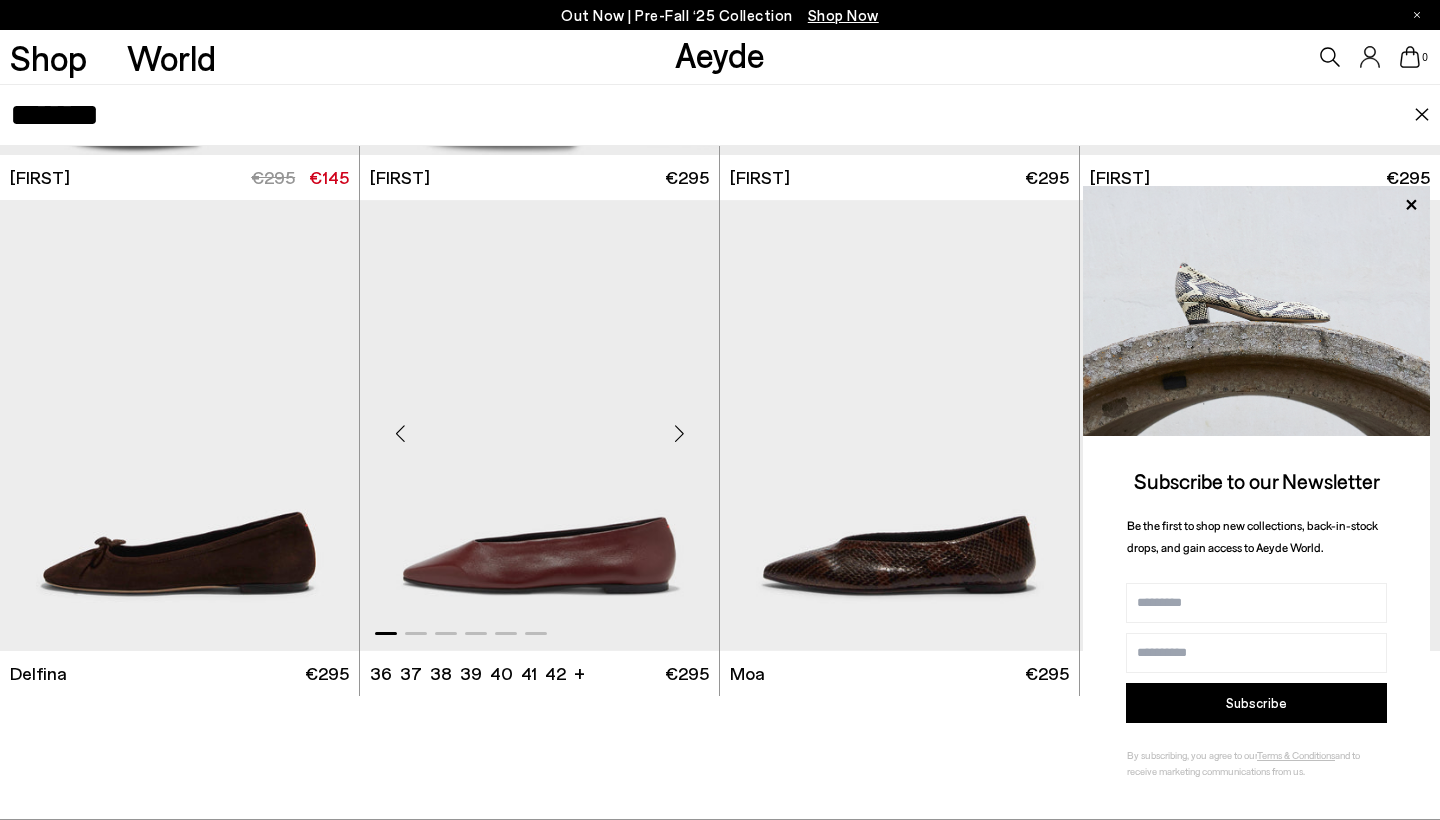 click at bounding box center [679, 433] 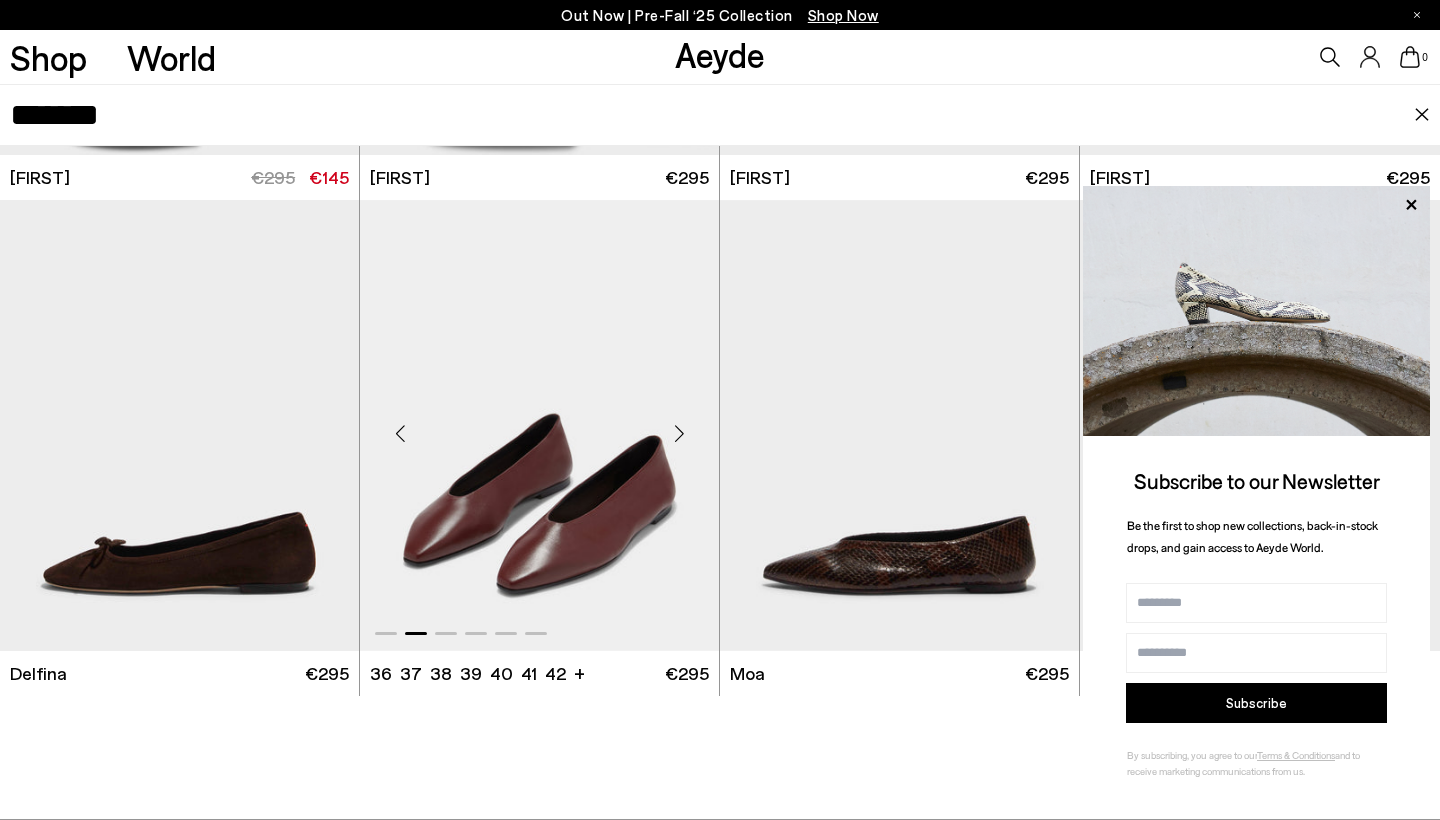click at bounding box center [679, 433] 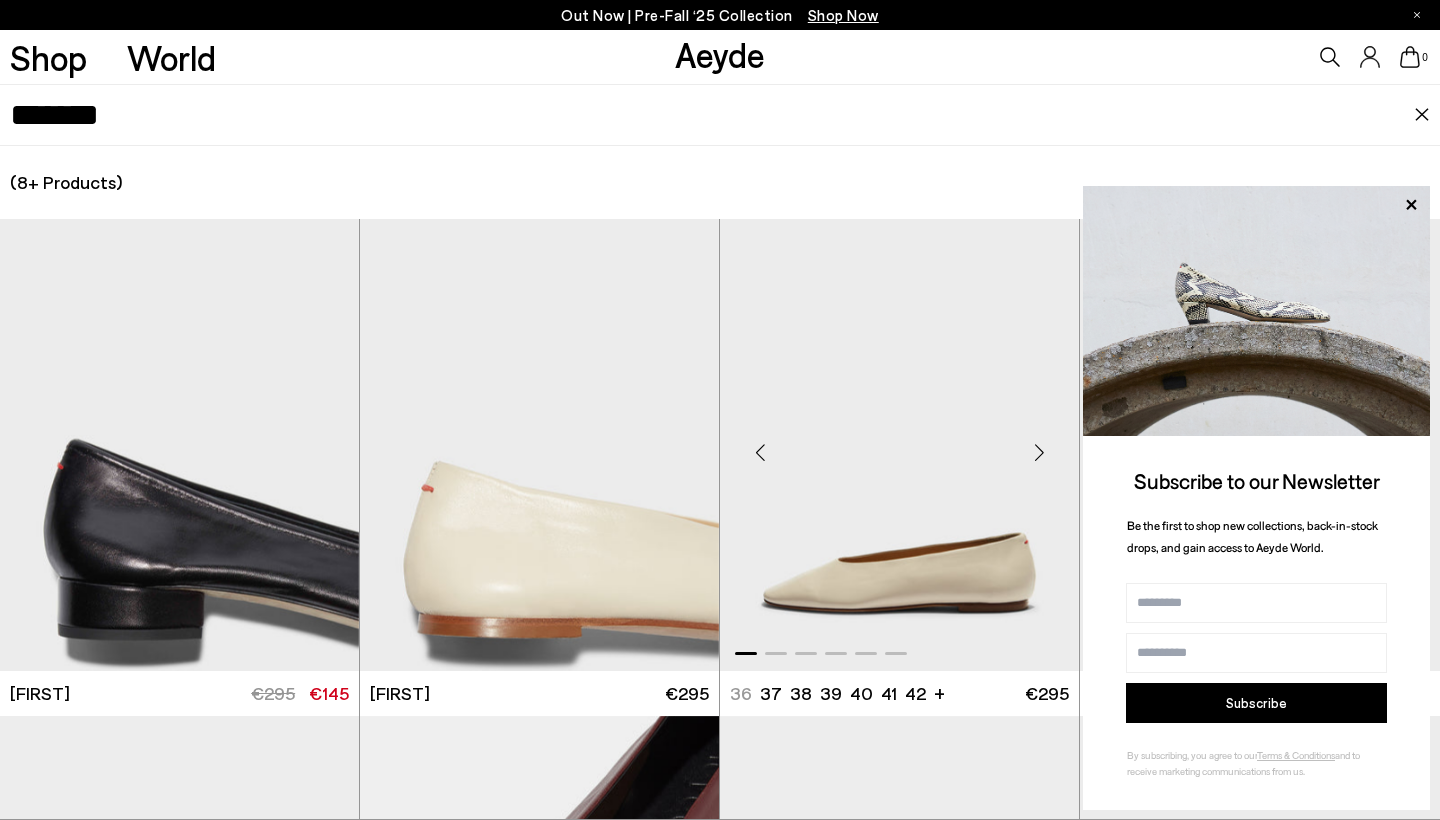 scroll, scrollTop: 0, scrollLeft: 0, axis: both 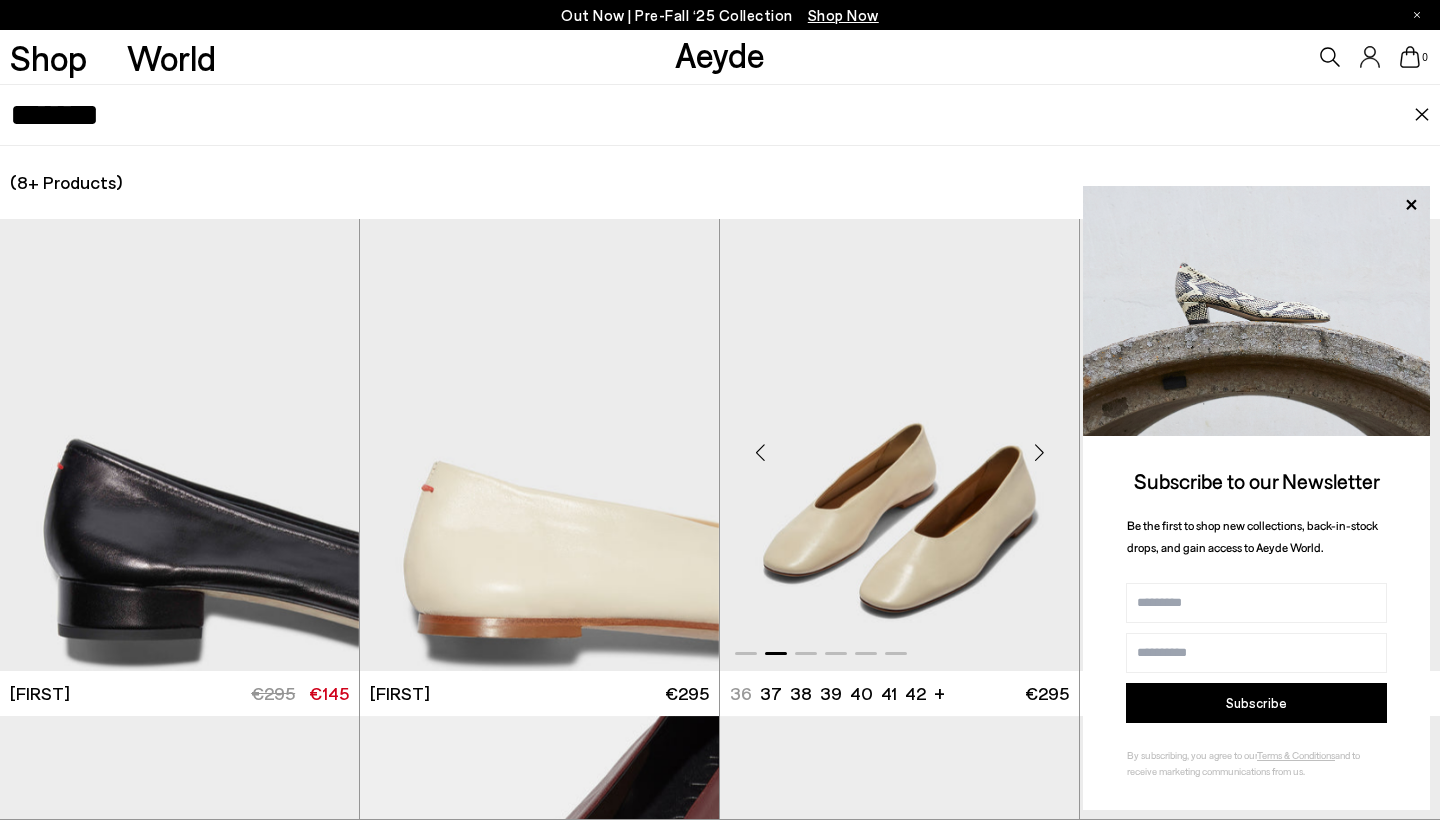 click at bounding box center (1039, 453) 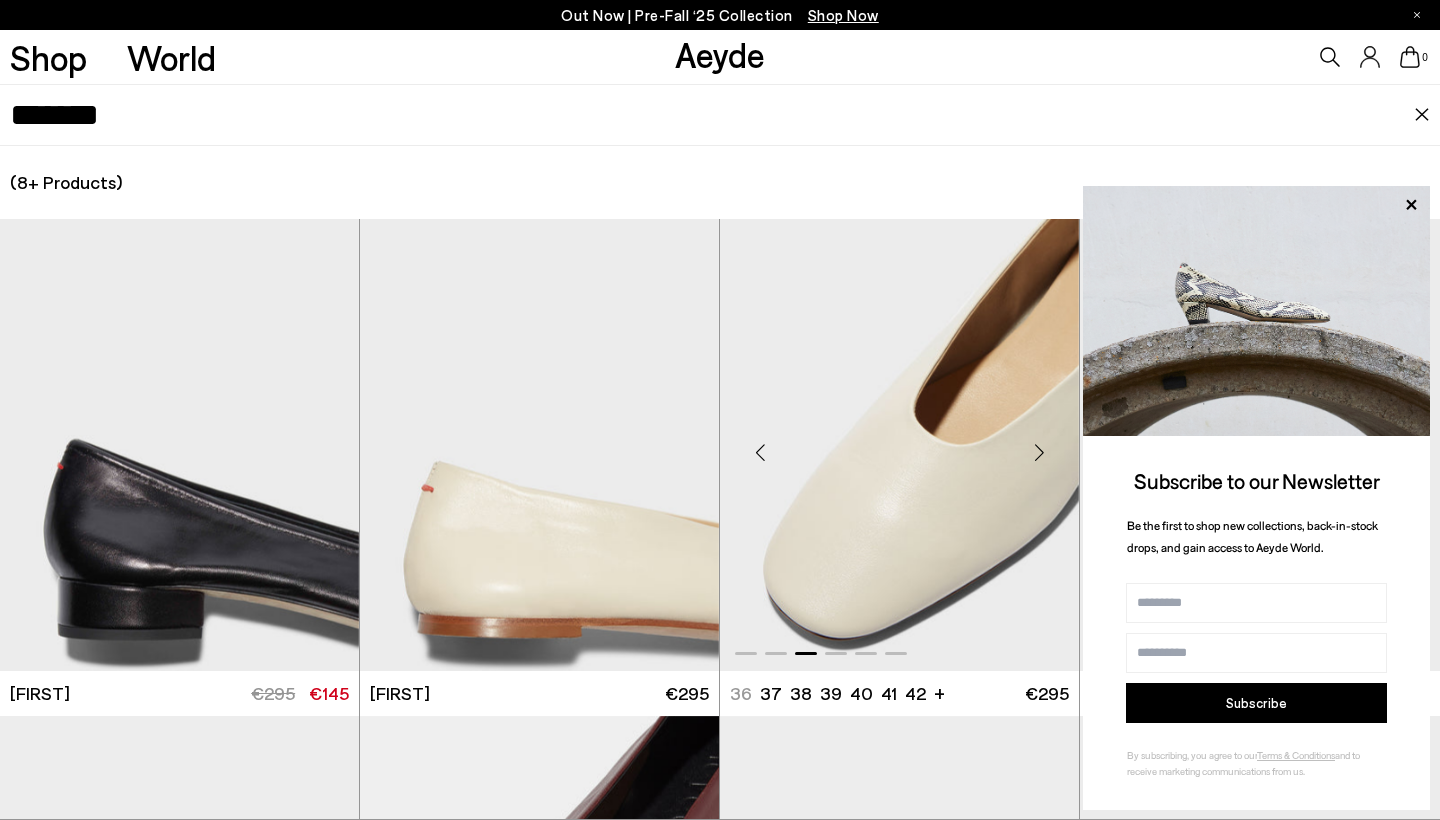 click at bounding box center (899, 444) 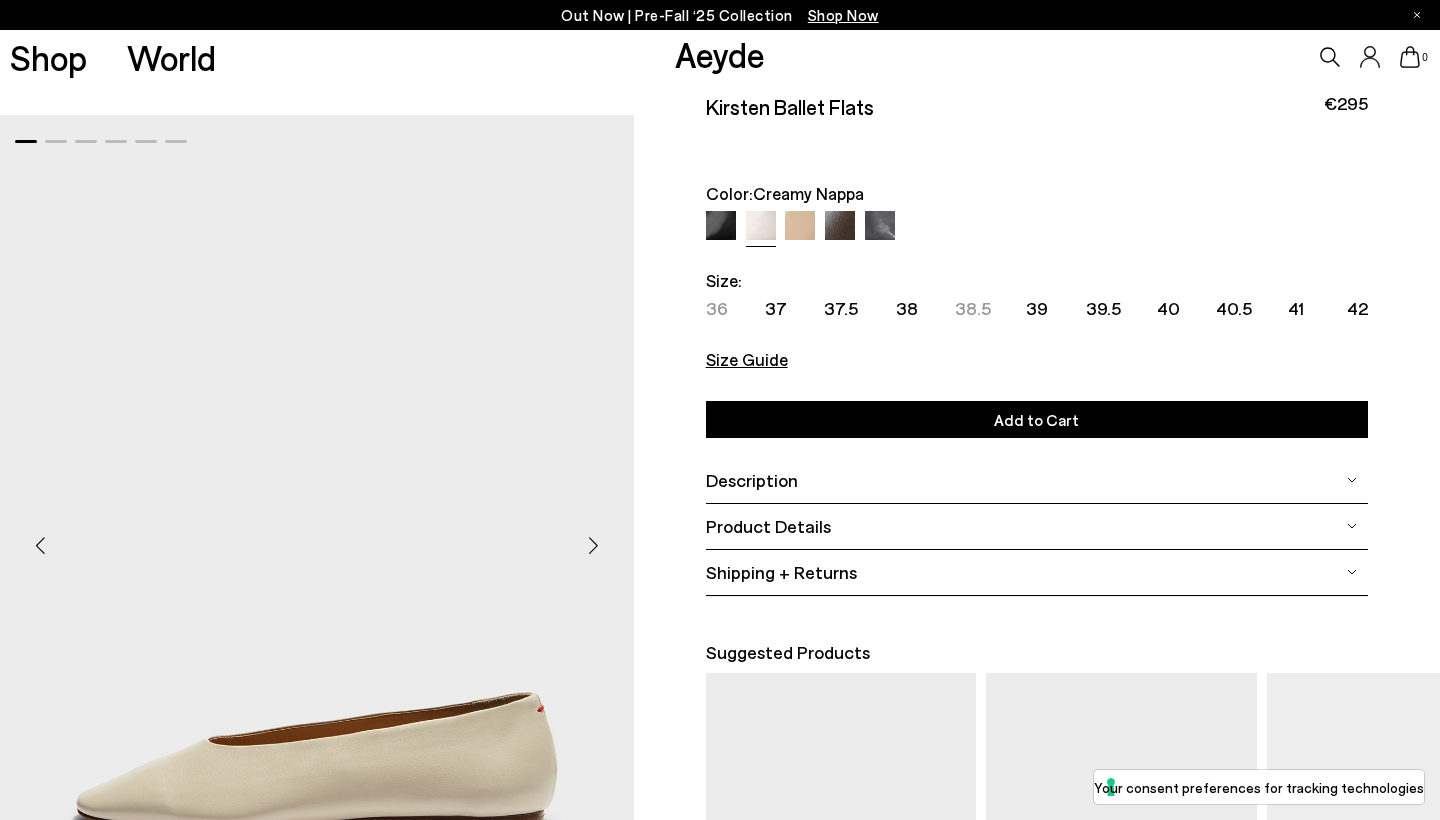 scroll, scrollTop: 29, scrollLeft: 0, axis: vertical 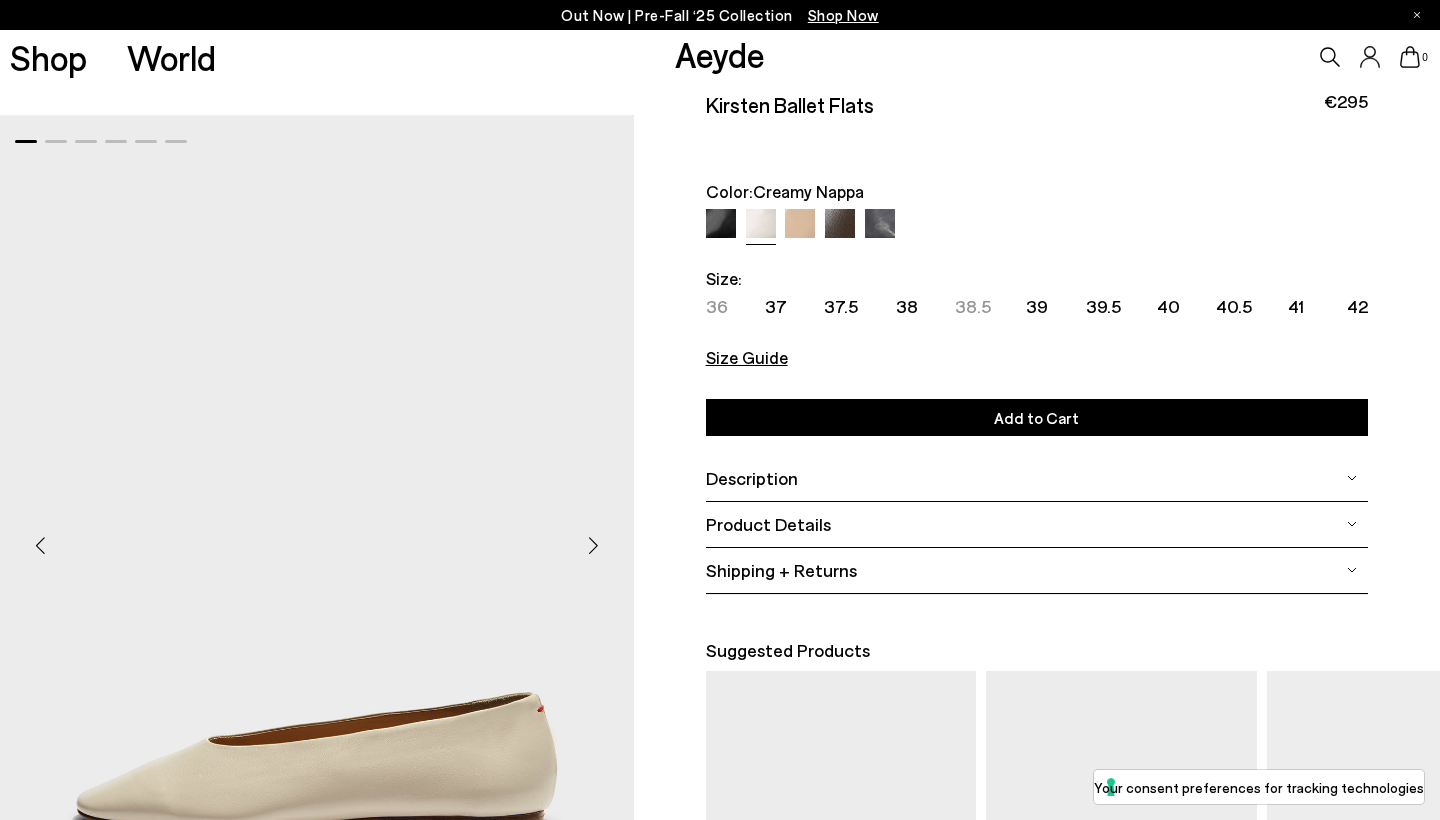 click on "Color:  Creamy Nappa
Color:
Creamy Nappa" at bounding box center [1037, 211] 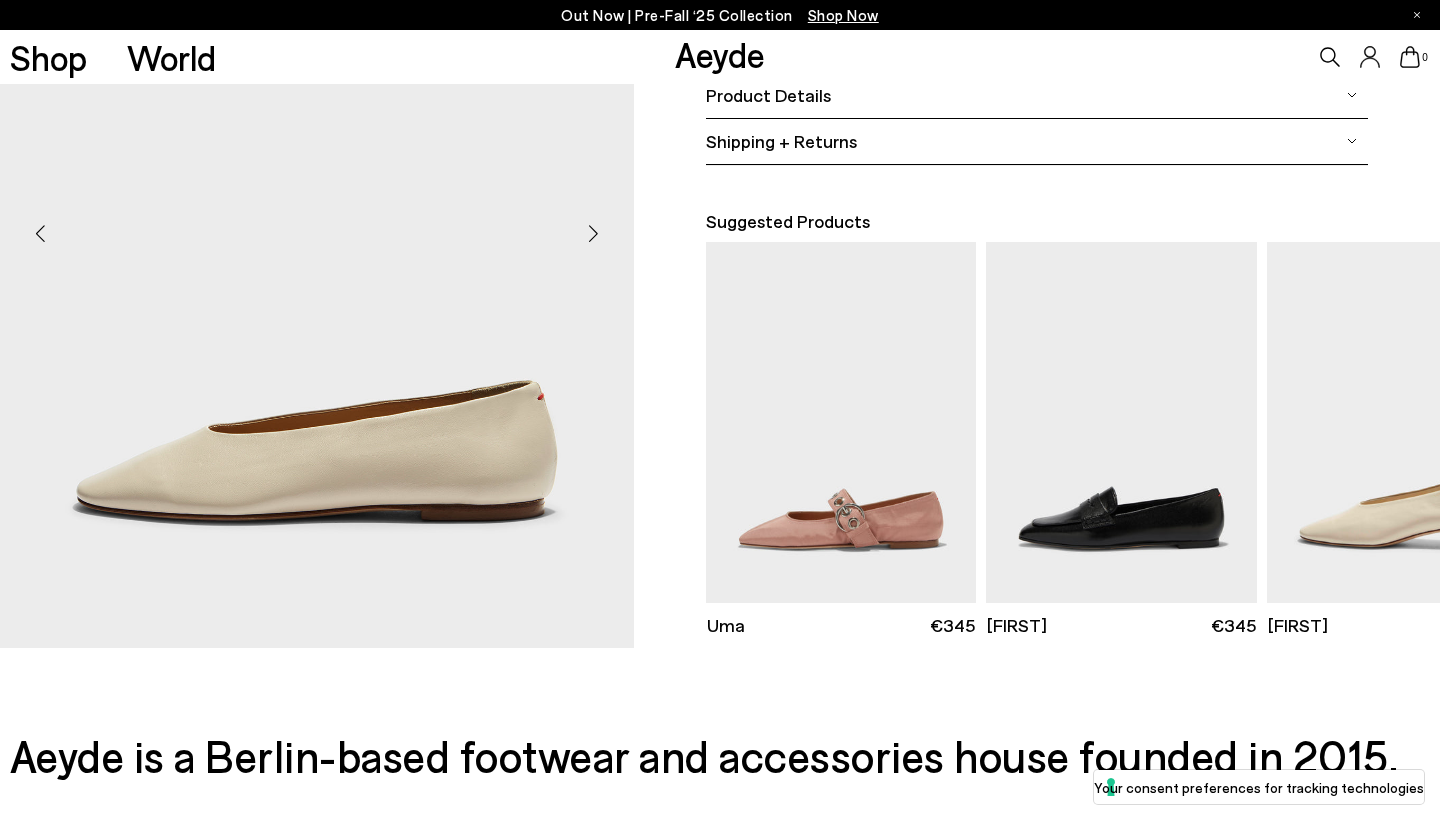 scroll, scrollTop: 383, scrollLeft: 2, axis: both 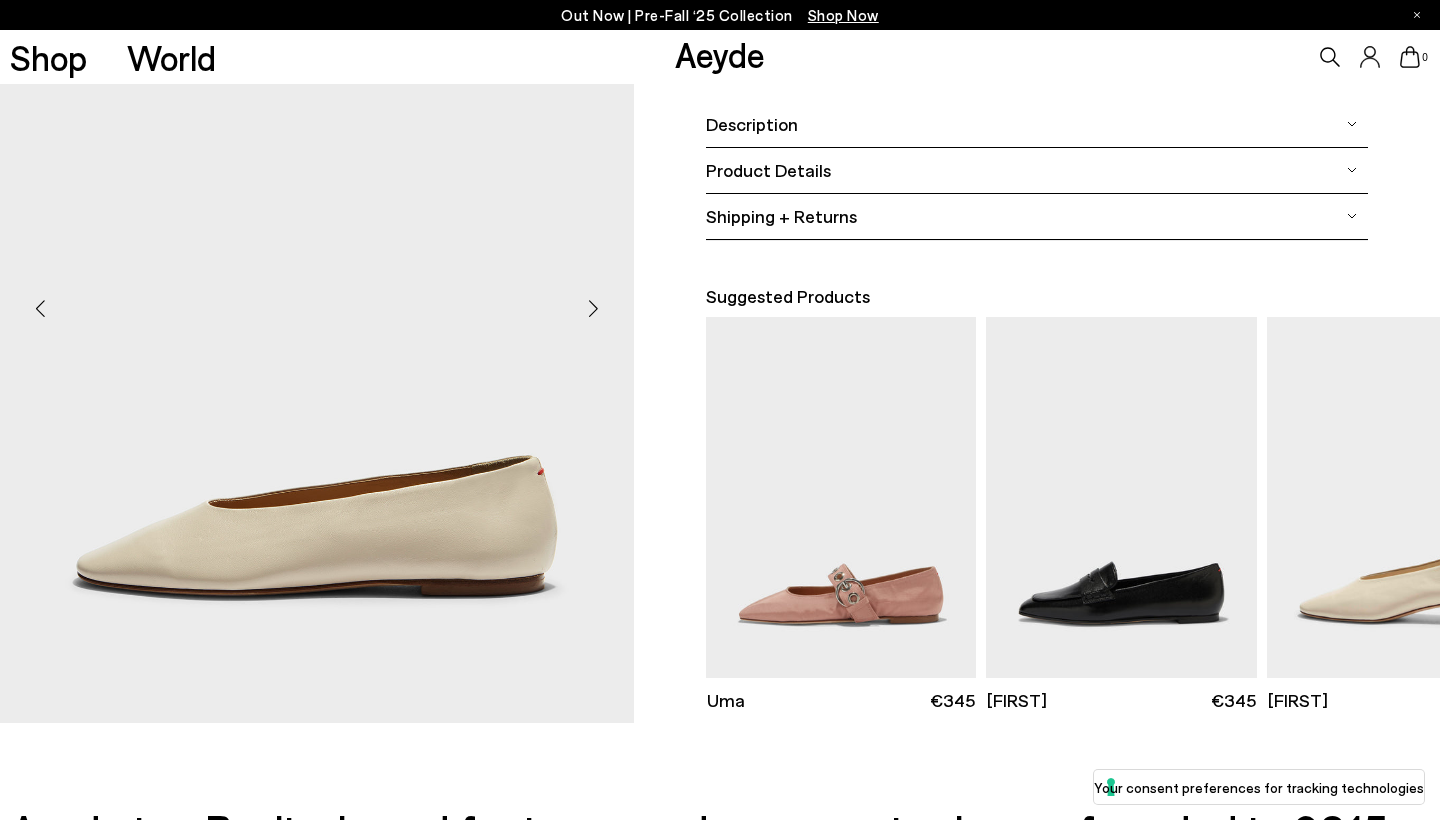 click at bounding box center [594, 309] 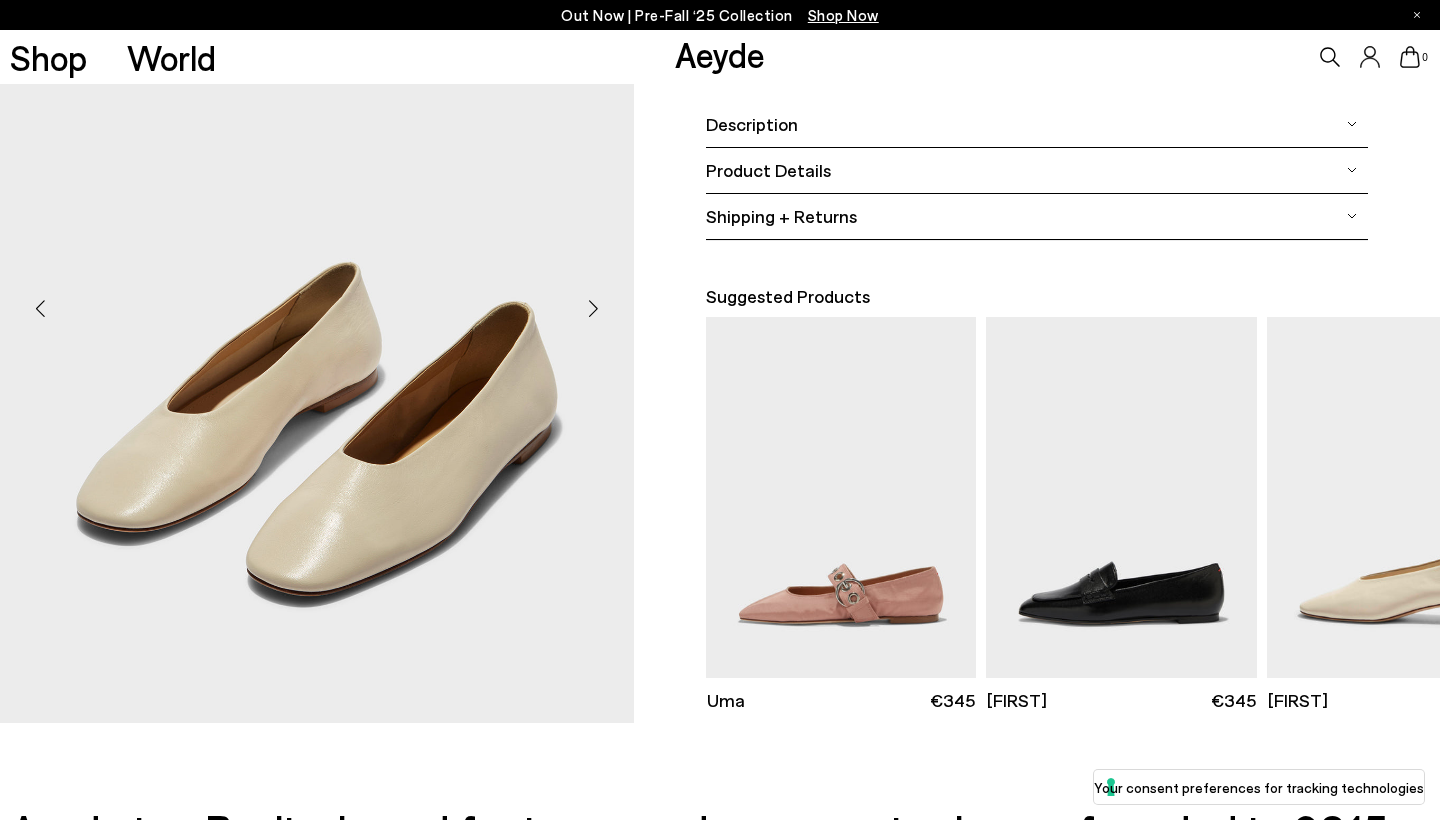 click at bounding box center (594, 309) 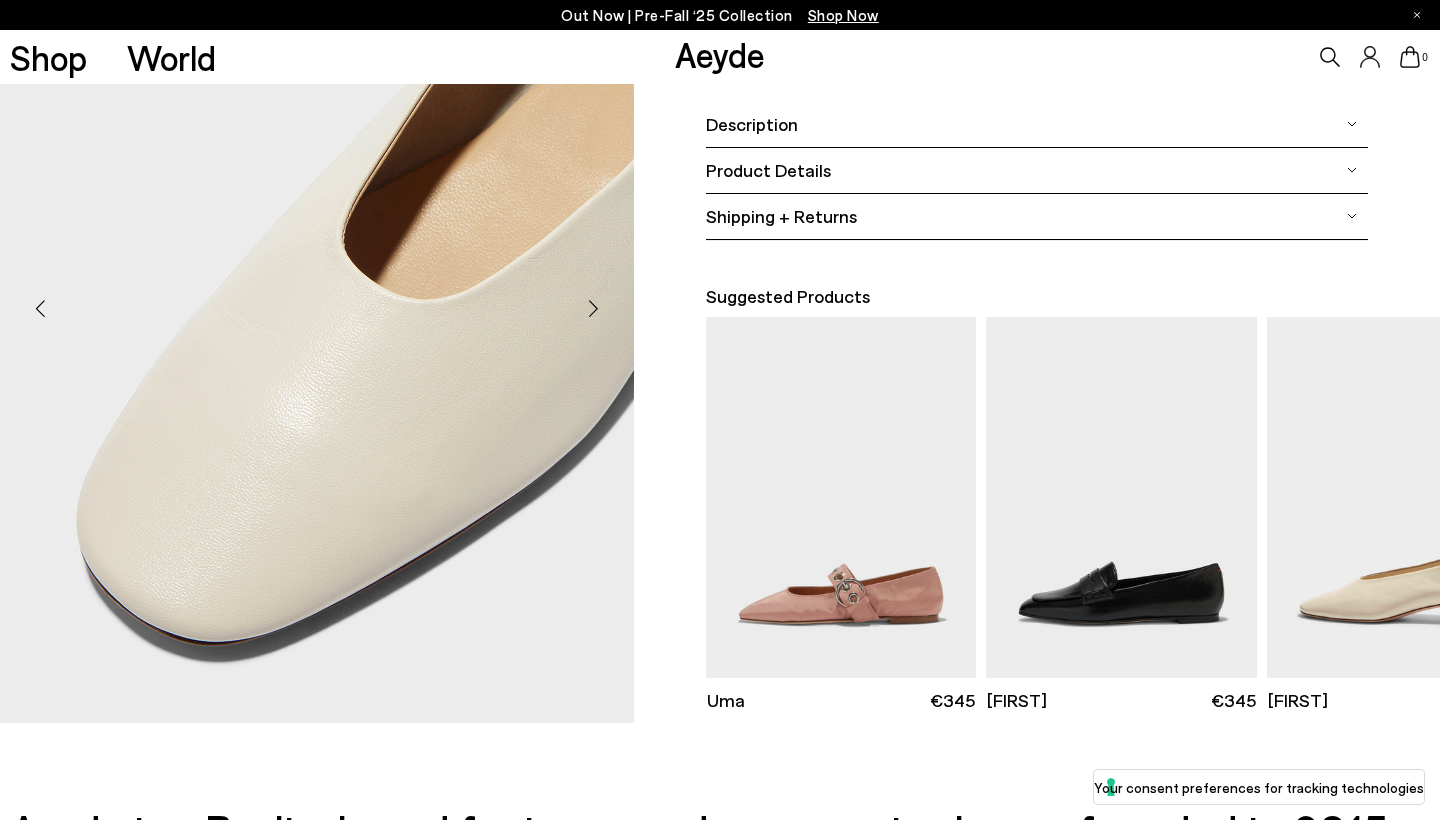 click at bounding box center (594, 309) 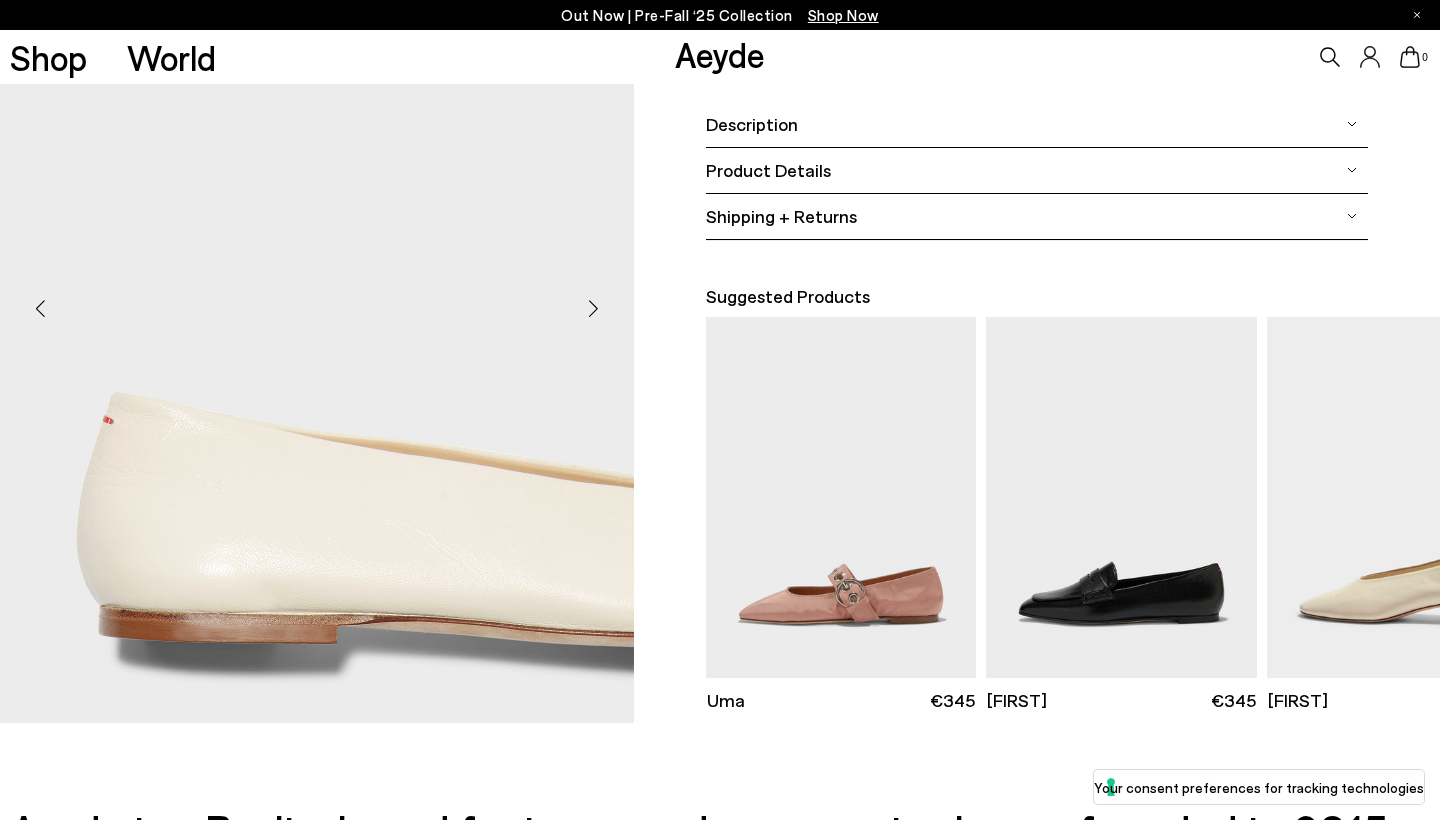 click at bounding box center (594, 309) 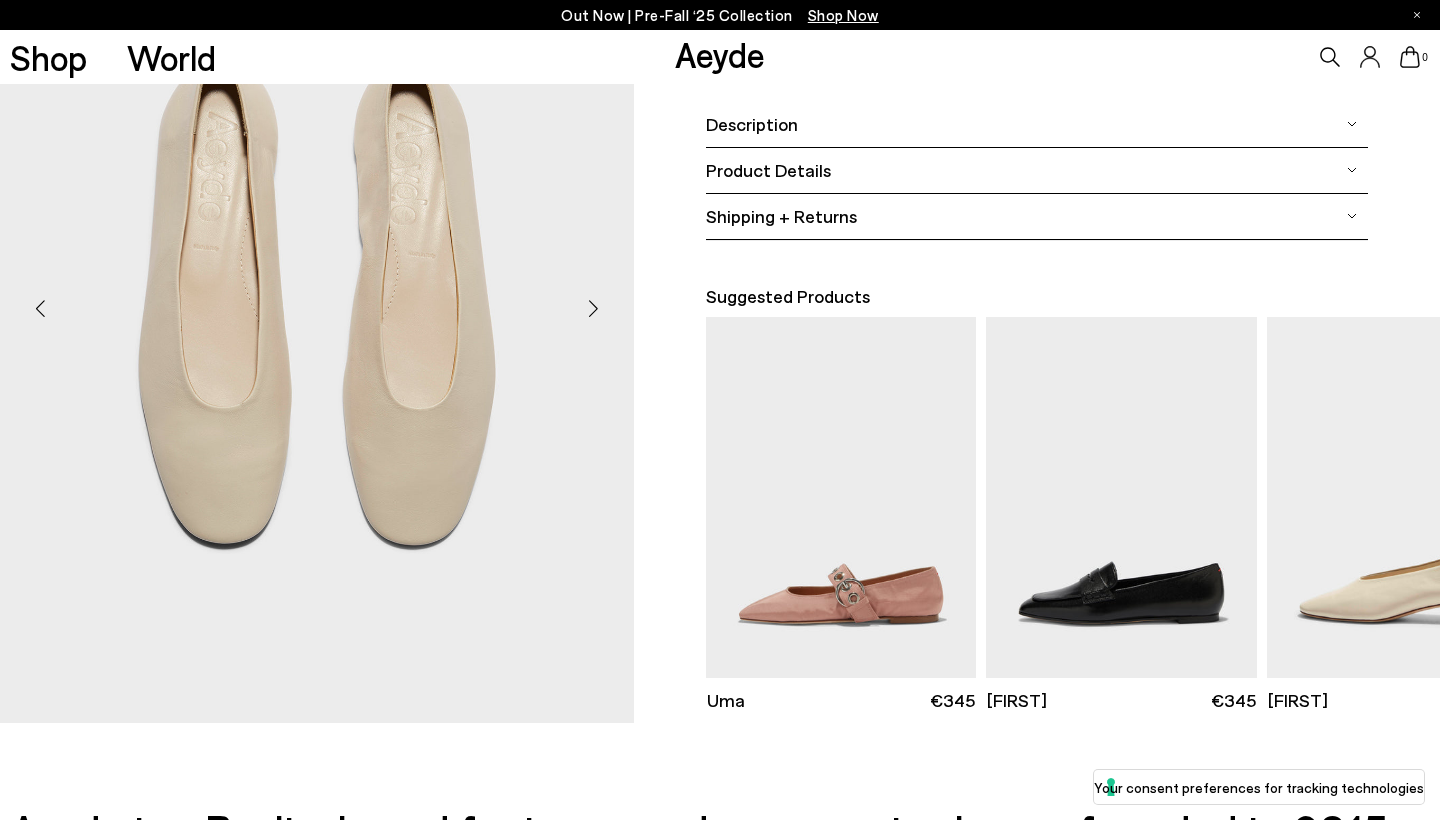 click at bounding box center [594, 309] 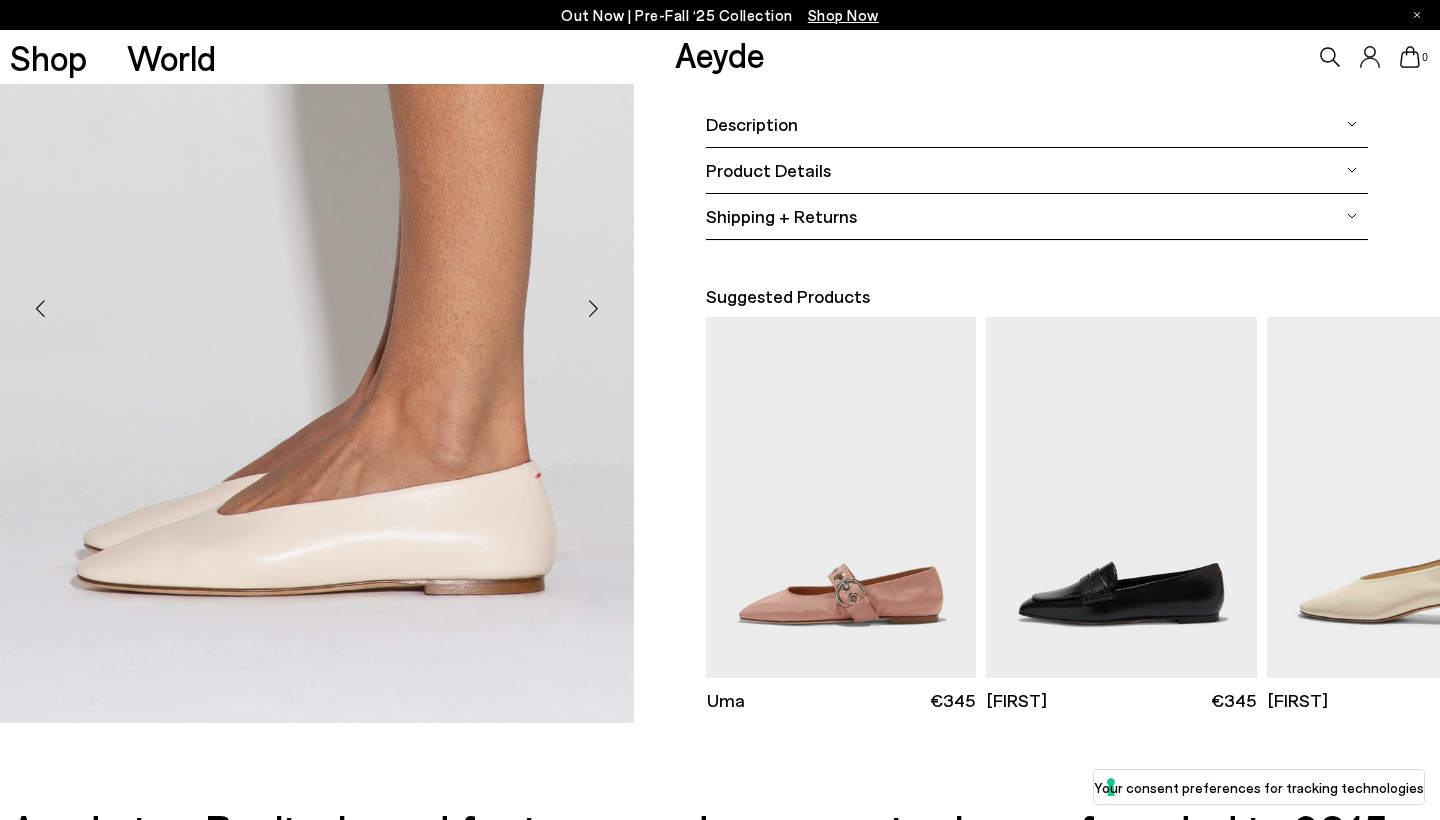 click at bounding box center (594, 309) 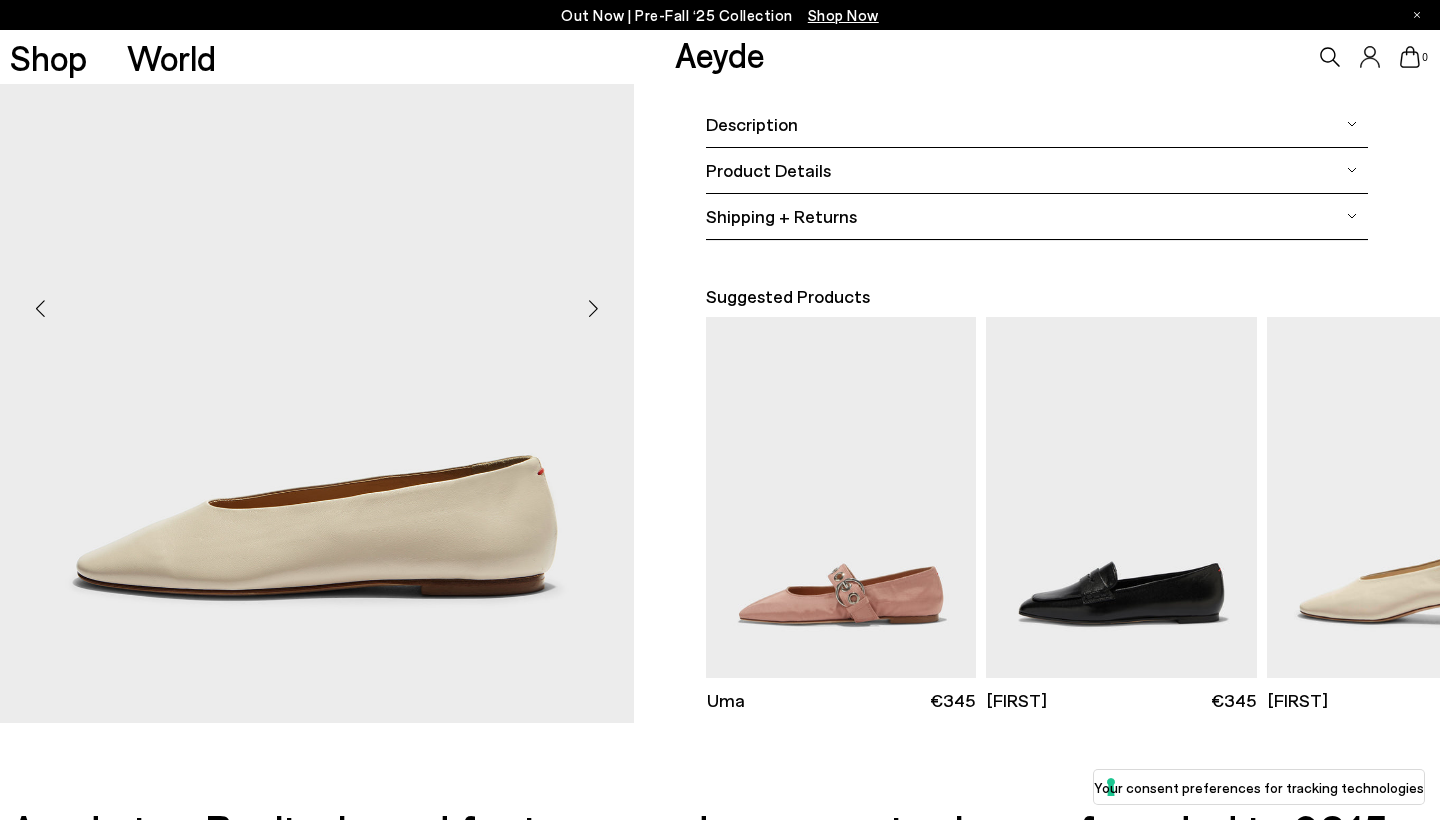 click at bounding box center [594, 309] 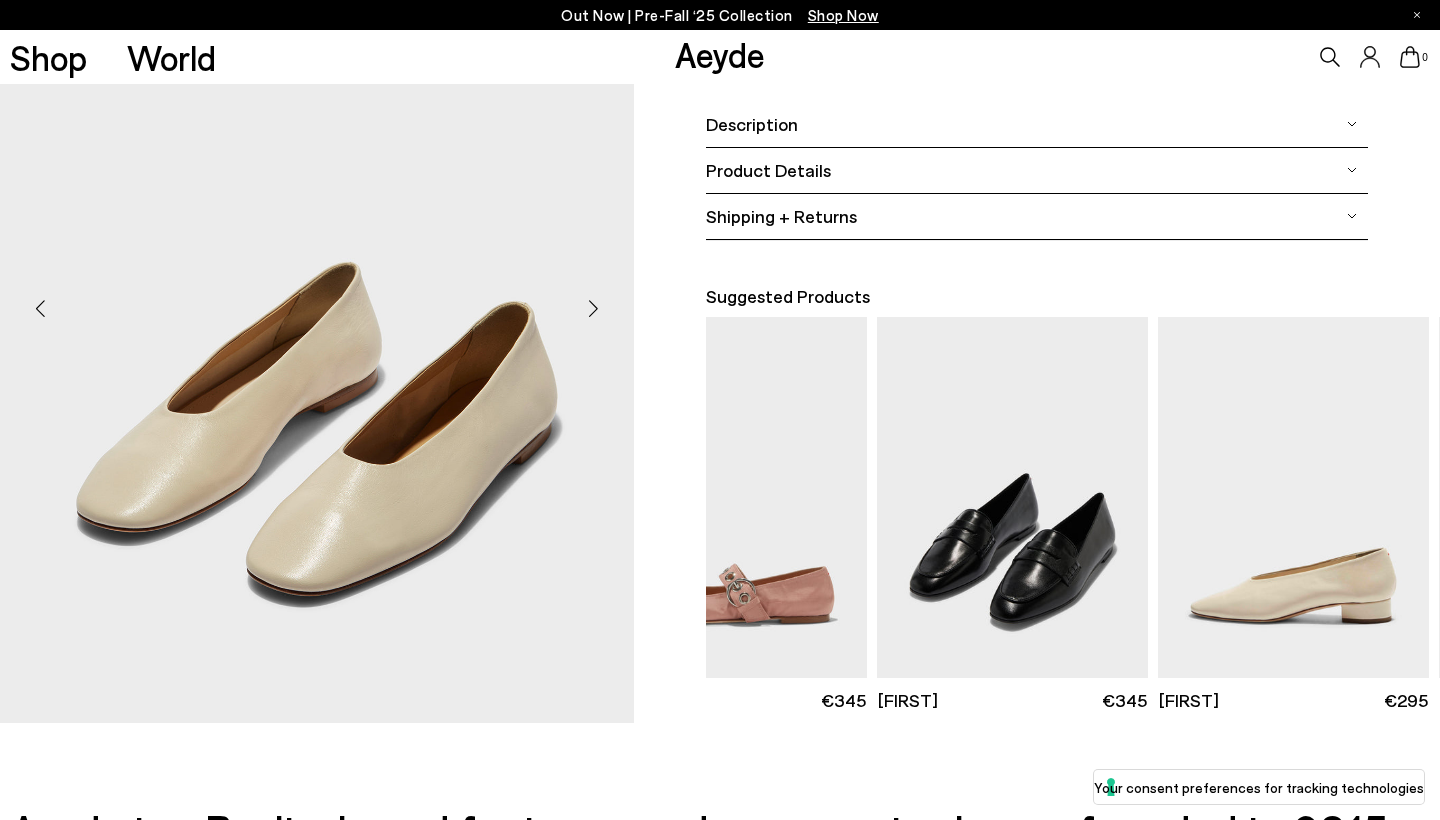 scroll, scrollTop: 0, scrollLeft: 115, axis: horizontal 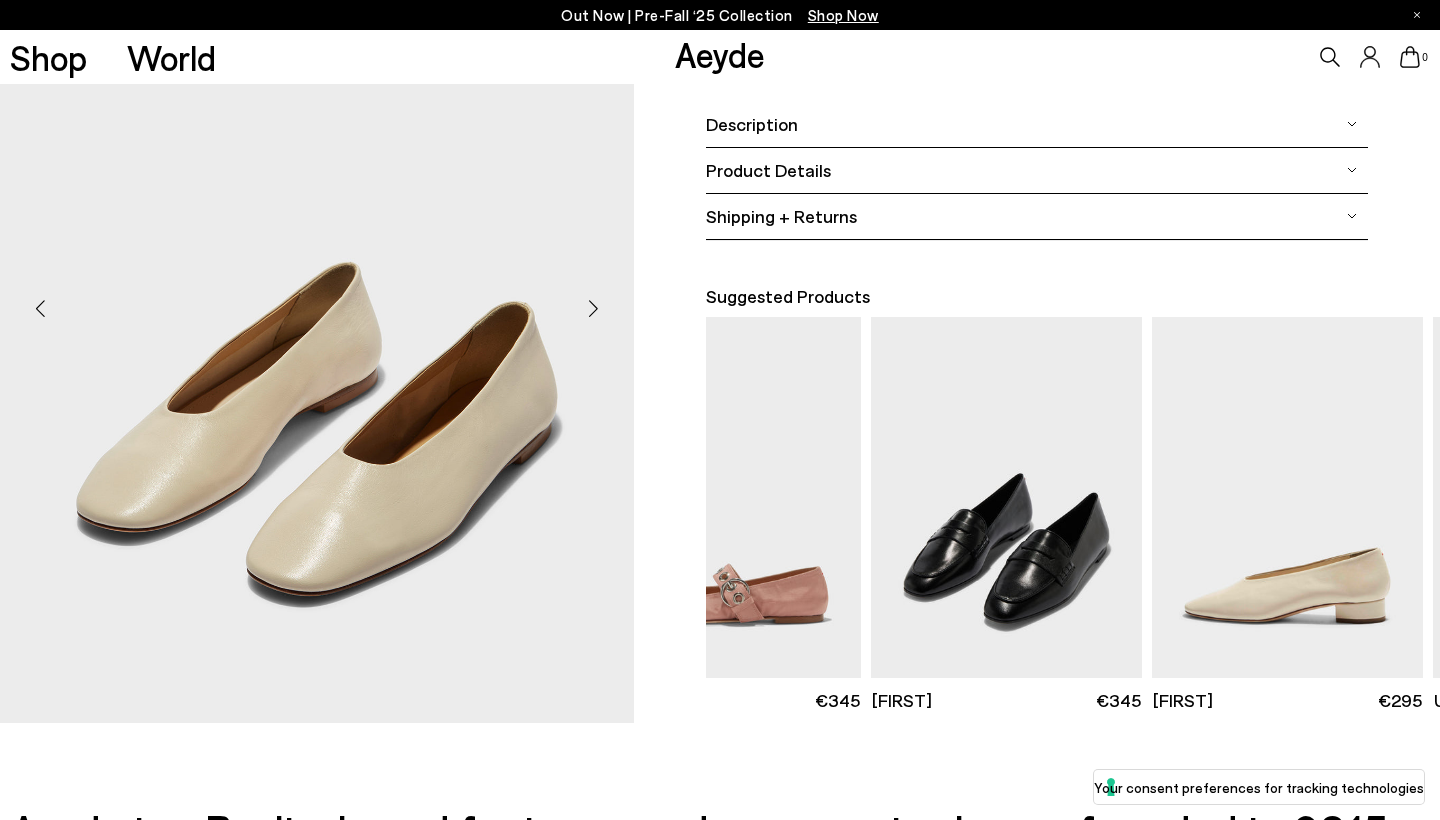 click at bounding box center [1006, 497] 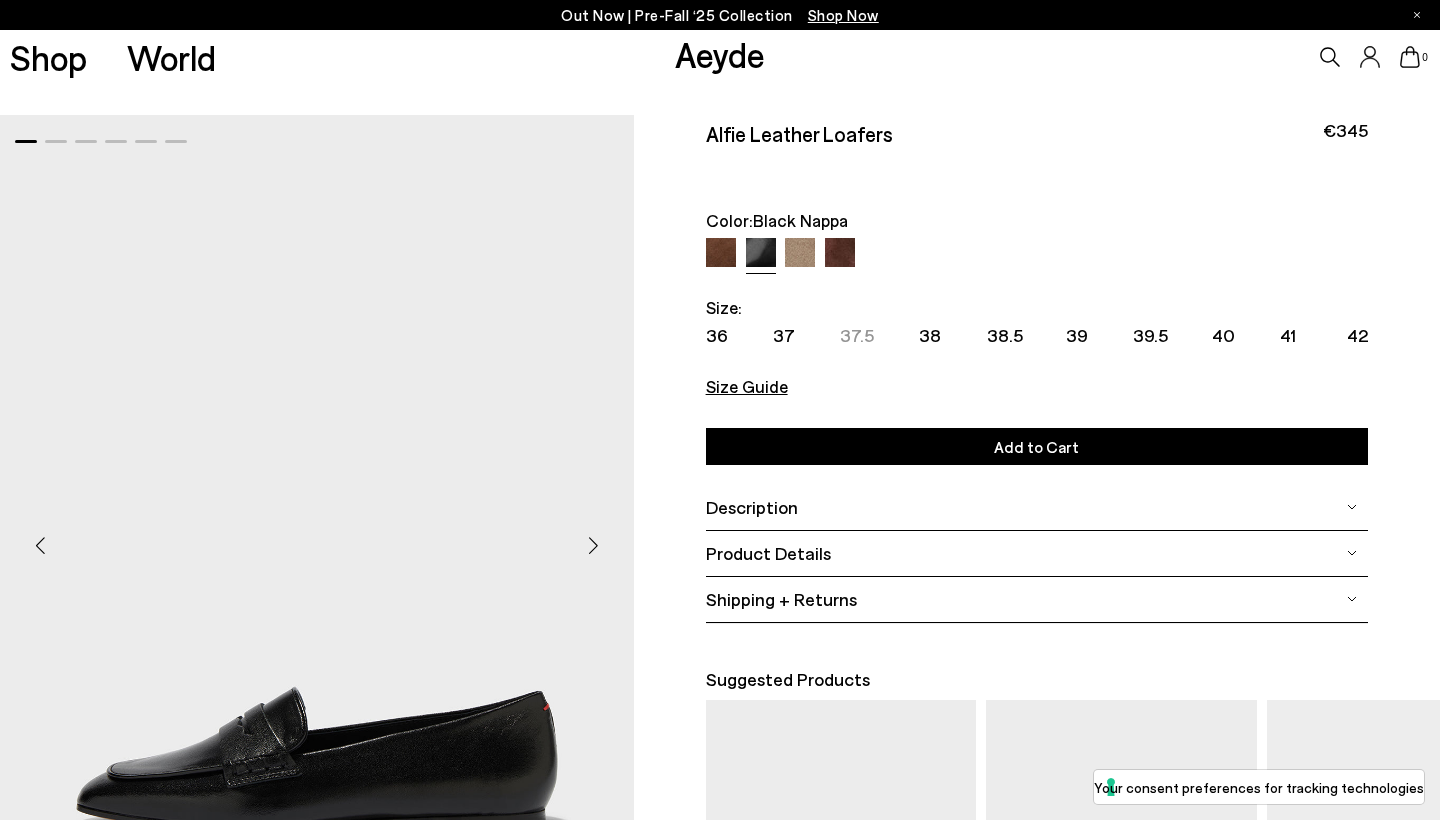 scroll, scrollTop: 0, scrollLeft: 0, axis: both 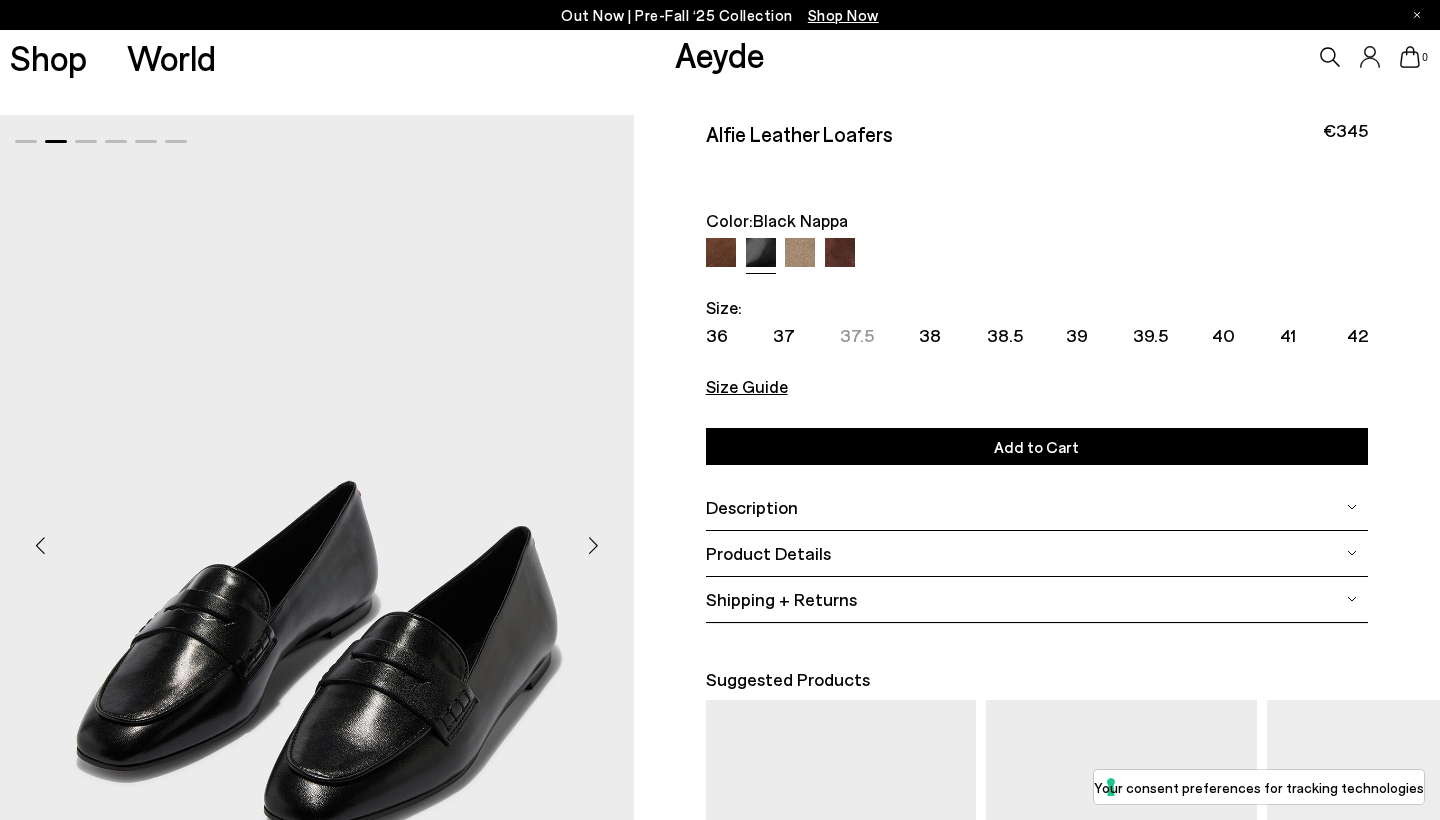 click at bounding box center (594, 546) 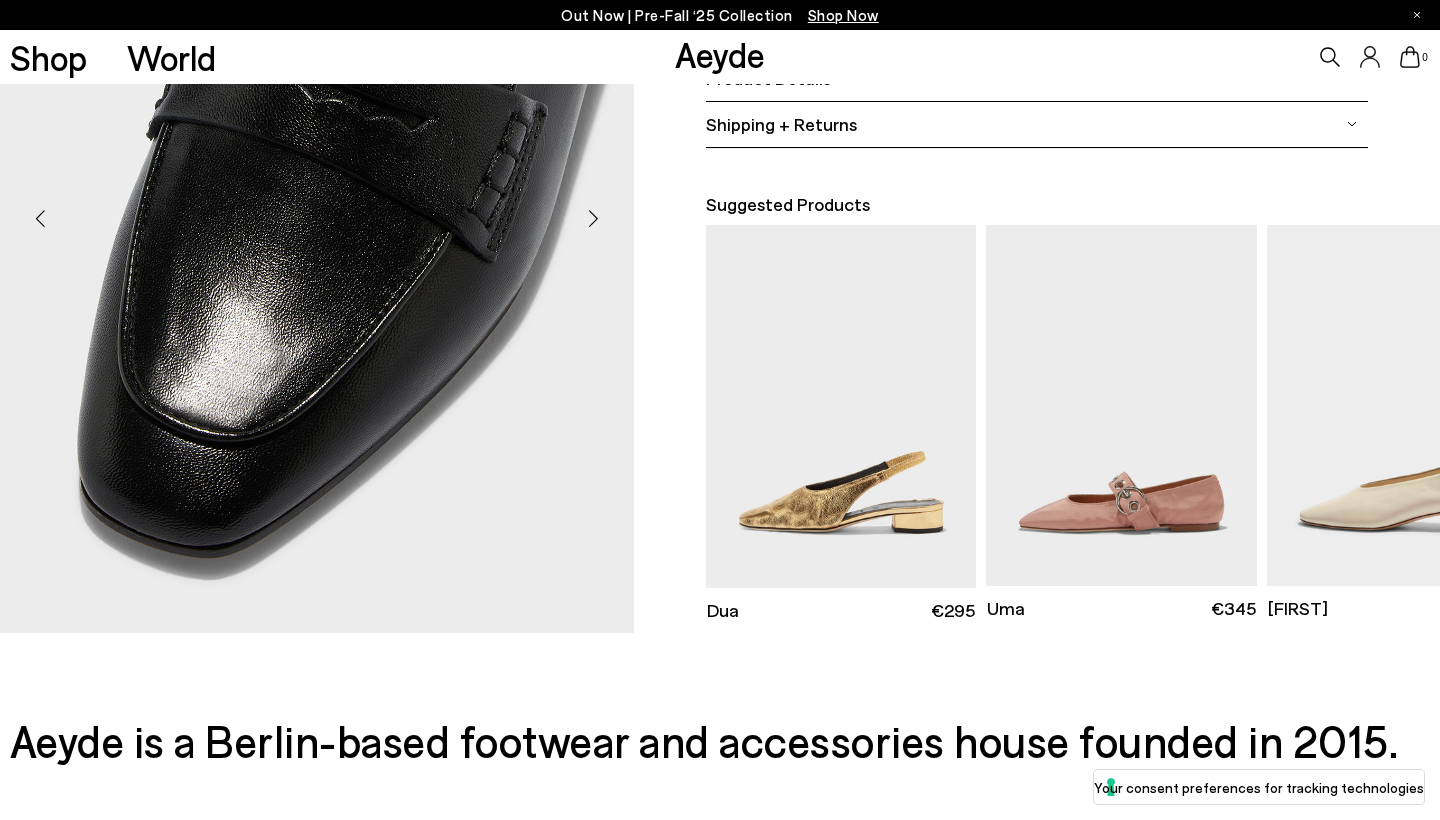 scroll, scrollTop: 474, scrollLeft: 0, axis: vertical 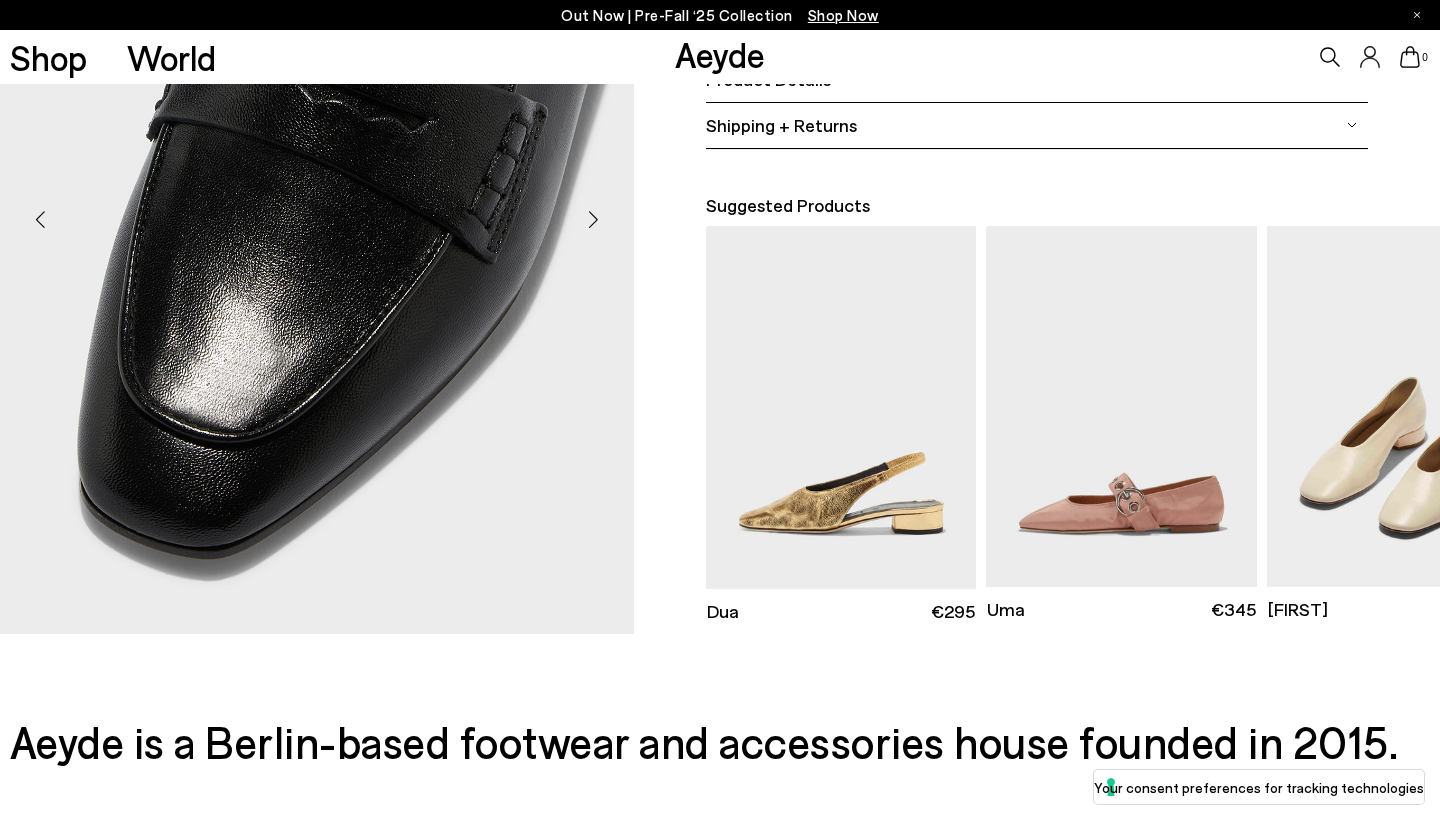 click at bounding box center (1402, 406) 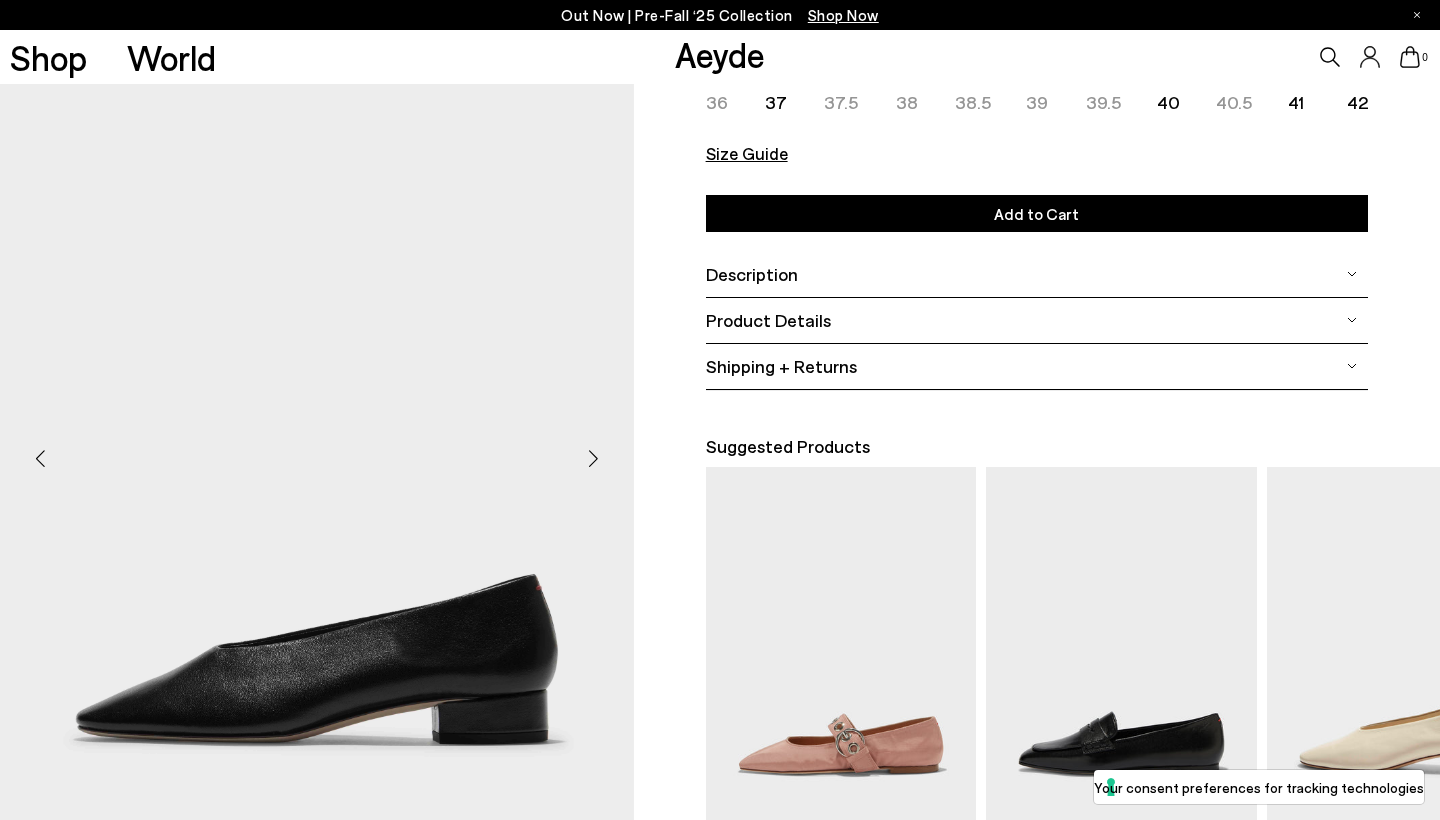 scroll, scrollTop: 252, scrollLeft: 0, axis: vertical 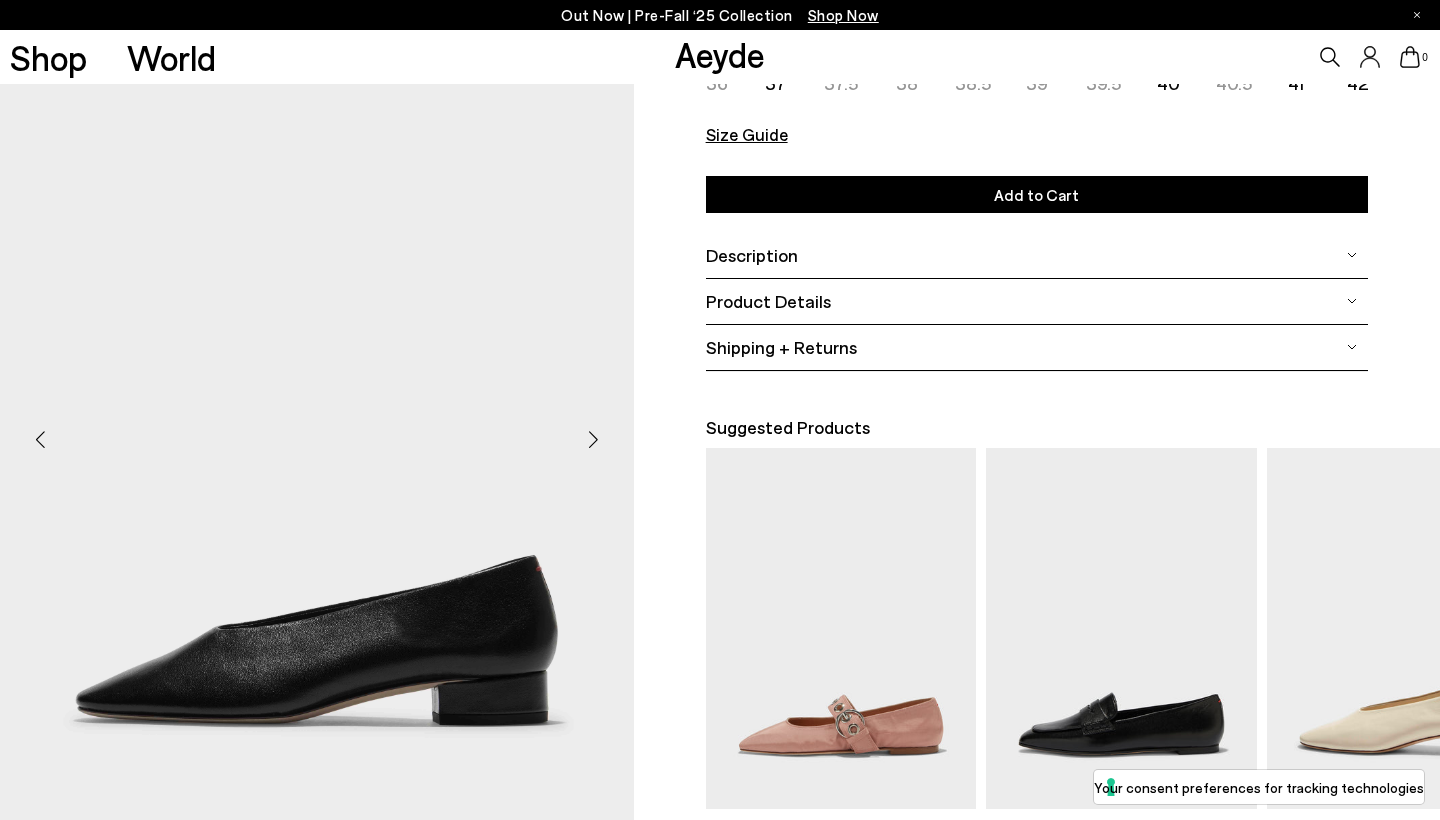 click at bounding box center (594, 440) 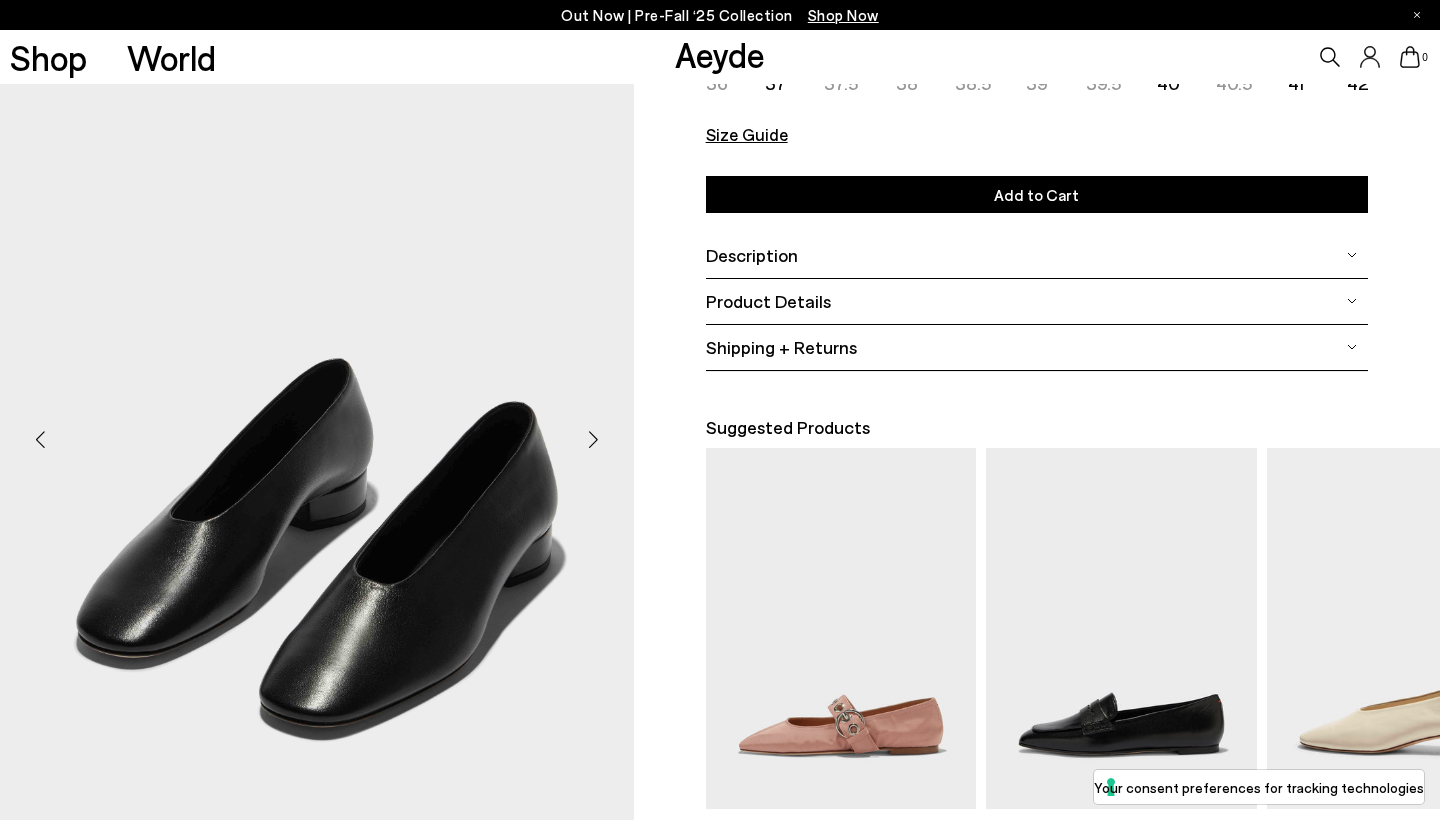 click at bounding box center [594, 440] 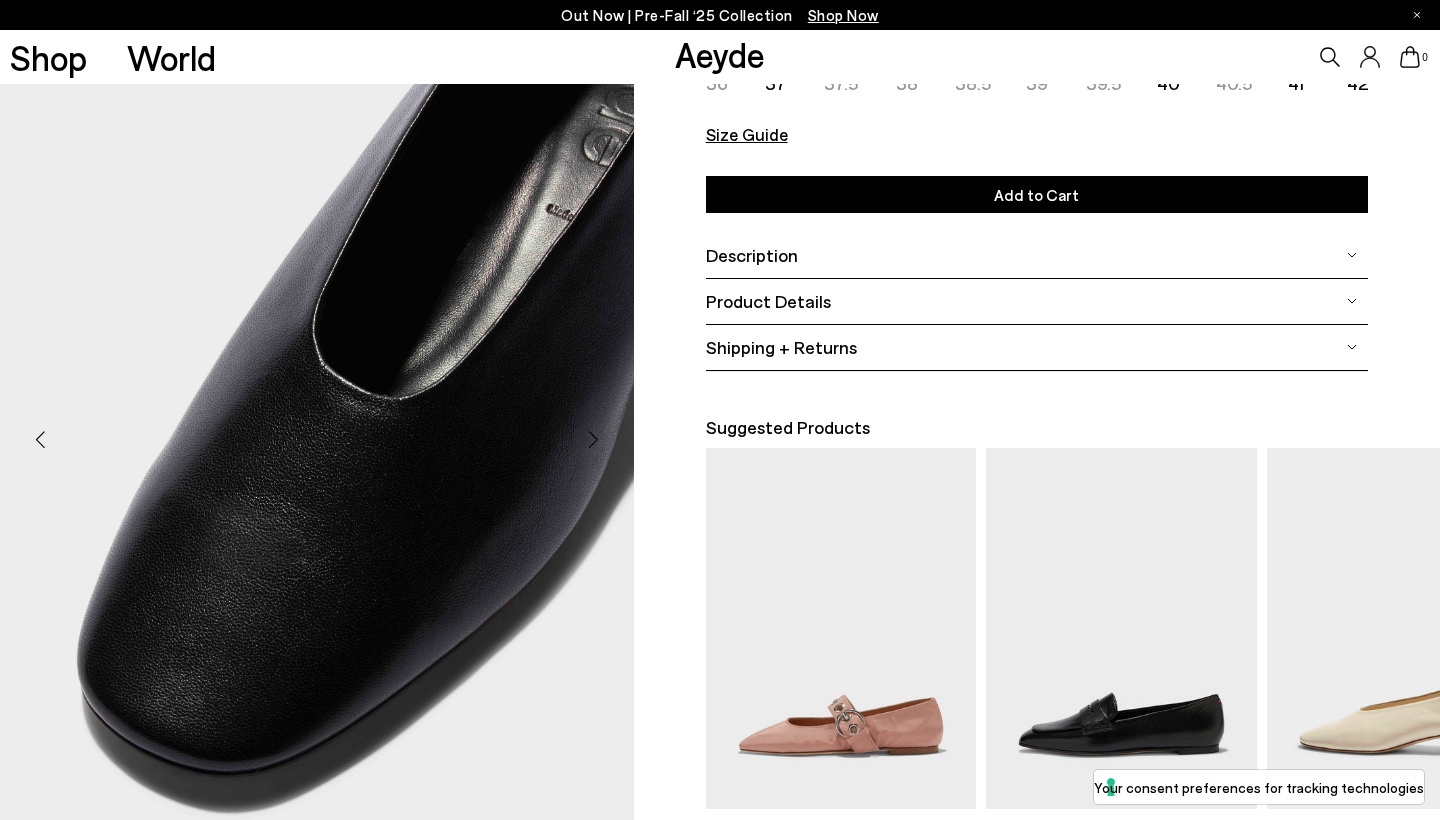 click at bounding box center [594, 440] 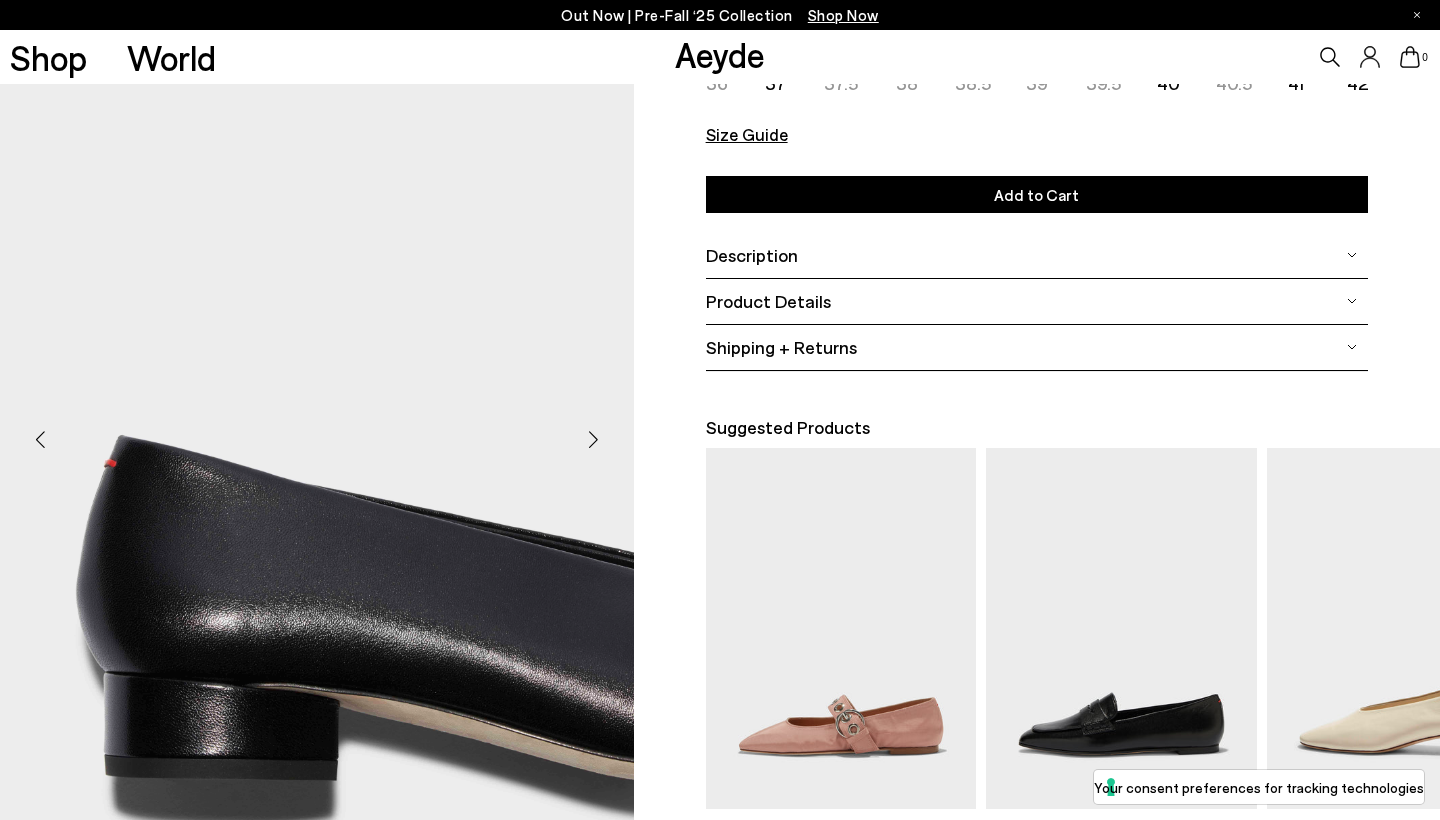 click at bounding box center [594, 440] 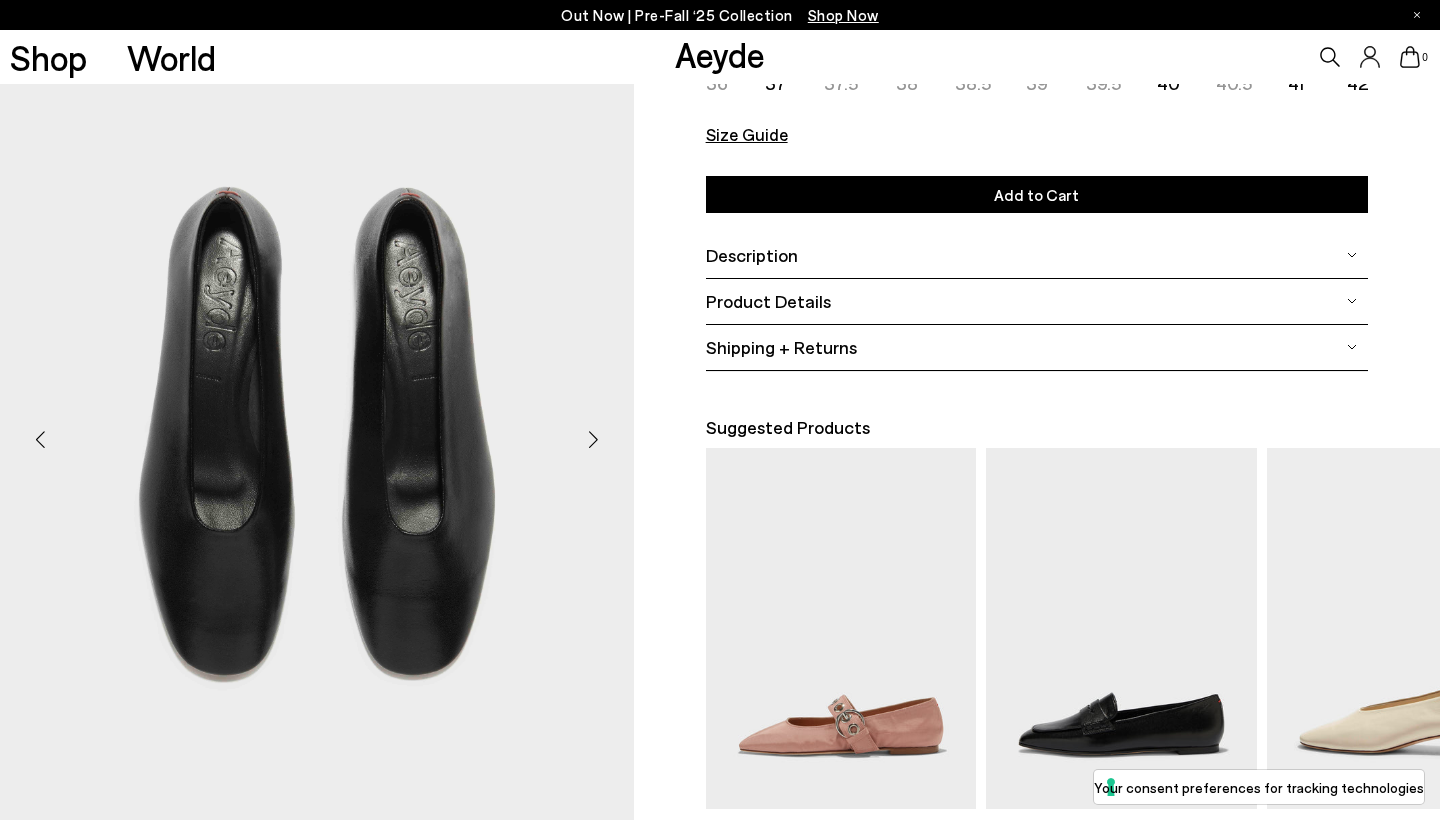 click at bounding box center (594, 440) 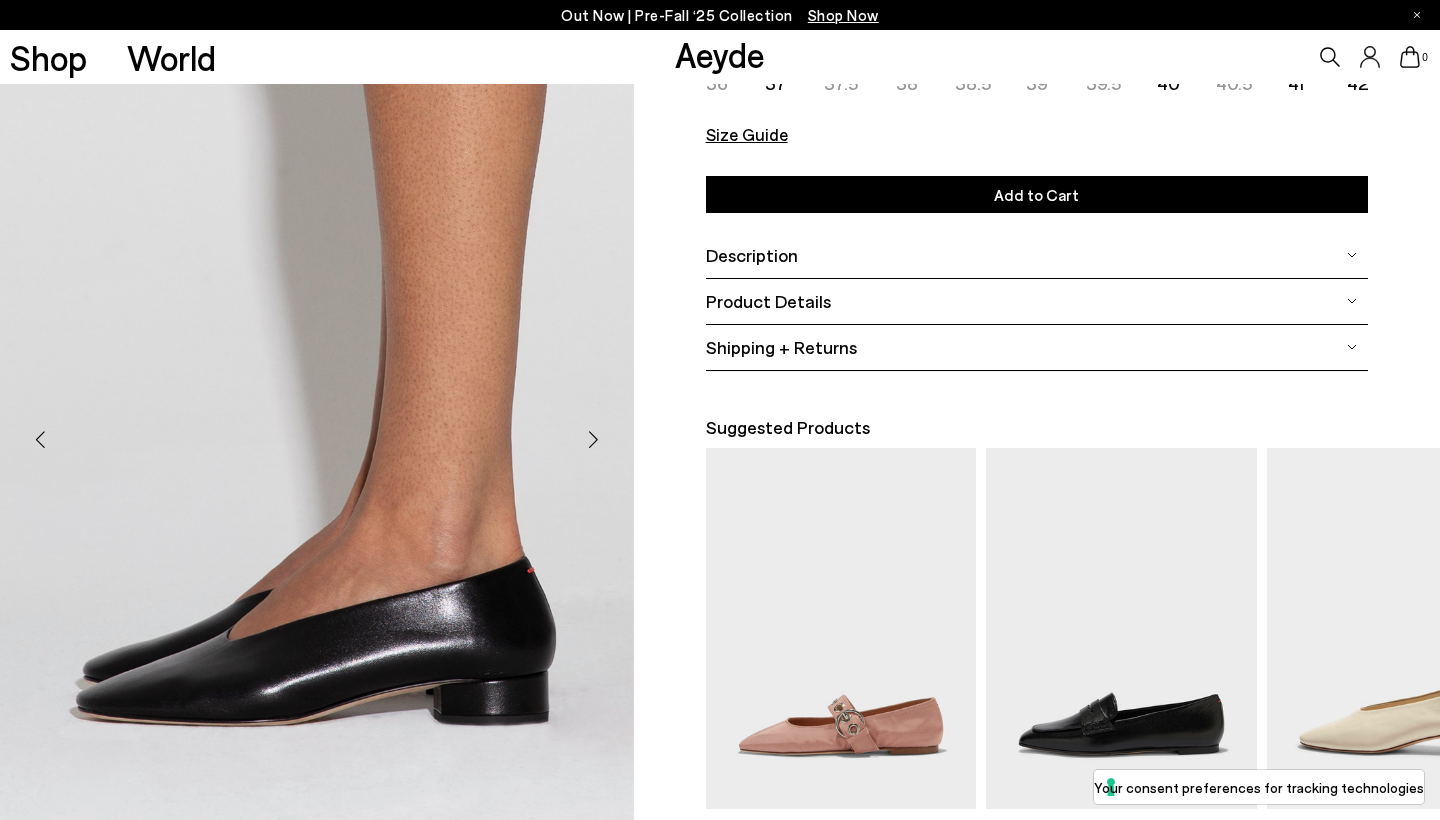 click at bounding box center [594, 440] 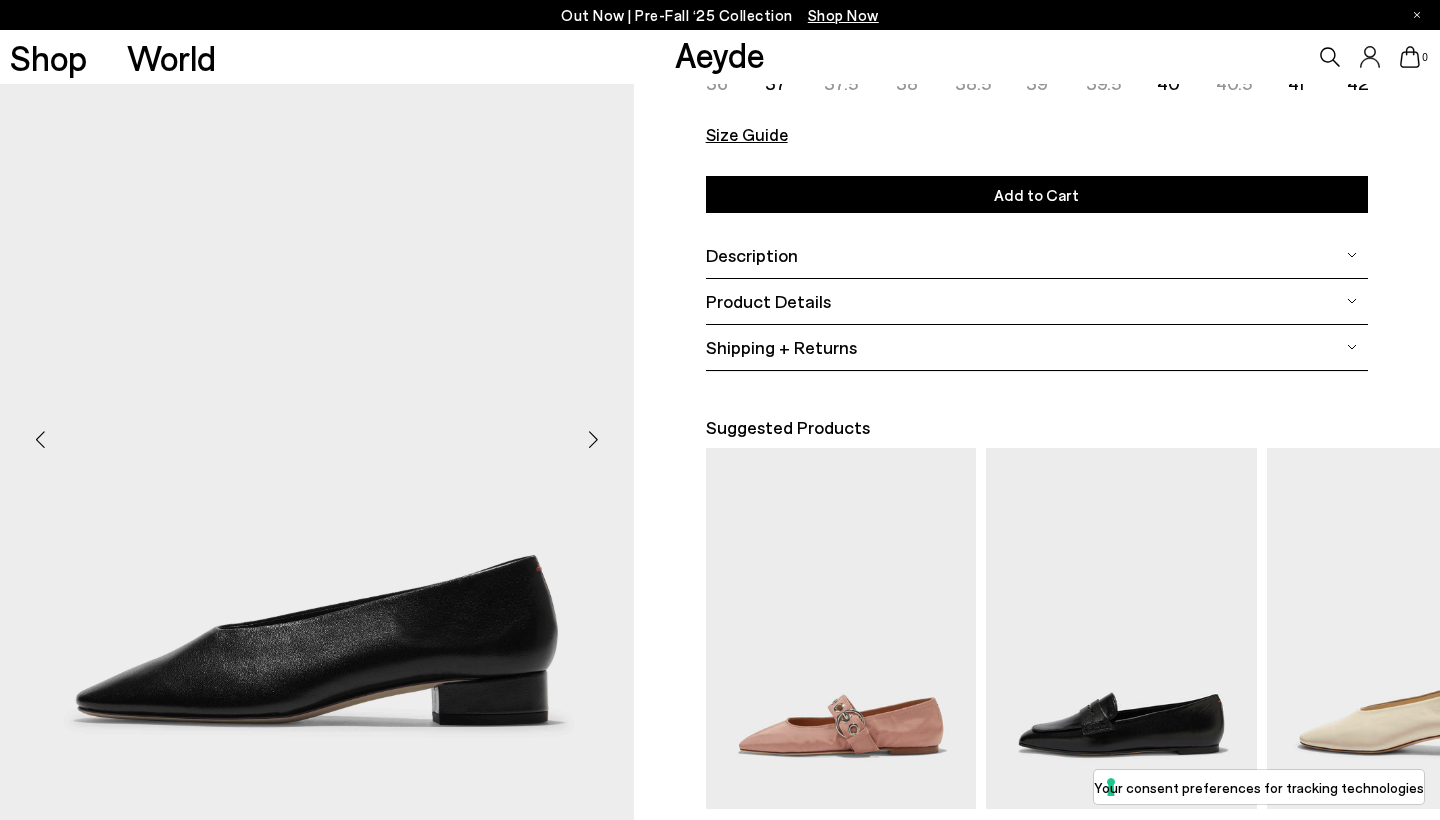click at bounding box center [594, 440] 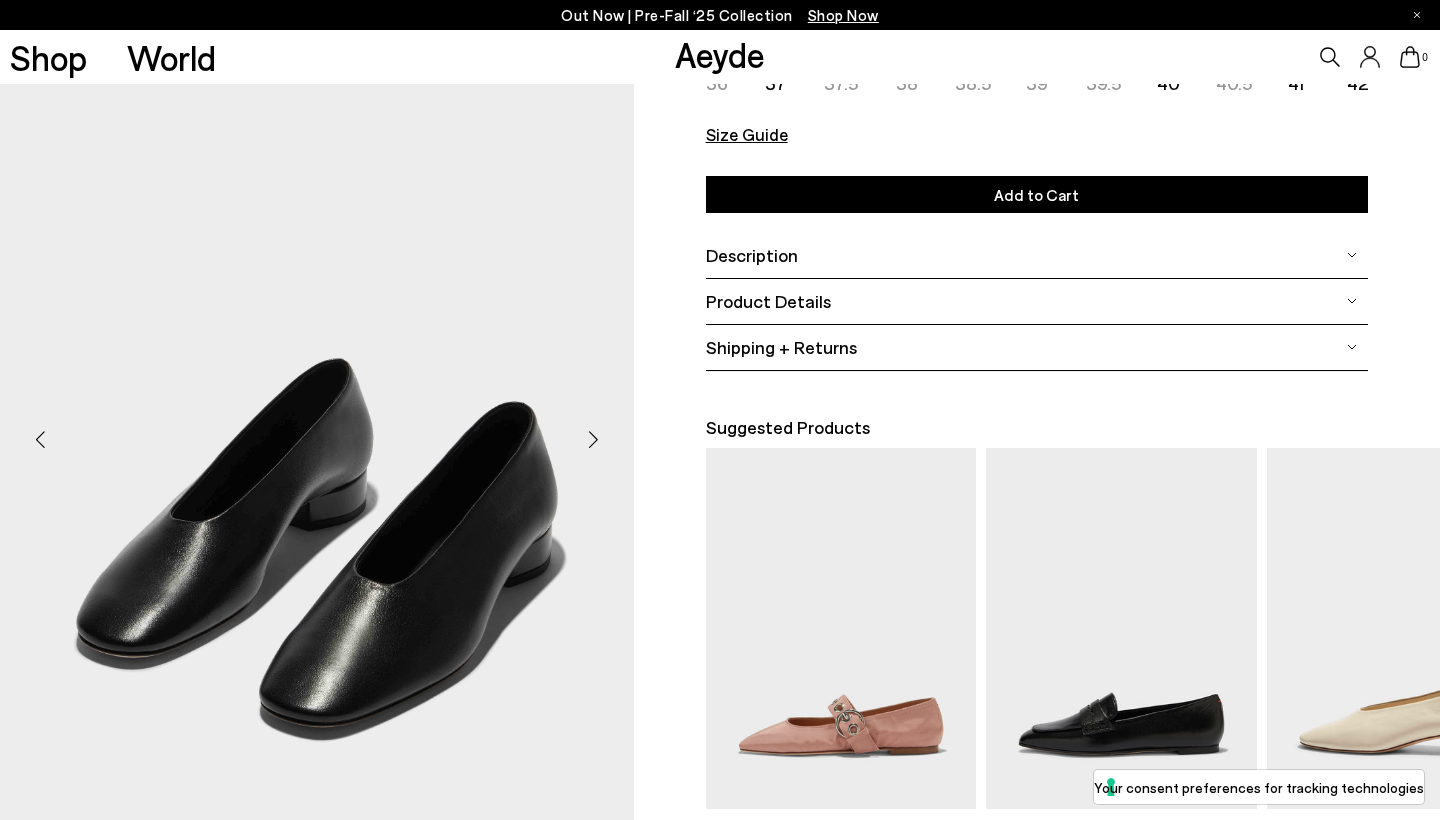 click at bounding box center (594, 440) 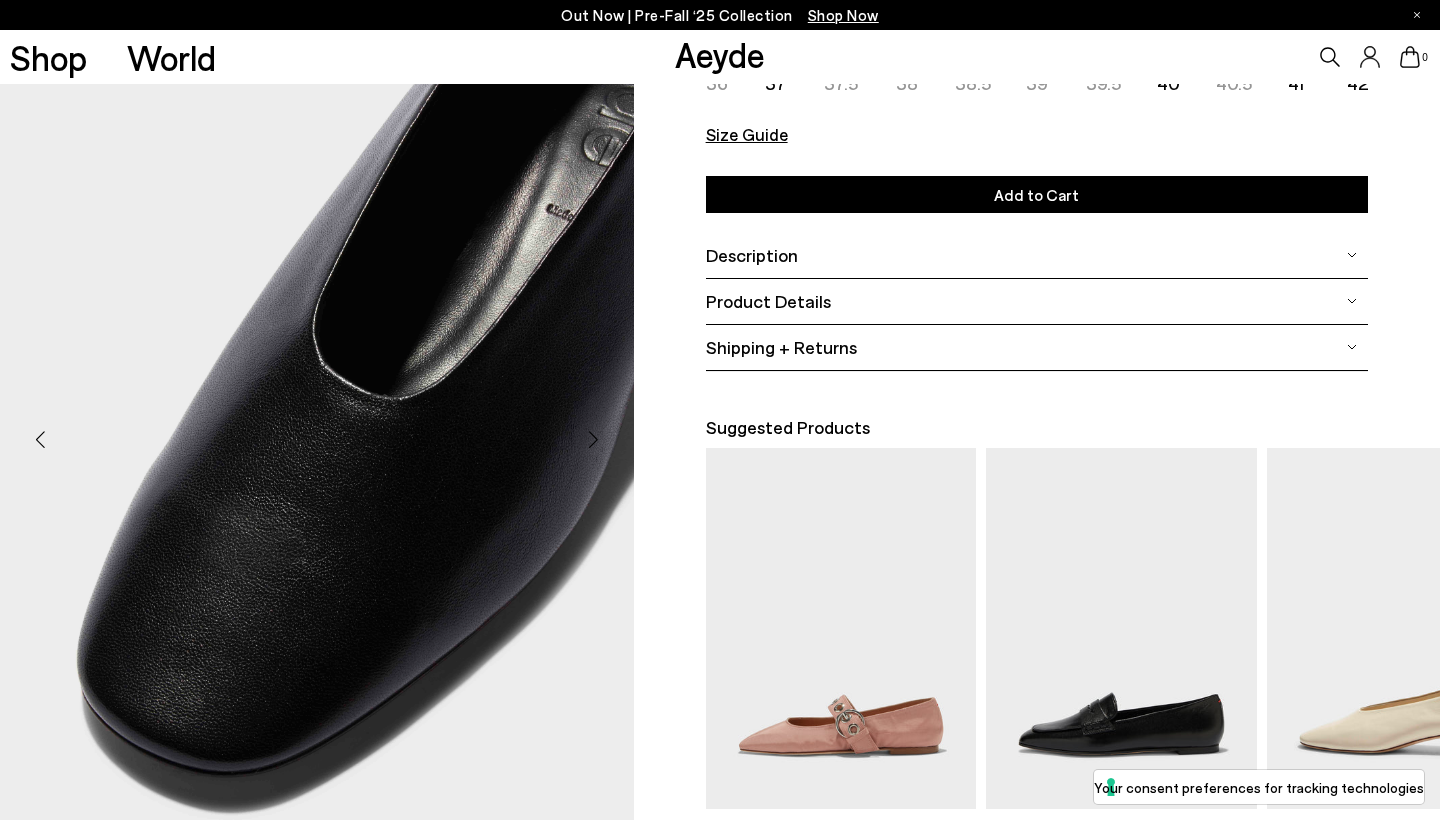 click at bounding box center [594, 440] 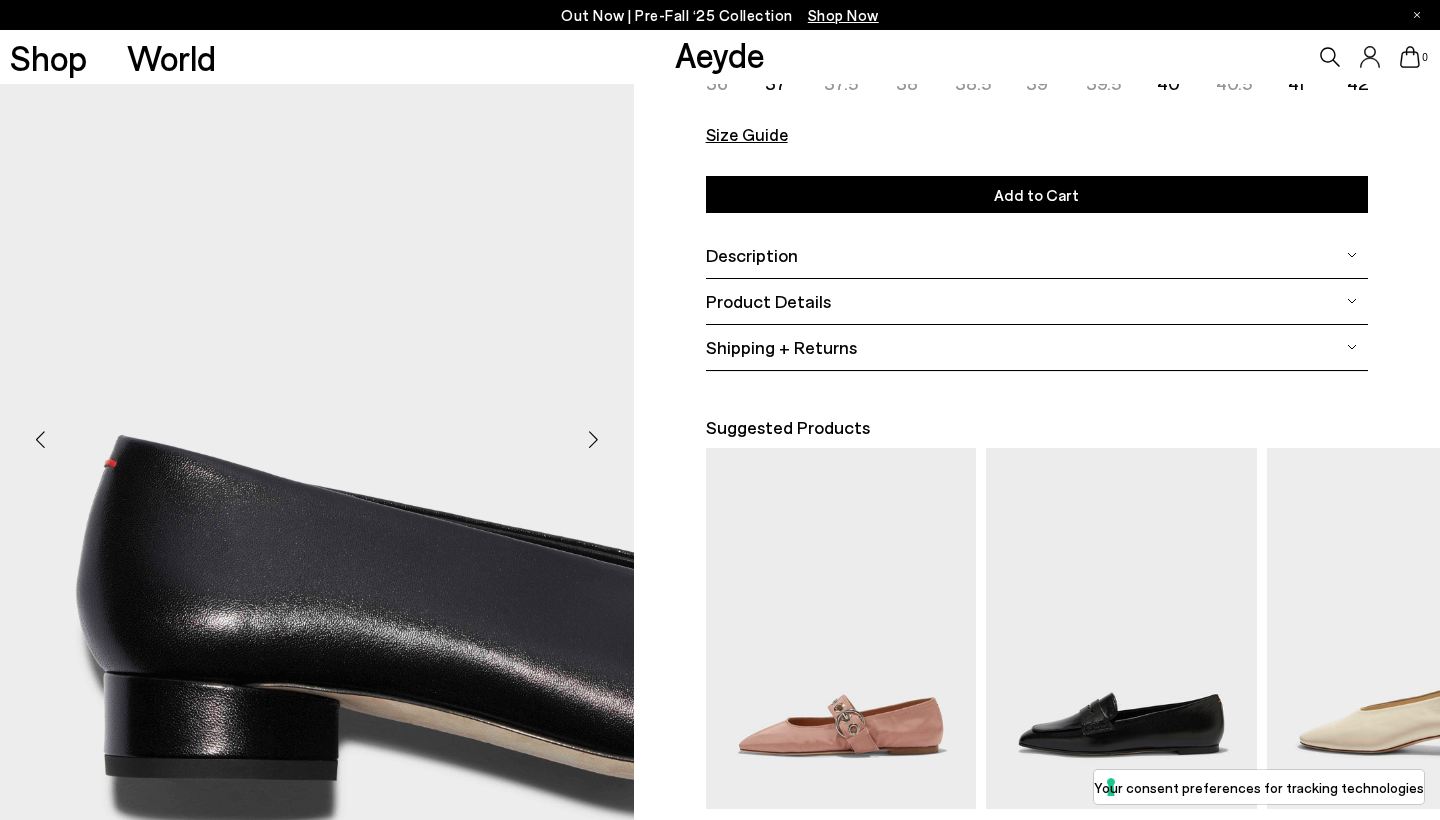 click at bounding box center (594, 440) 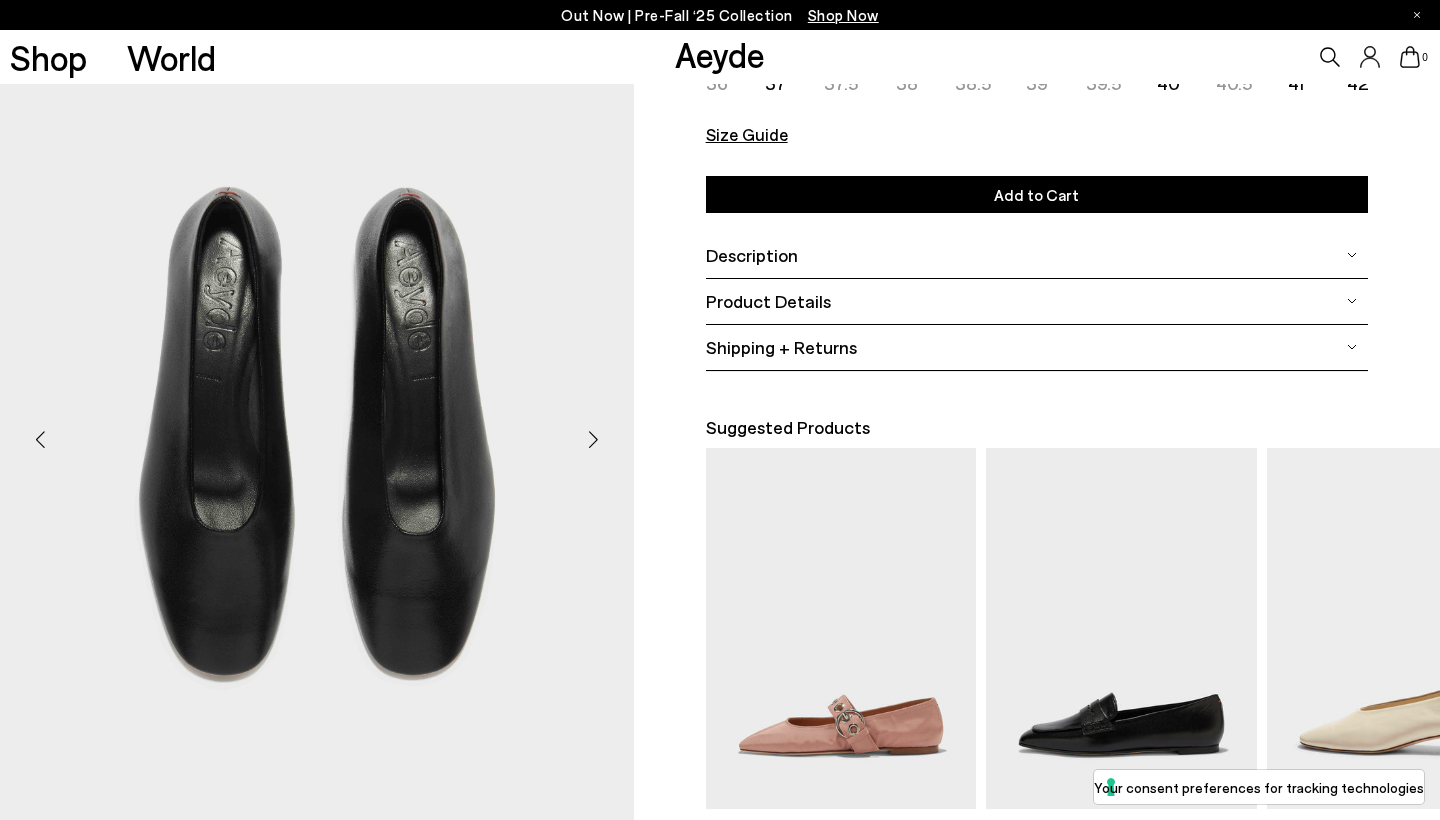 click at bounding box center (594, 440) 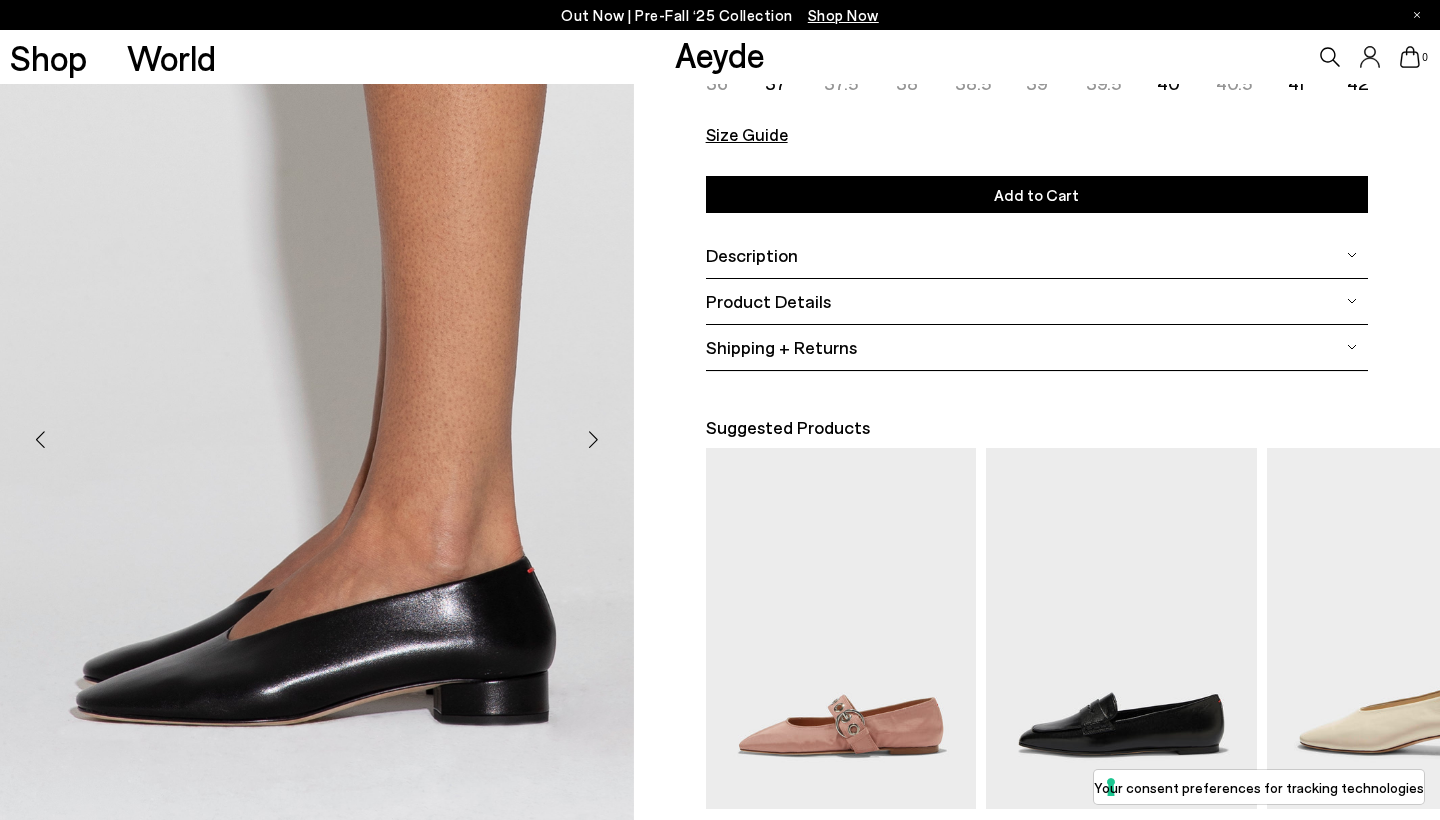 scroll, scrollTop: 181, scrollLeft: 0, axis: vertical 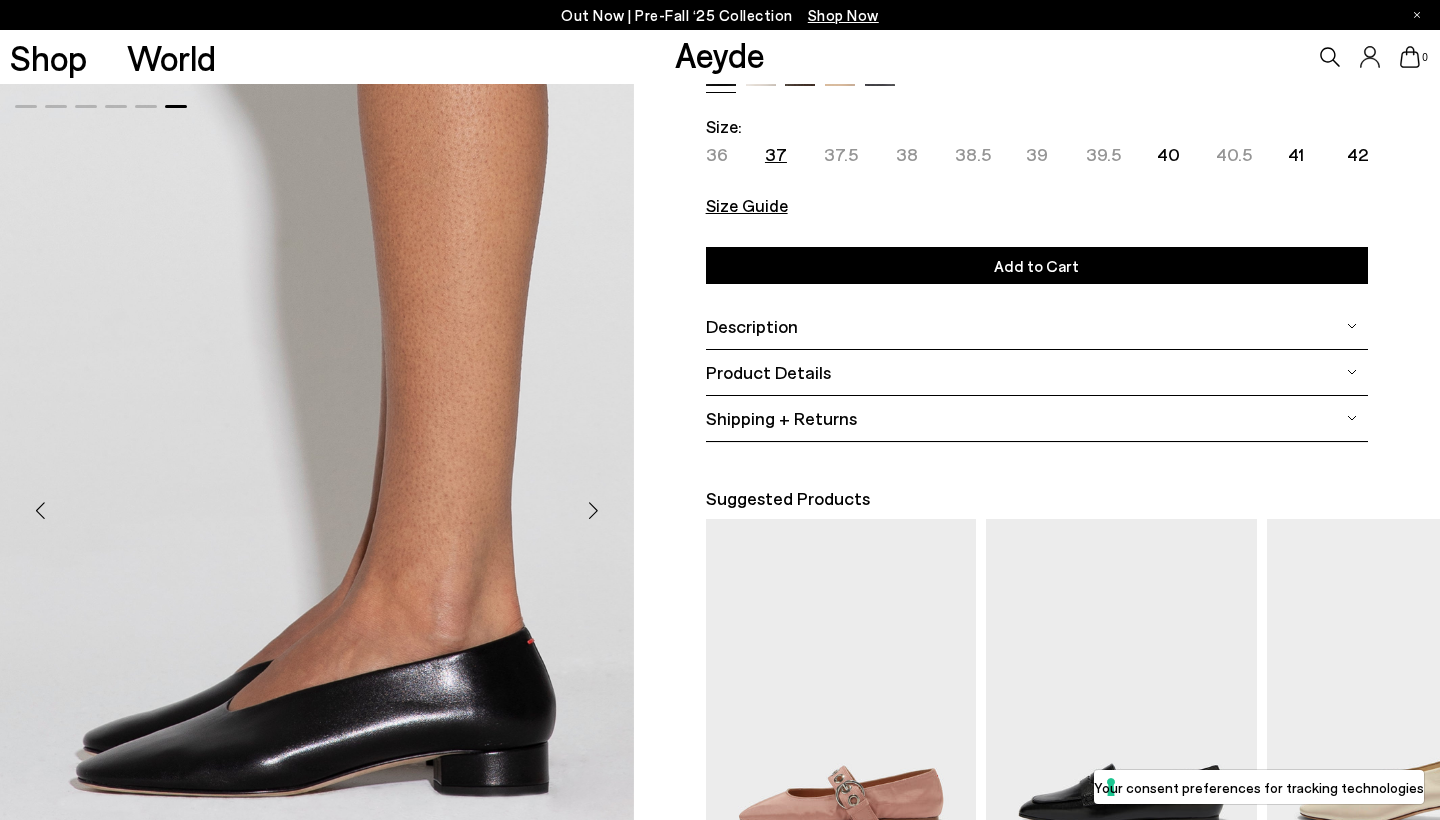 click on "37" at bounding box center (776, 154) 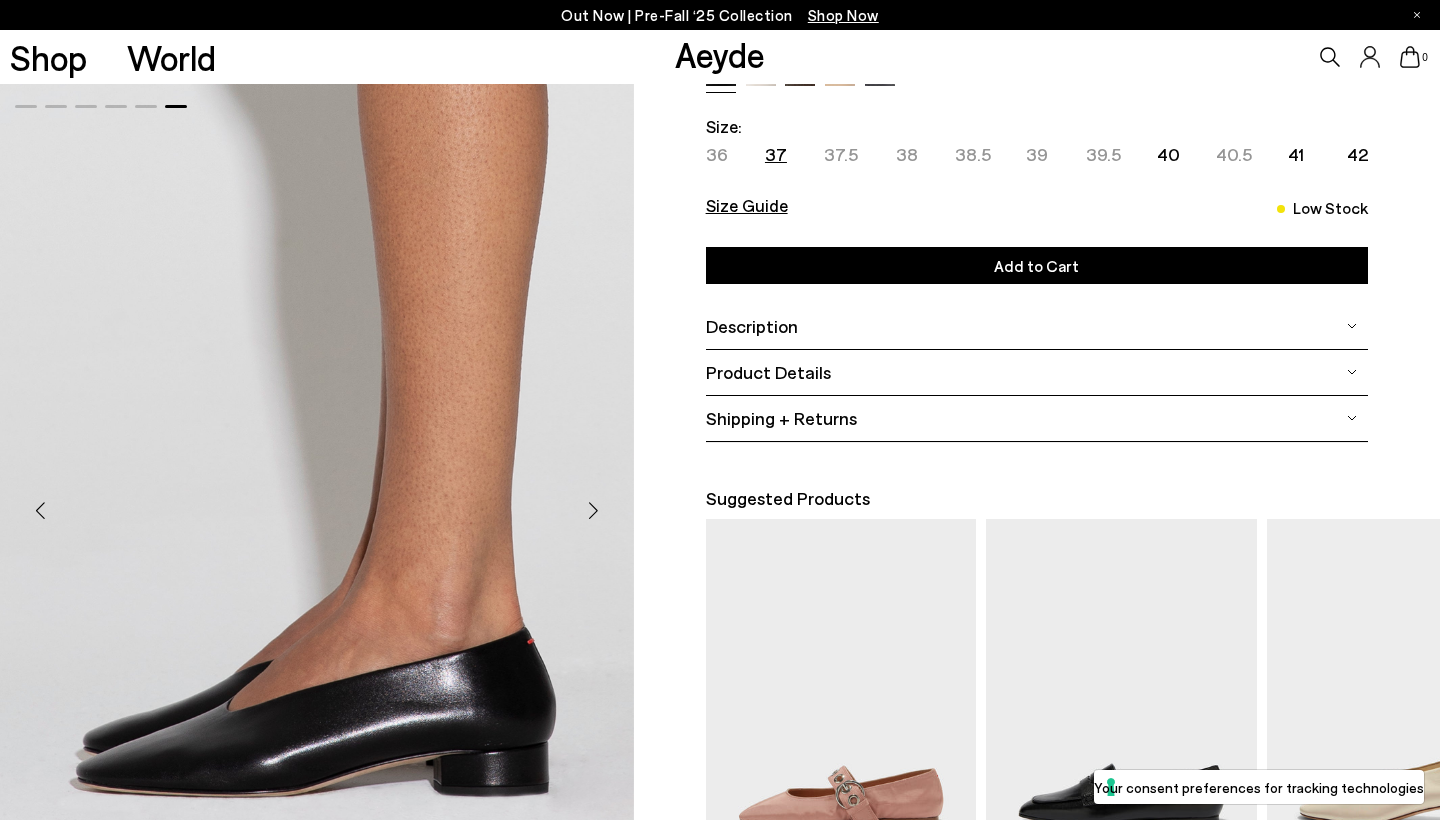 click on "Add to Cart
Select a Size" at bounding box center (1037, 265) 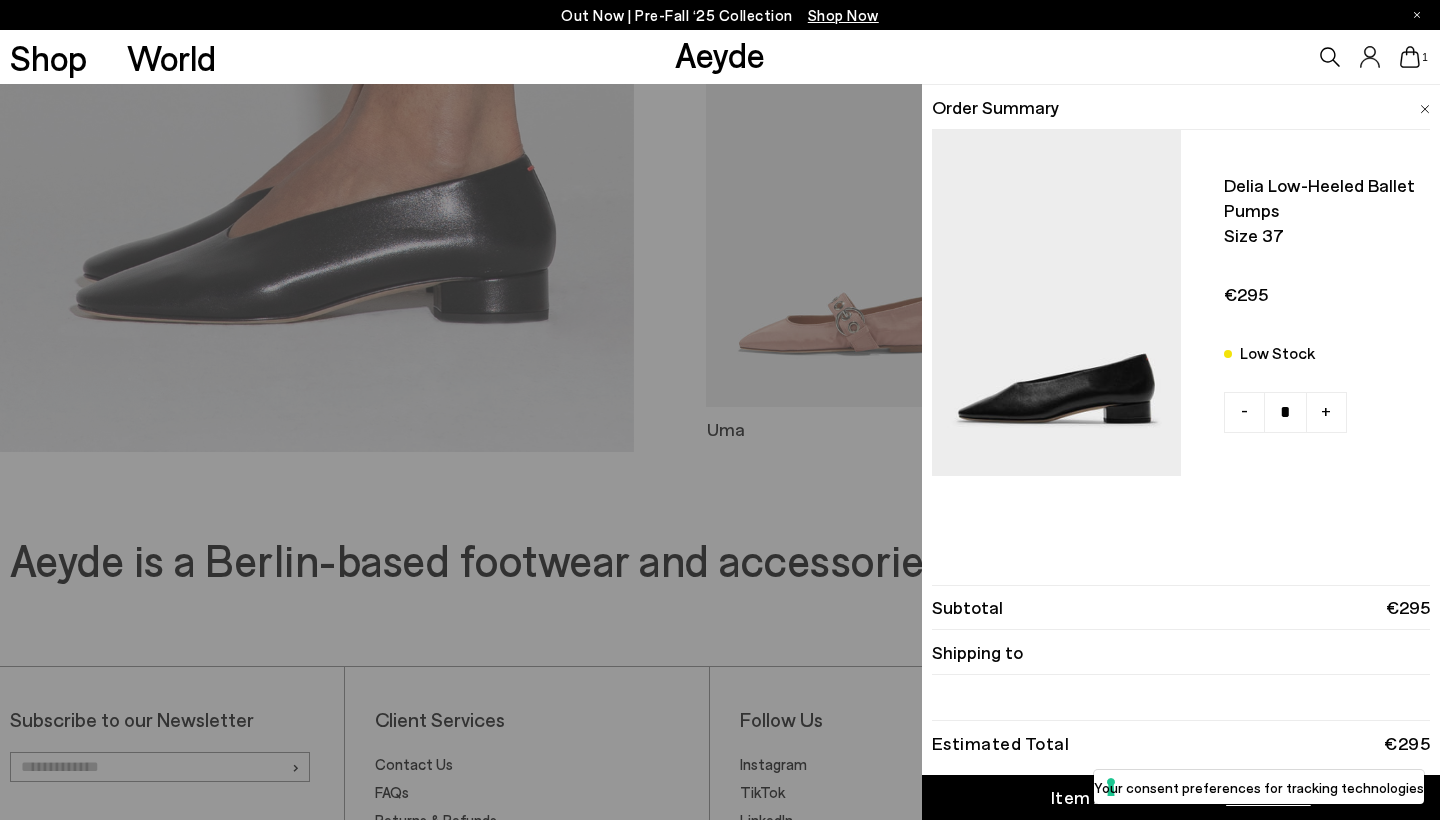 scroll, scrollTop: 722, scrollLeft: 0, axis: vertical 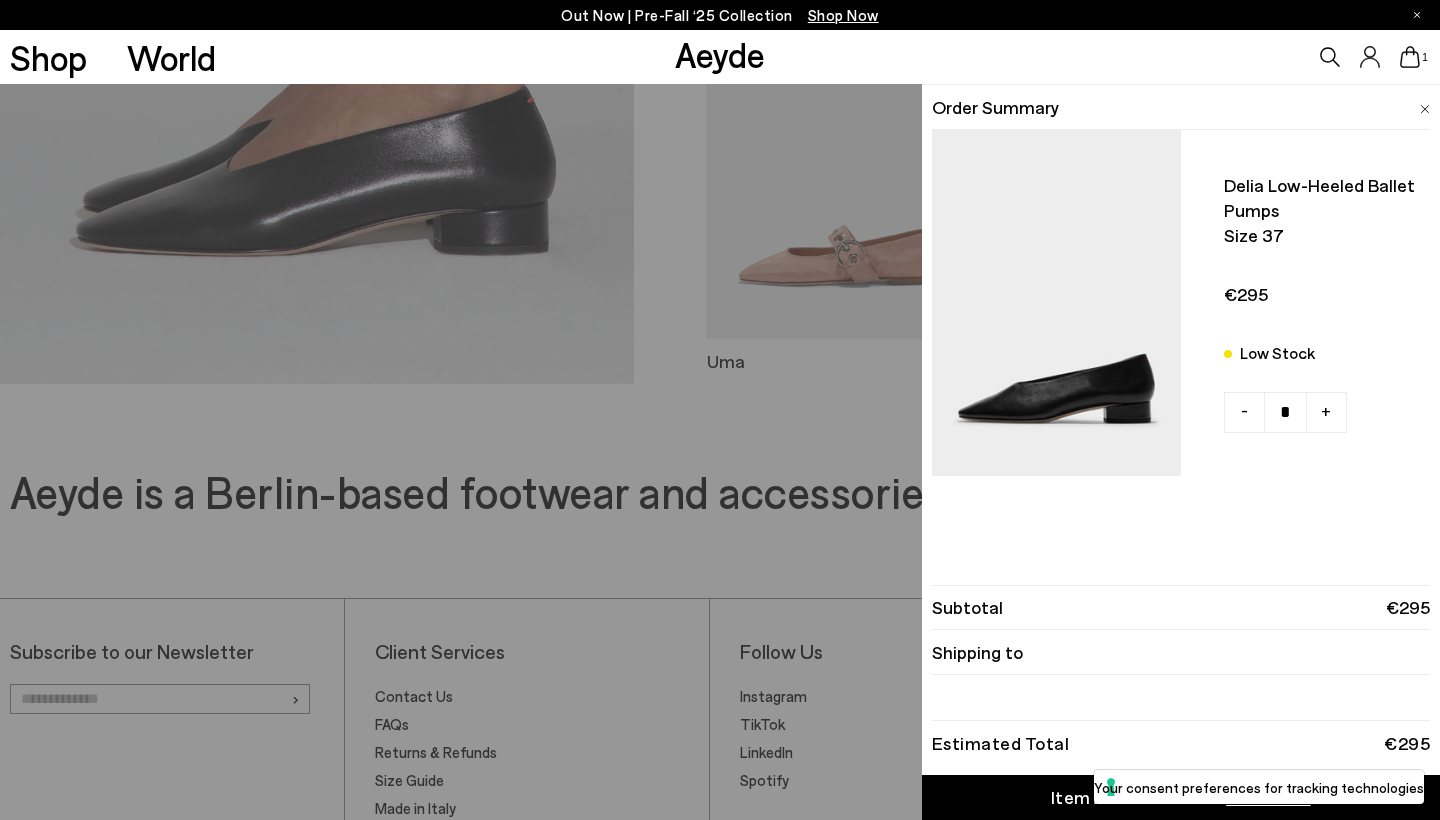 click on "Quick Add
Color
Size
View Details
Order Summary
Delia low-heeled ballet pumps
Size
37
Low Stock
- +" at bounding box center [720, 452] 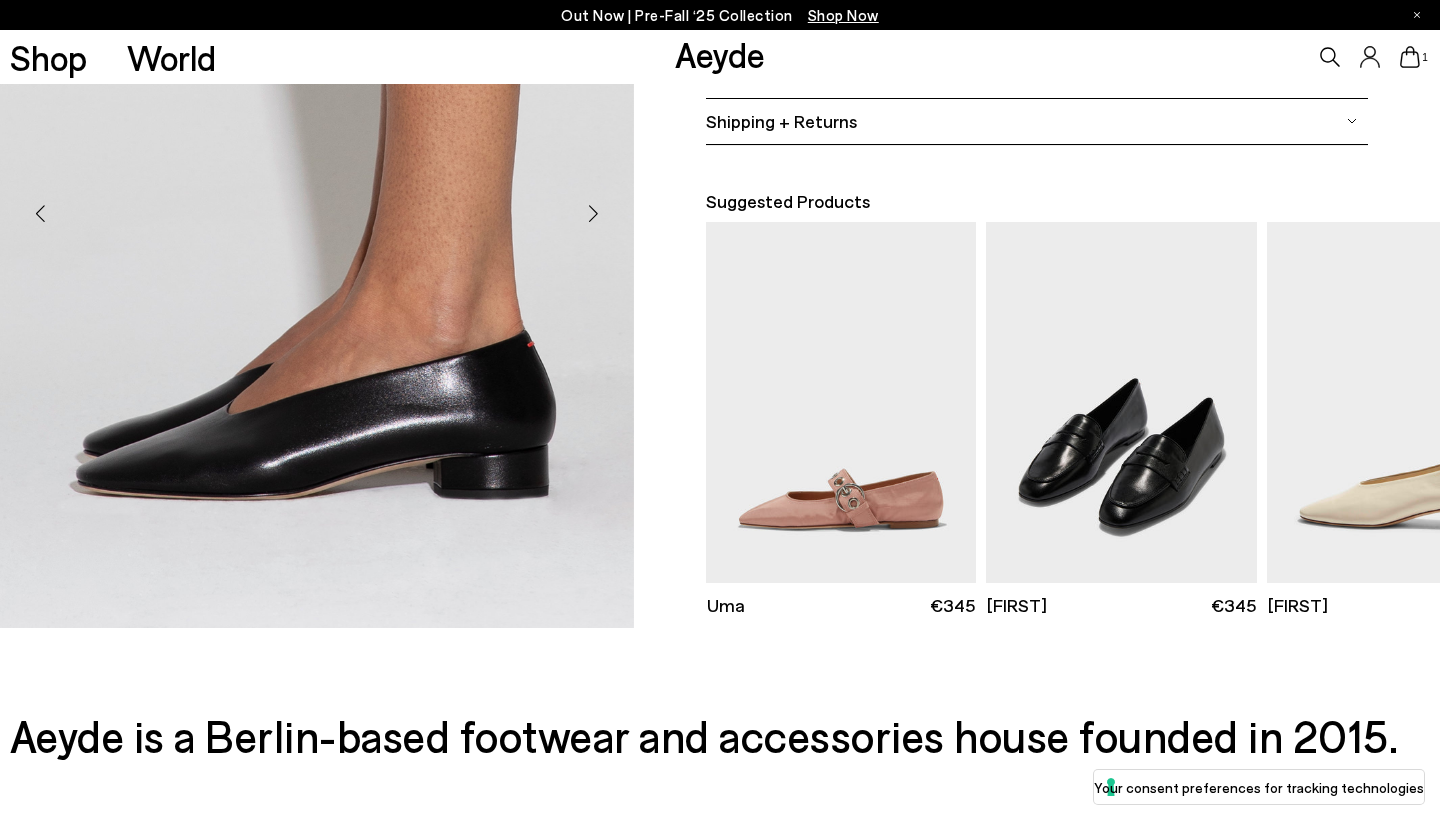 scroll, scrollTop: 476, scrollLeft: 73, axis: both 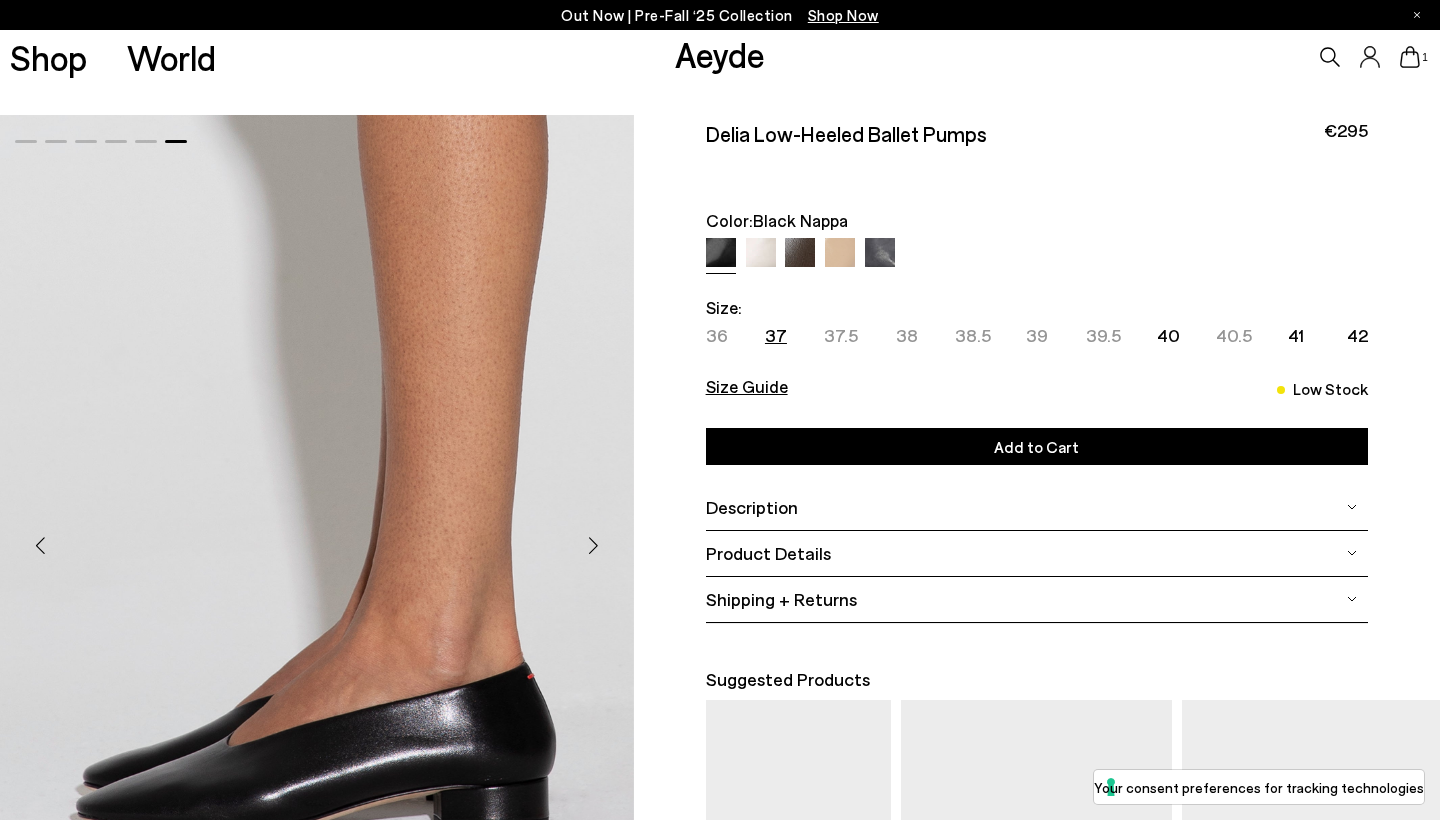 click on "1" at bounding box center [1200, 57] 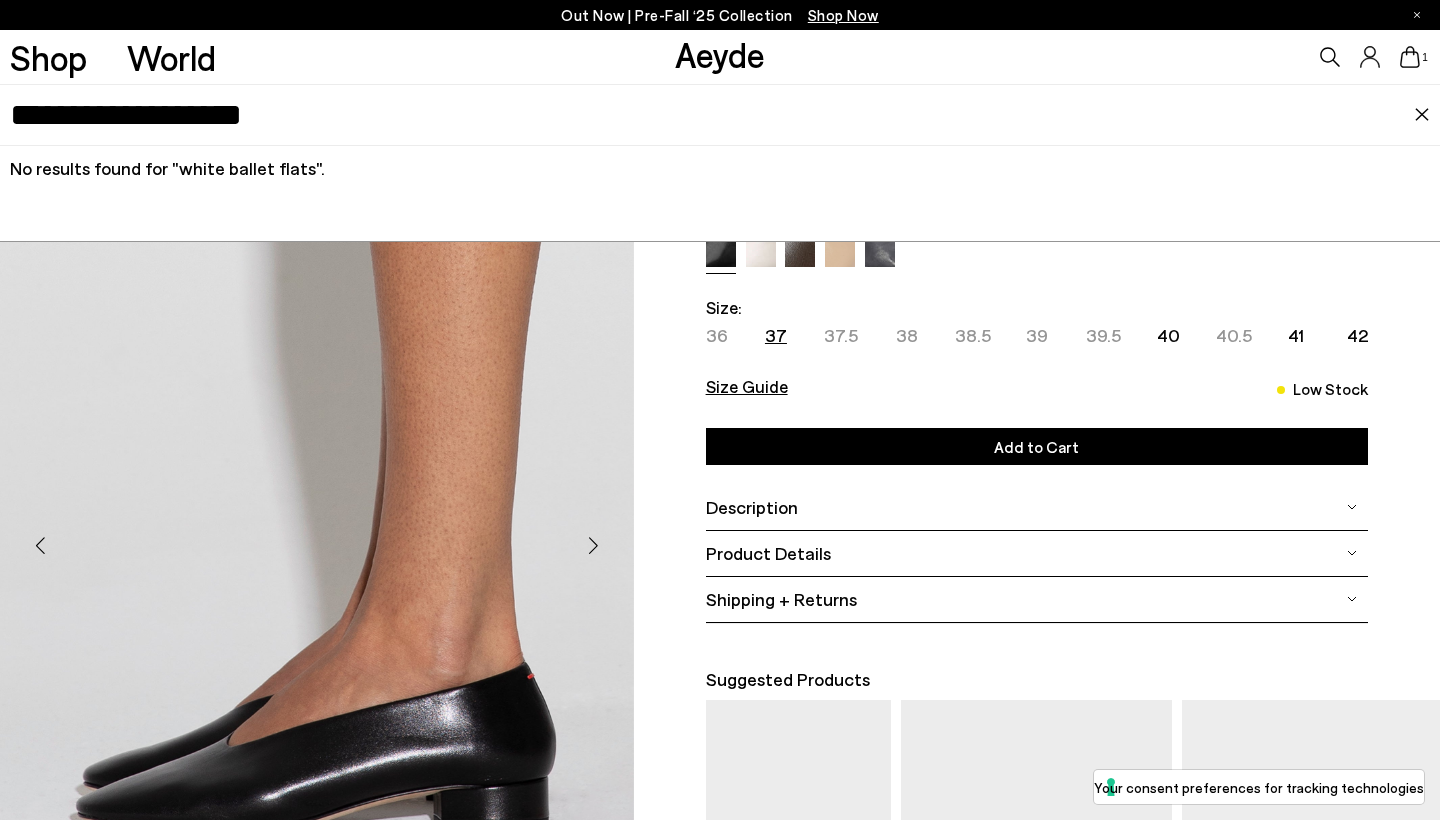 click on "**********" at bounding box center [712, 115] 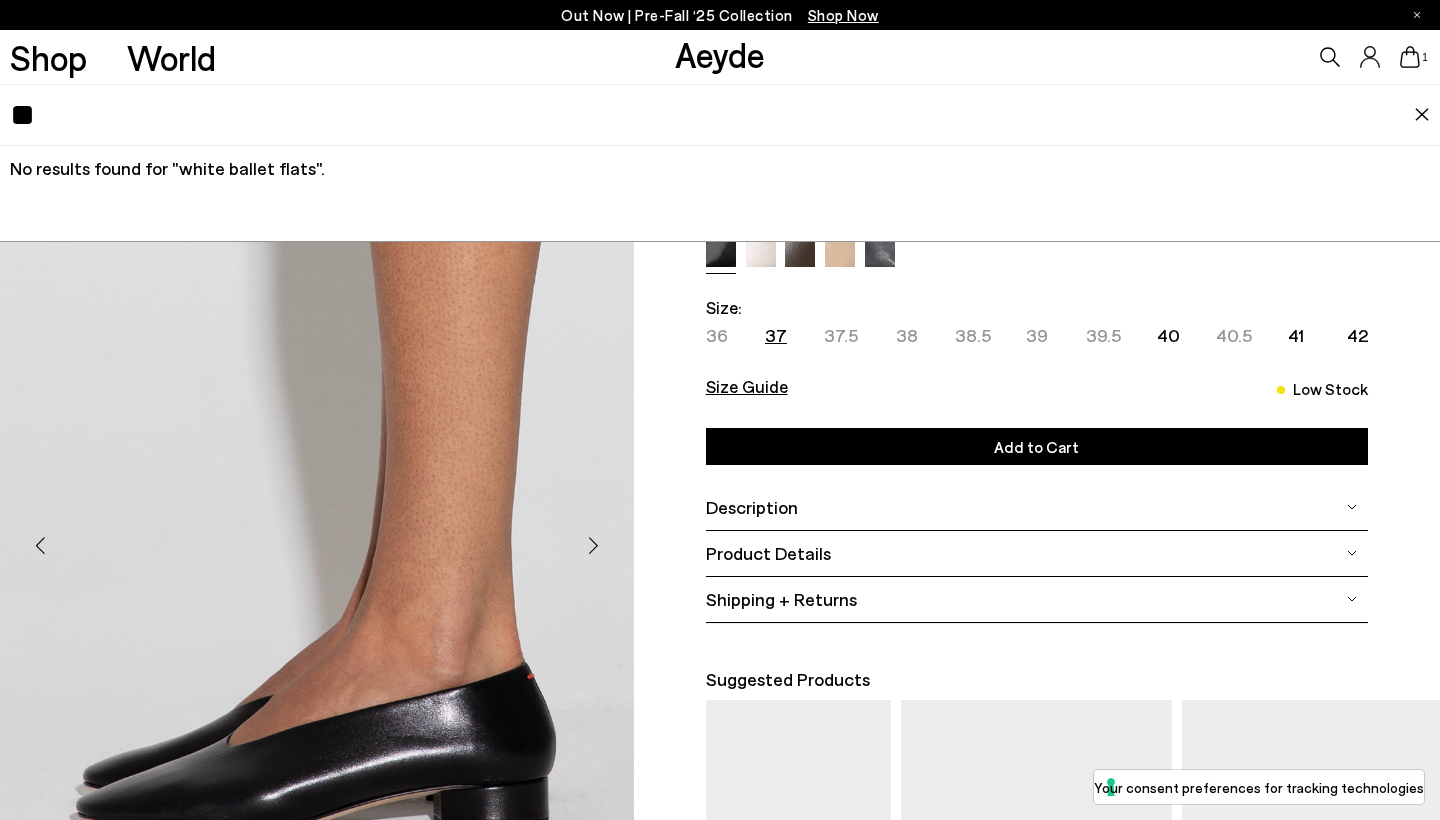type on "*" 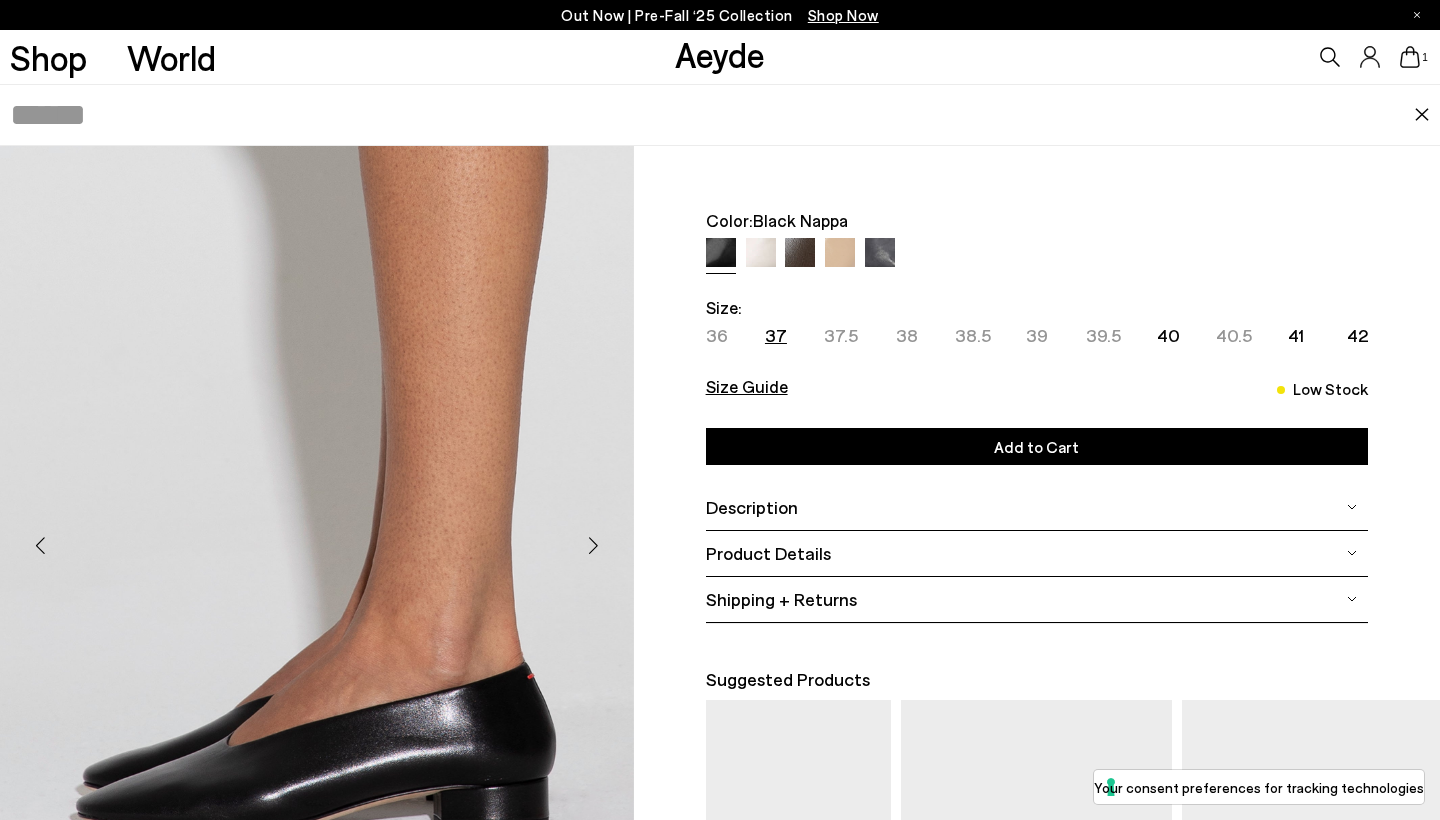 type on "*" 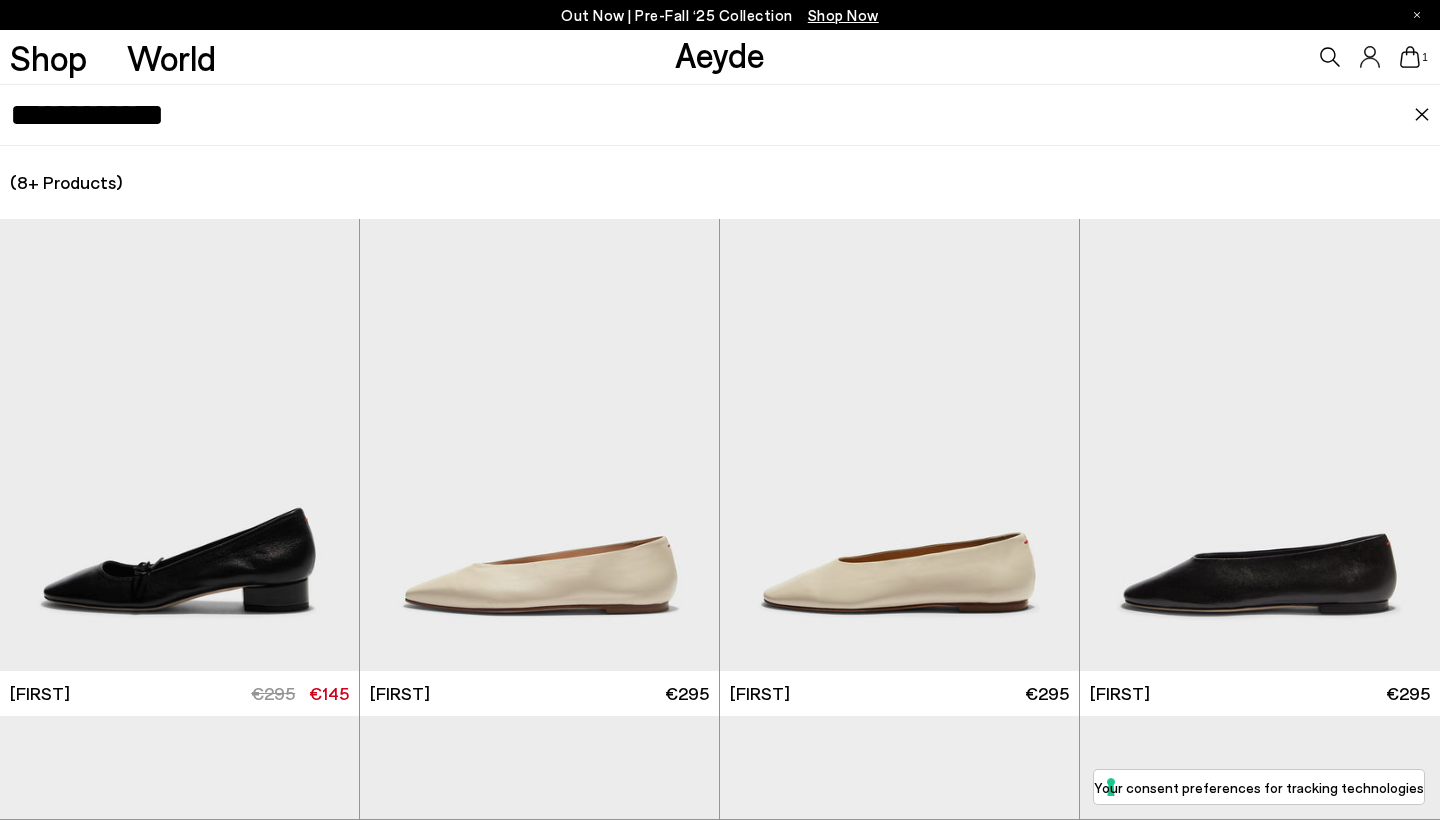 scroll, scrollTop: 402, scrollLeft: 72, axis: both 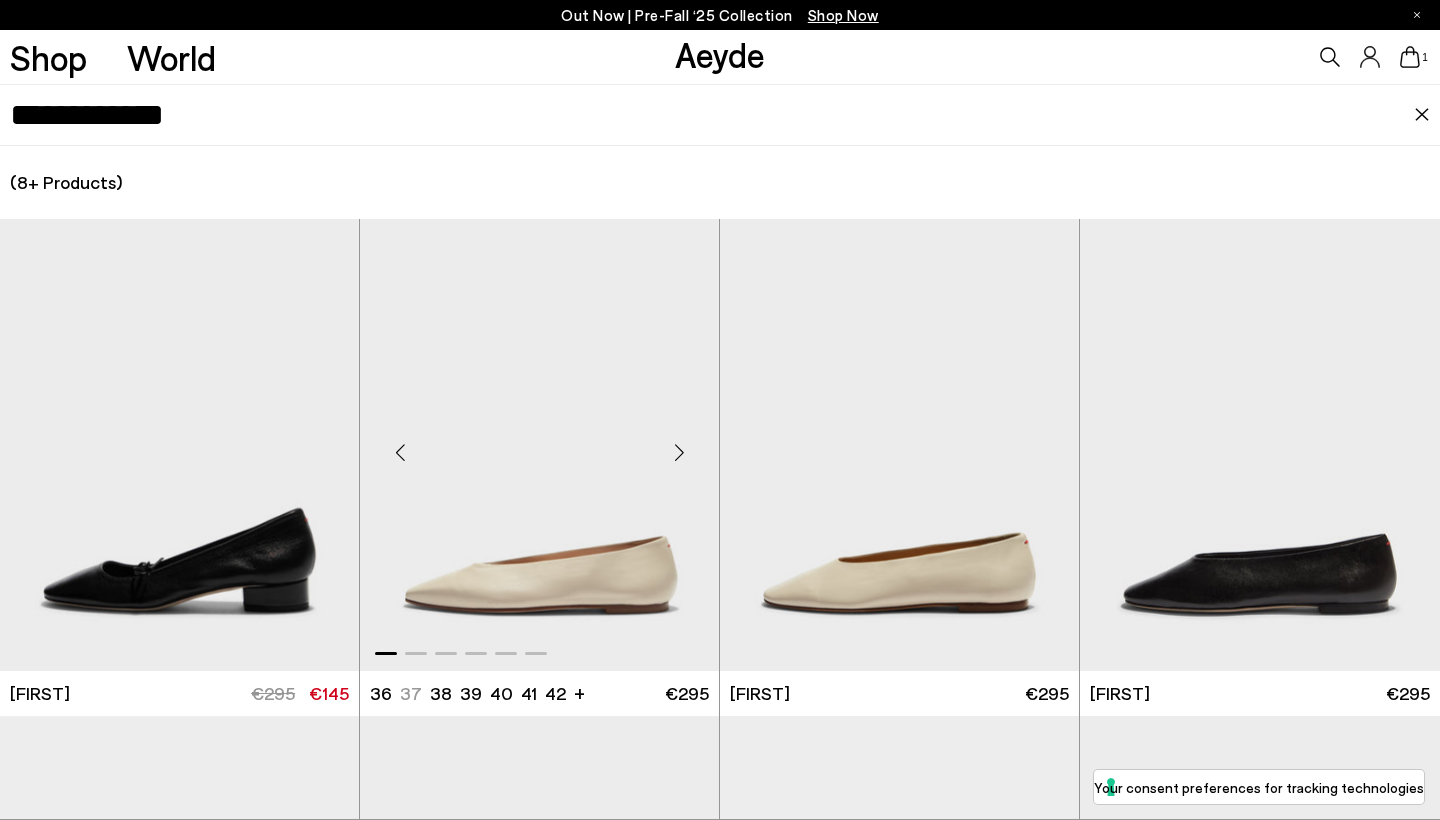 click at bounding box center [679, 453] 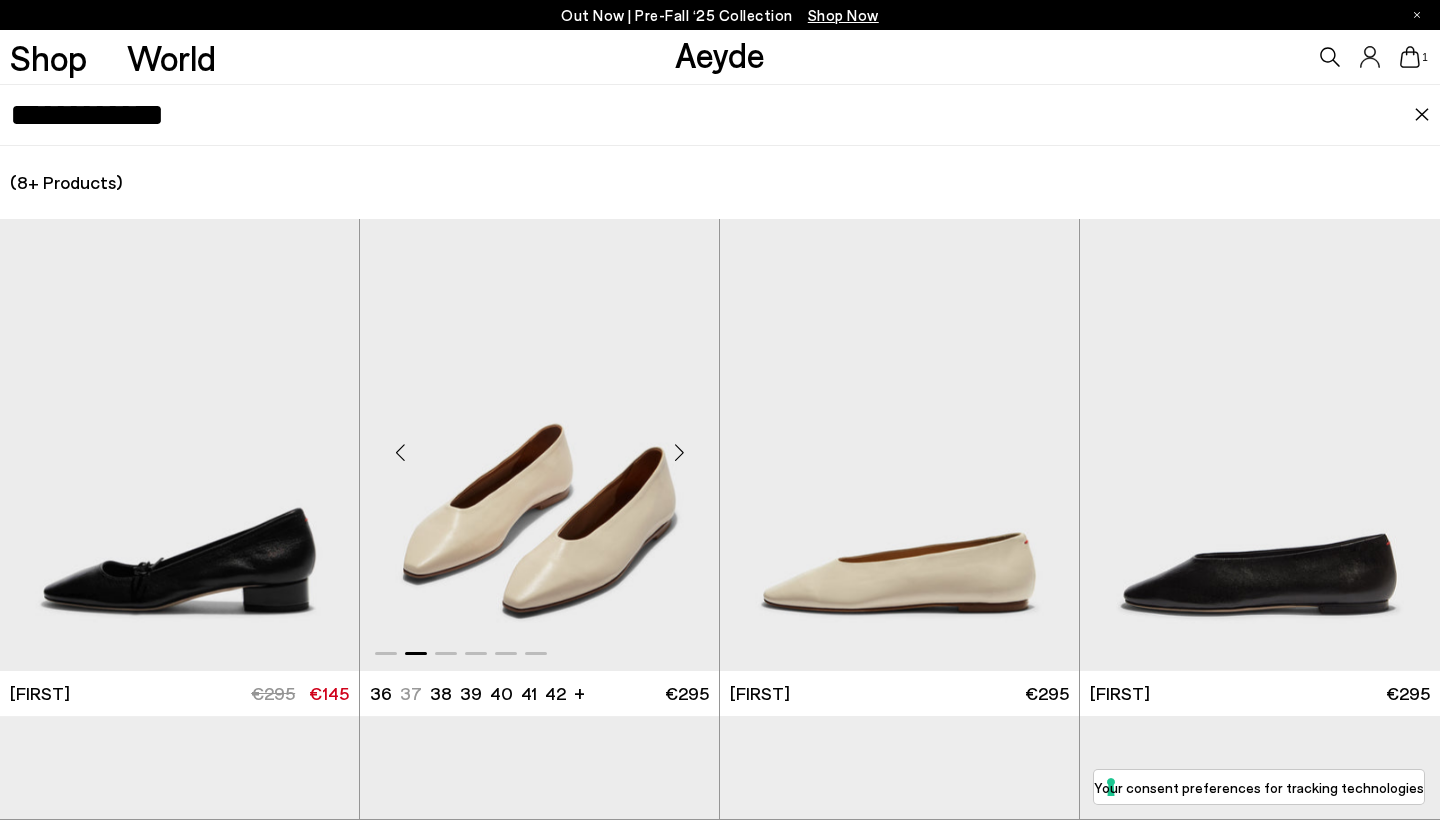 click at bounding box center (679, 453) 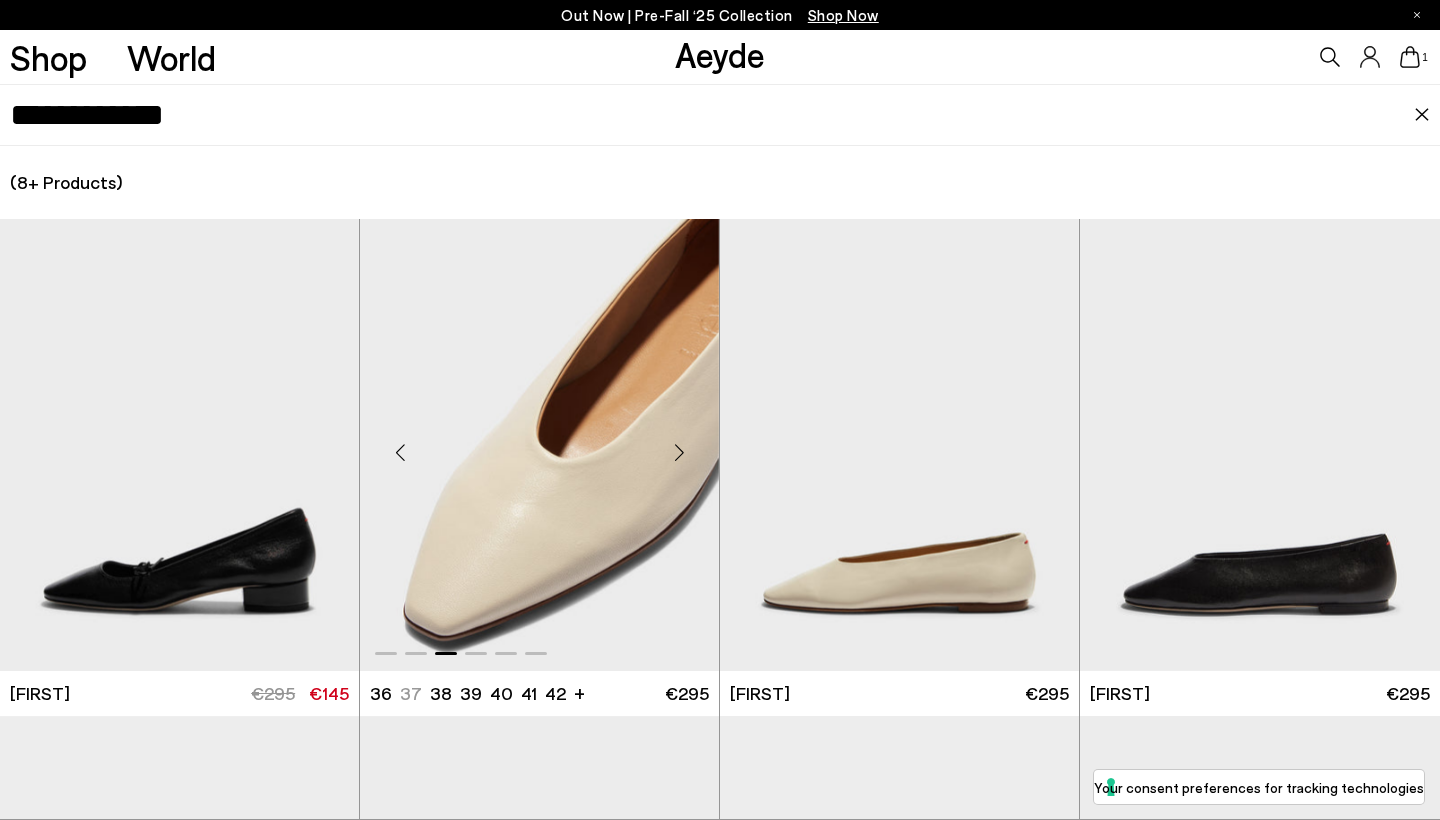 click at bounding box center [679, 453] 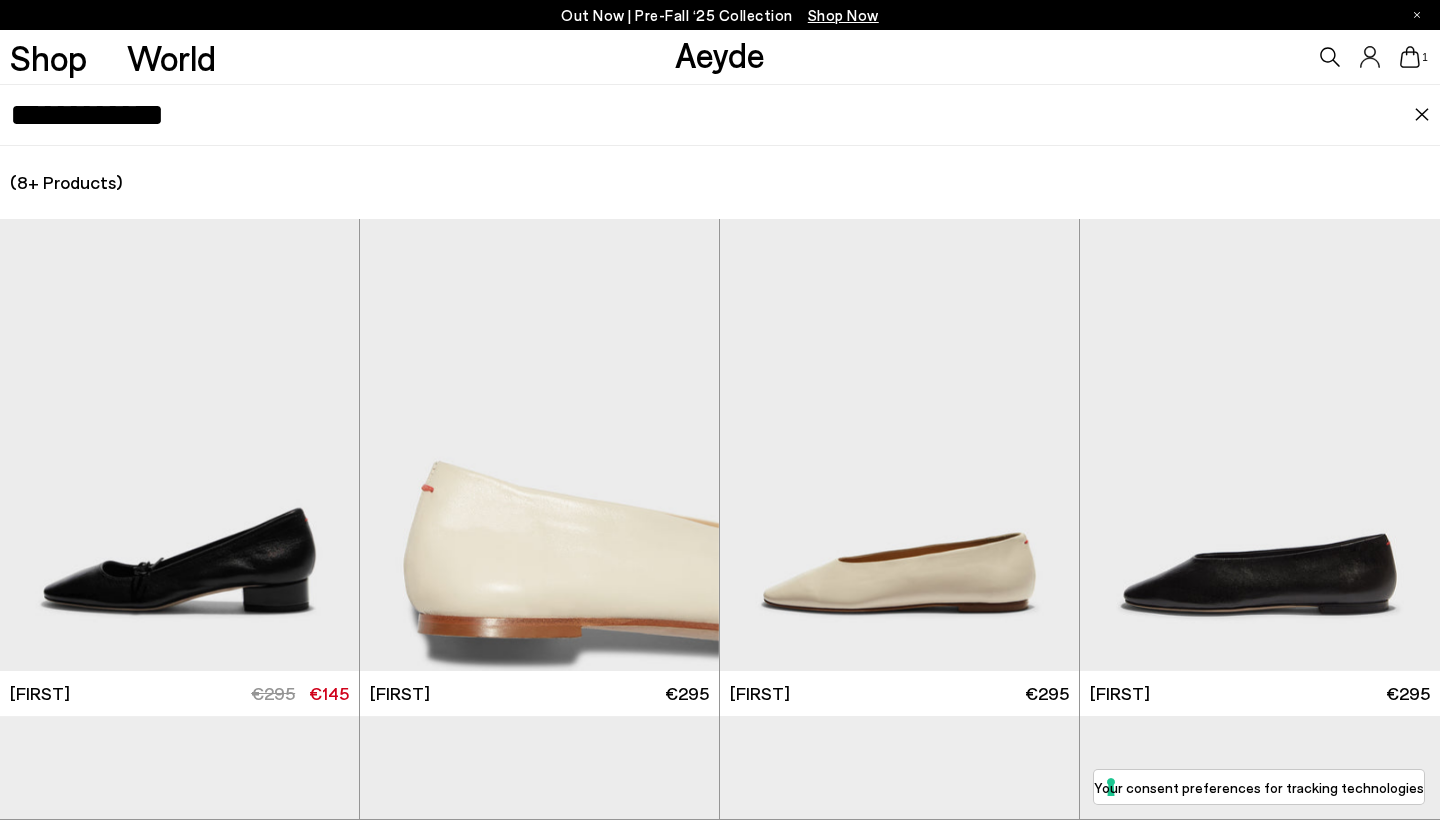 click on "**********" at bounding box center [712, 115] 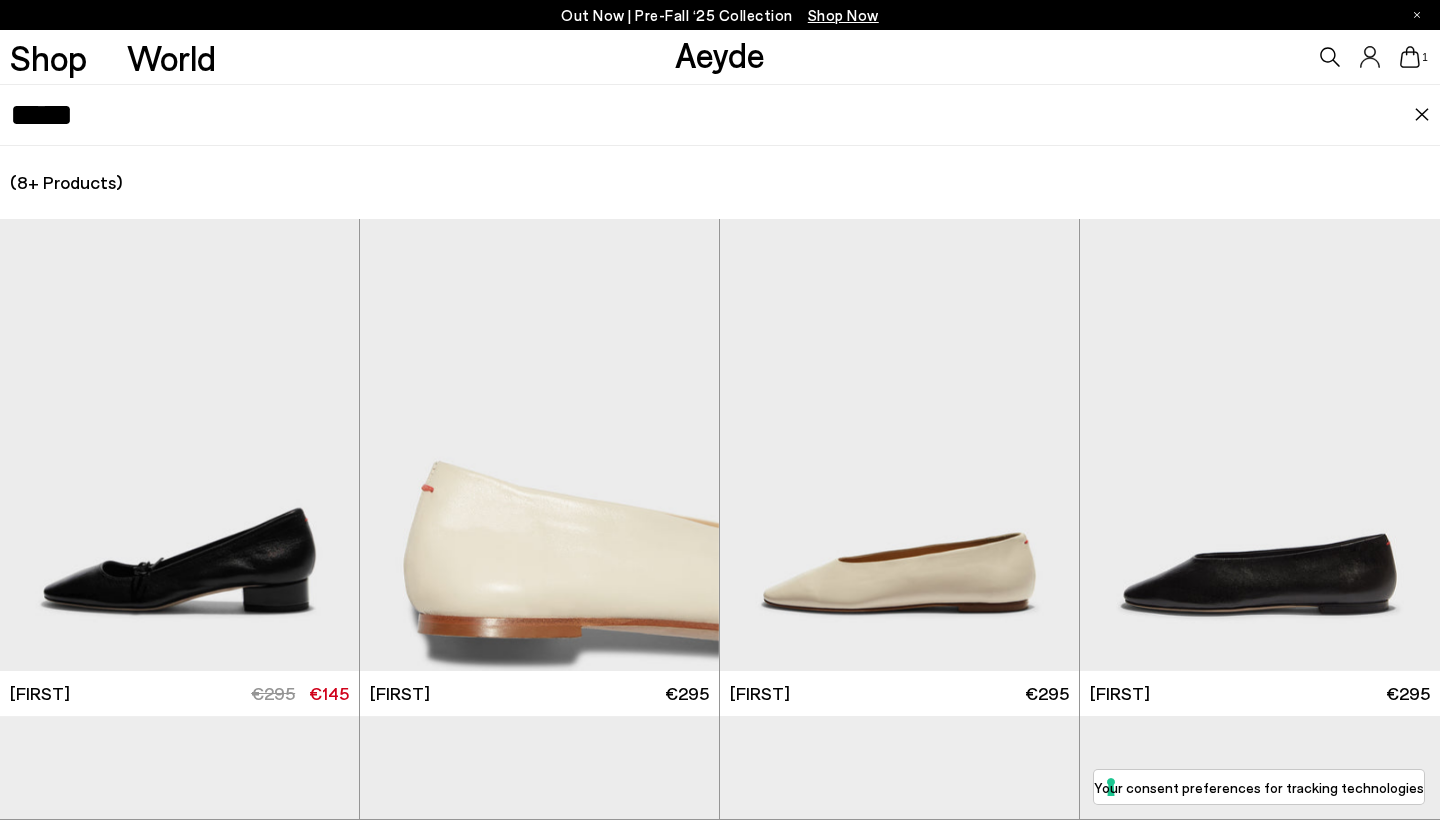 type on "*****" 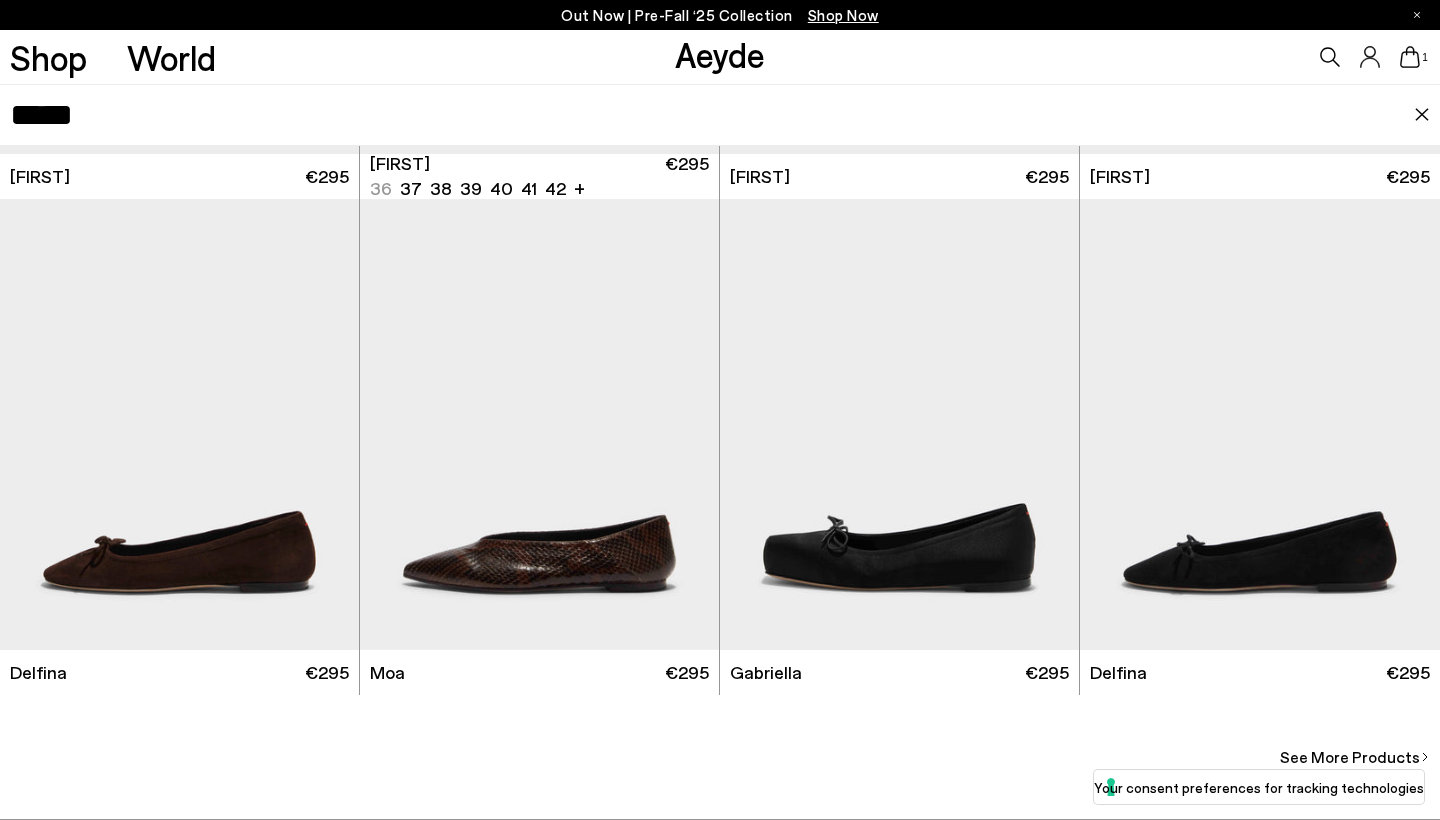 scroll, scrollTop: 521, scrollLeft: 0, axis: vertical 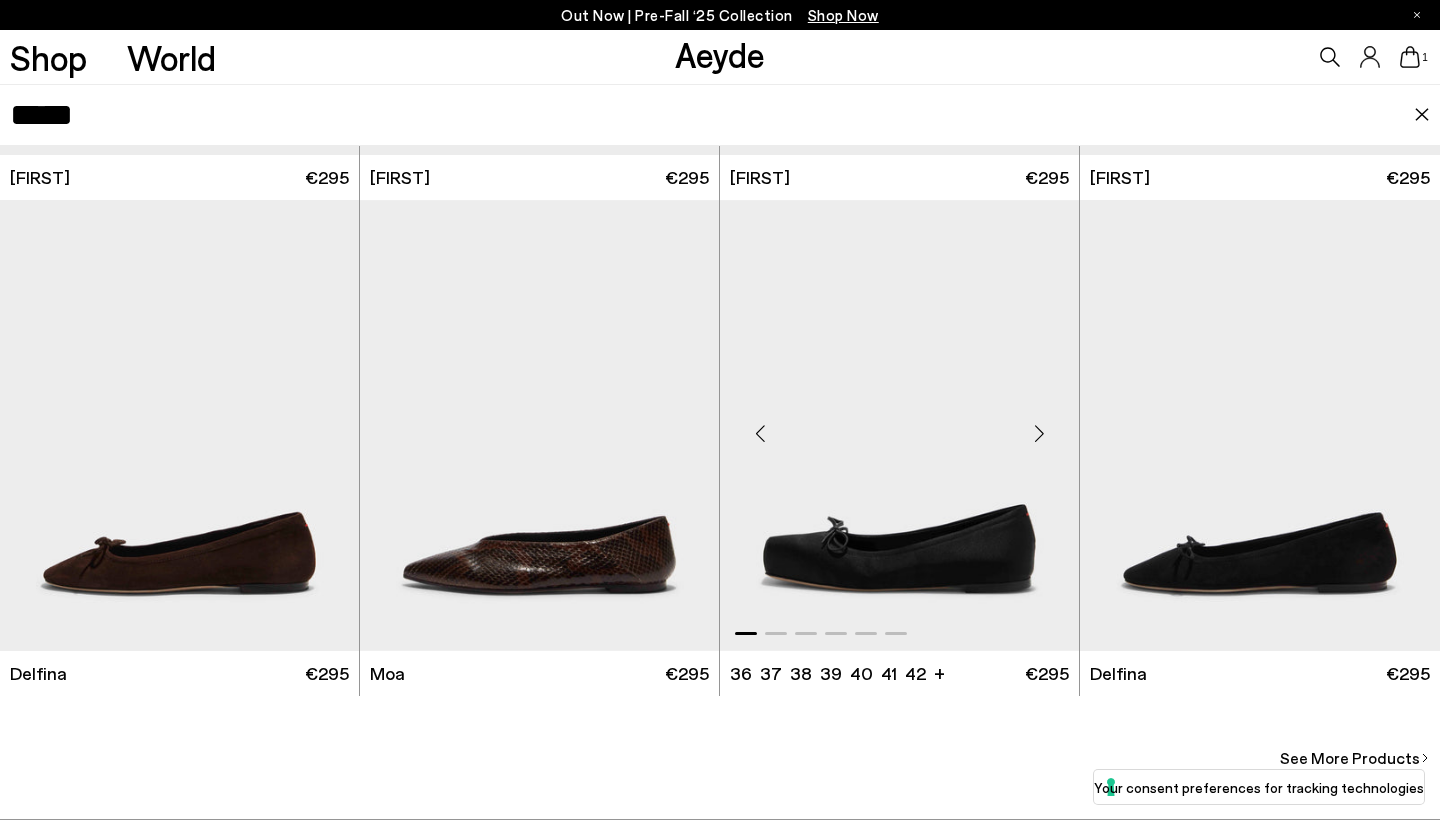 click at bounding box center [899, 425] 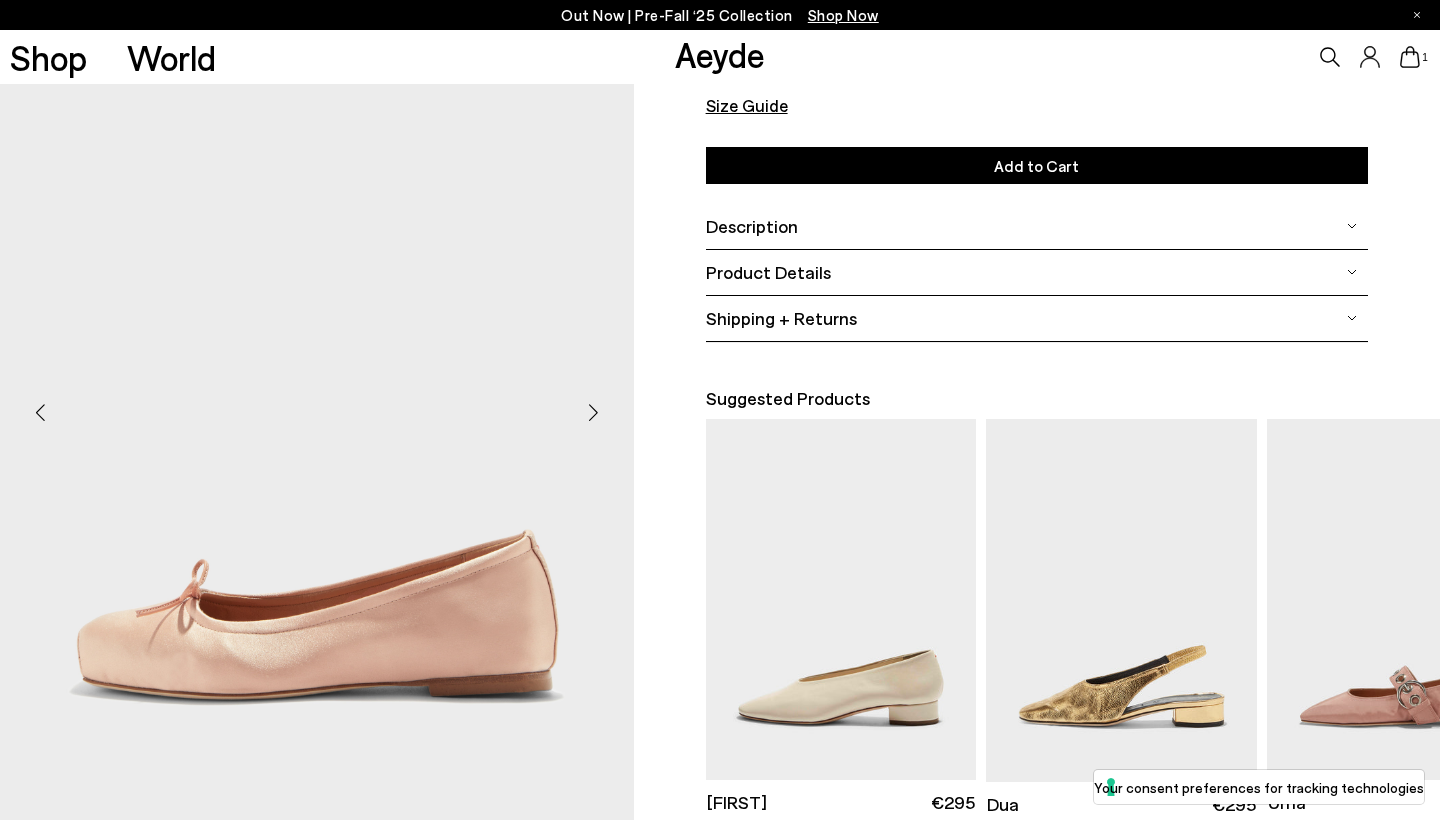 scroll, scrollTop: 282, scrollLeft: 2, axis: both 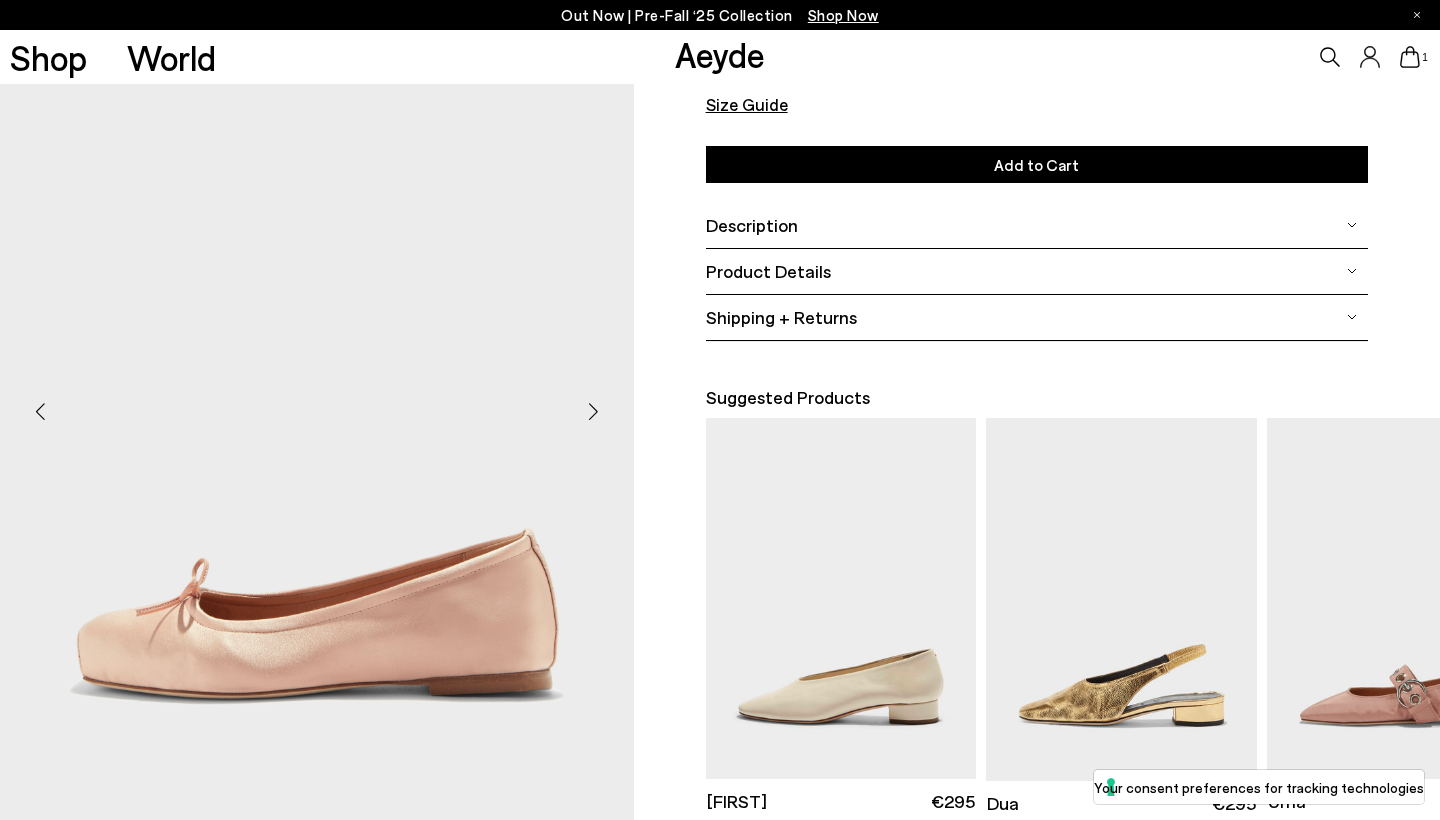 click at bounding box center (594, 412) 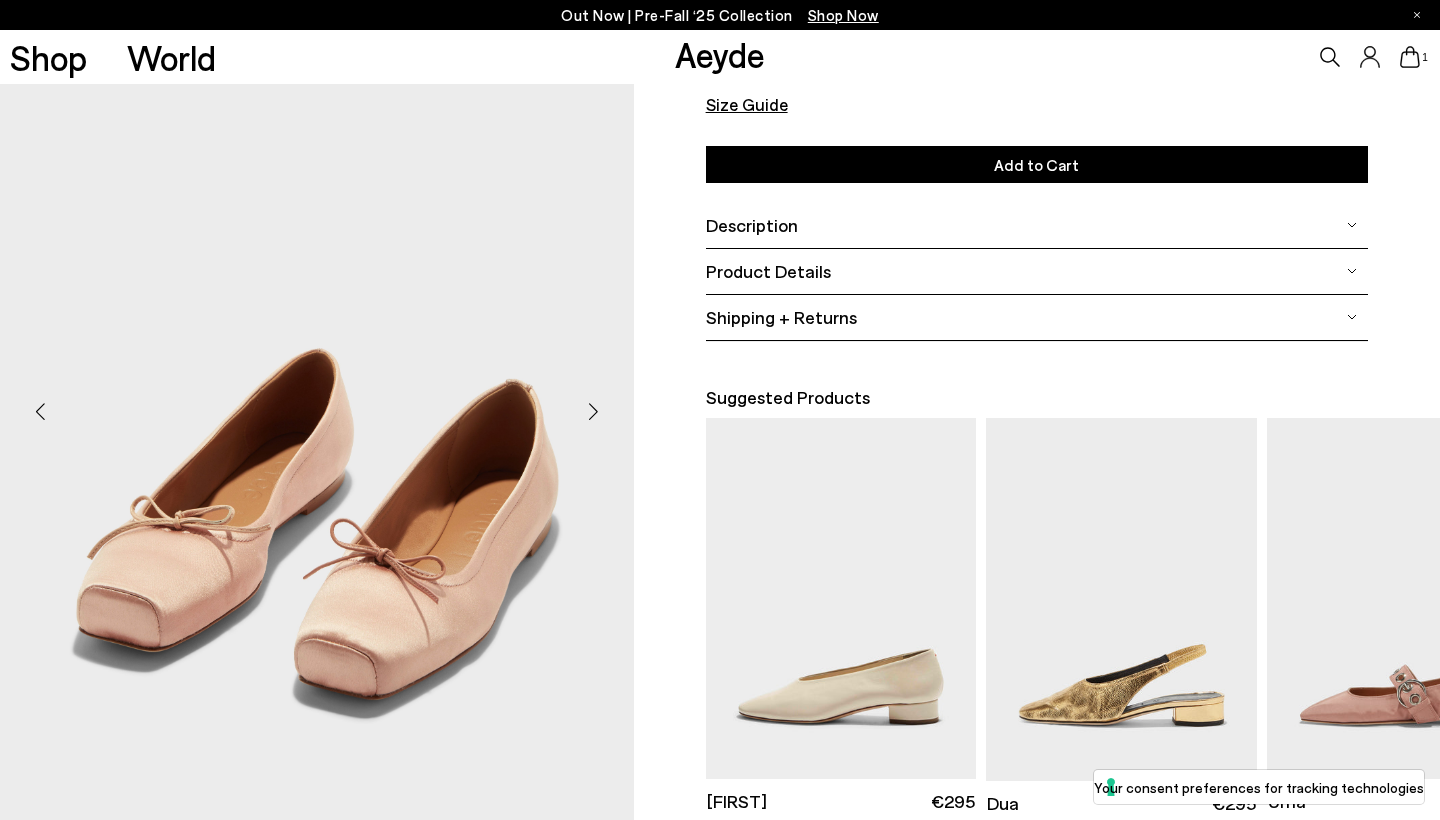 click at bounding box center [594, 412] 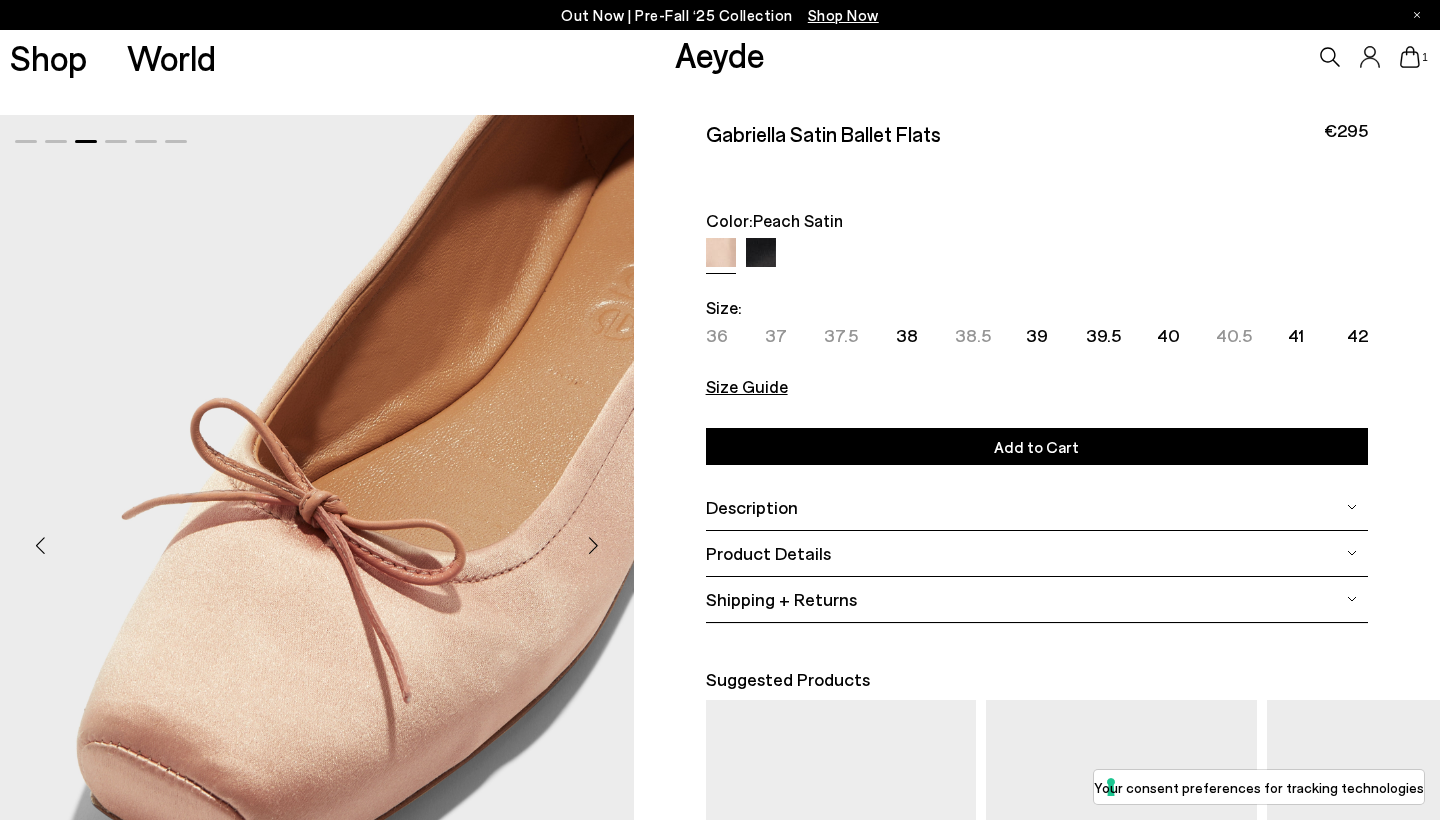 scroll, scrollTop: 0, scrollLeft: 2, axis: horizontal 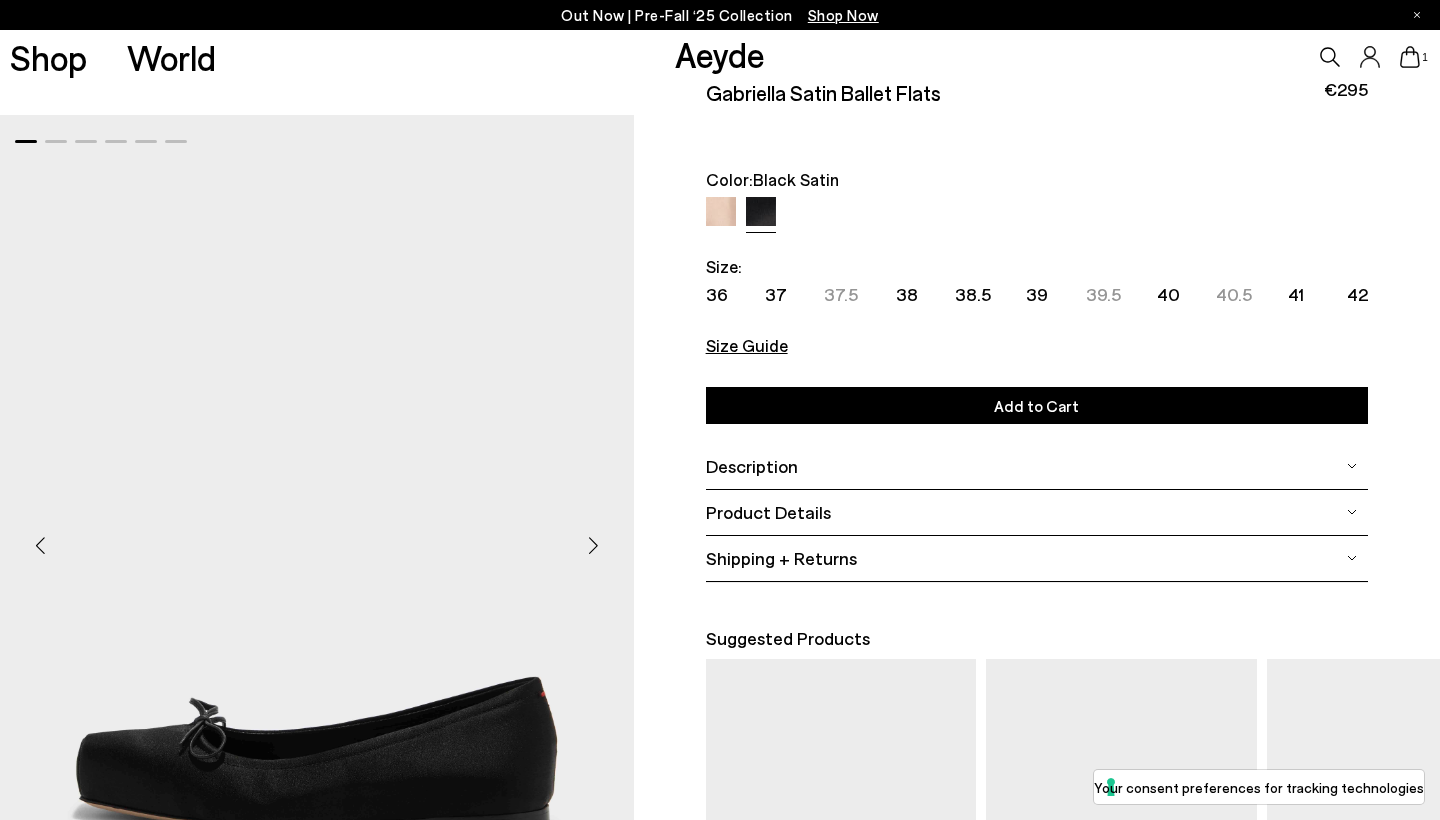 click at bounding box center [594, 546] 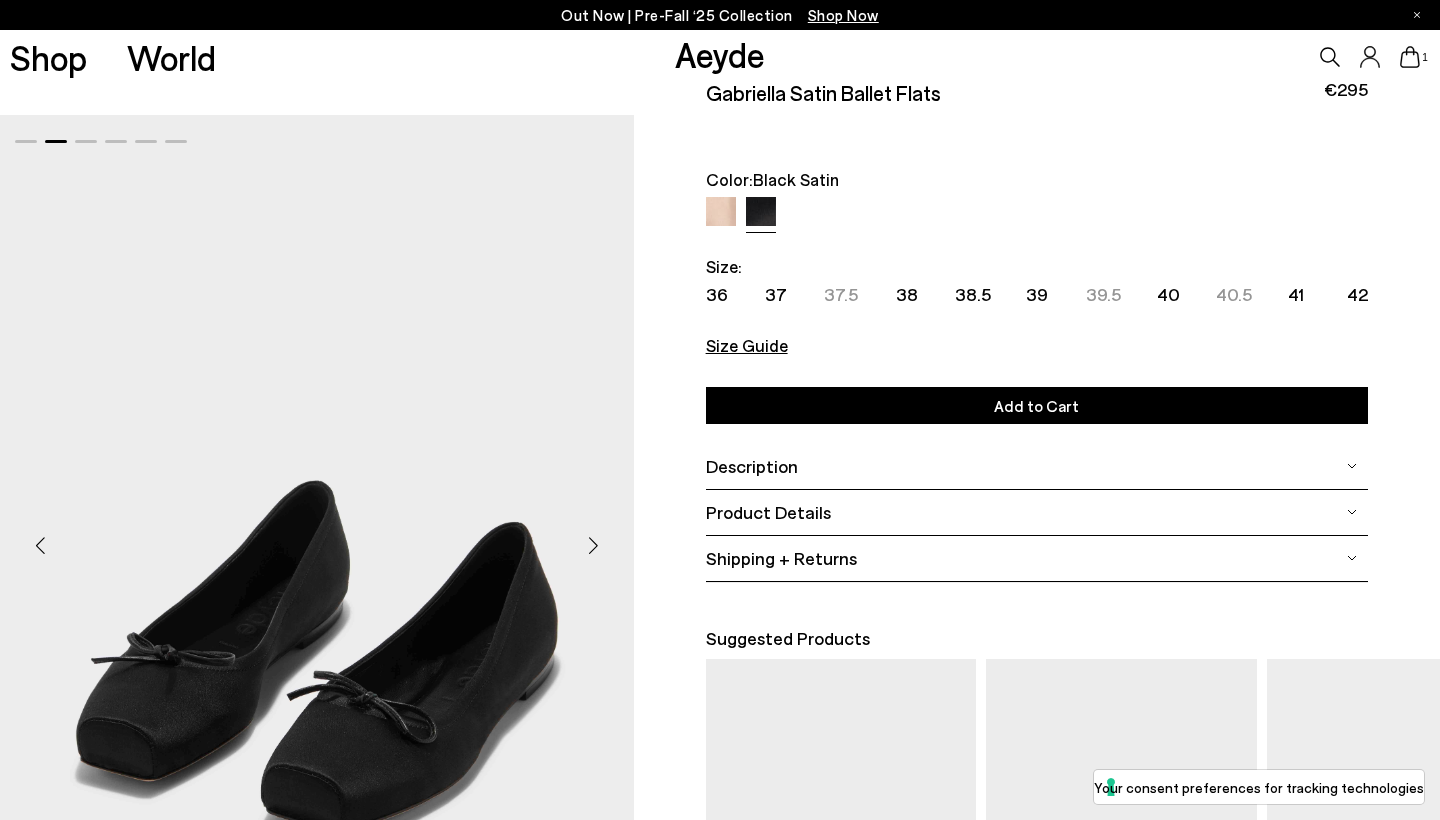 click at bounding box center [594, 546] 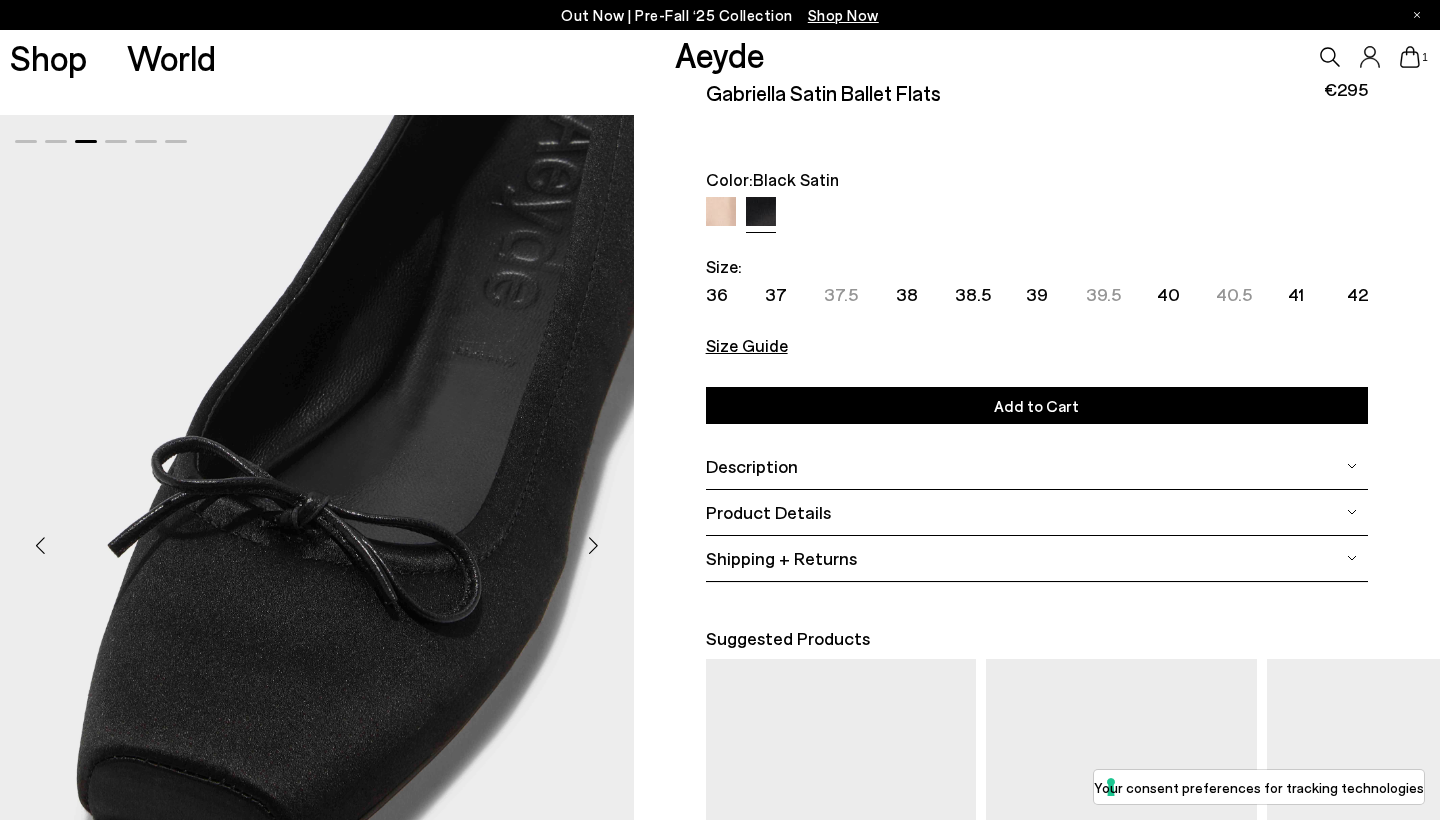 click at bounding box center (594, 546) 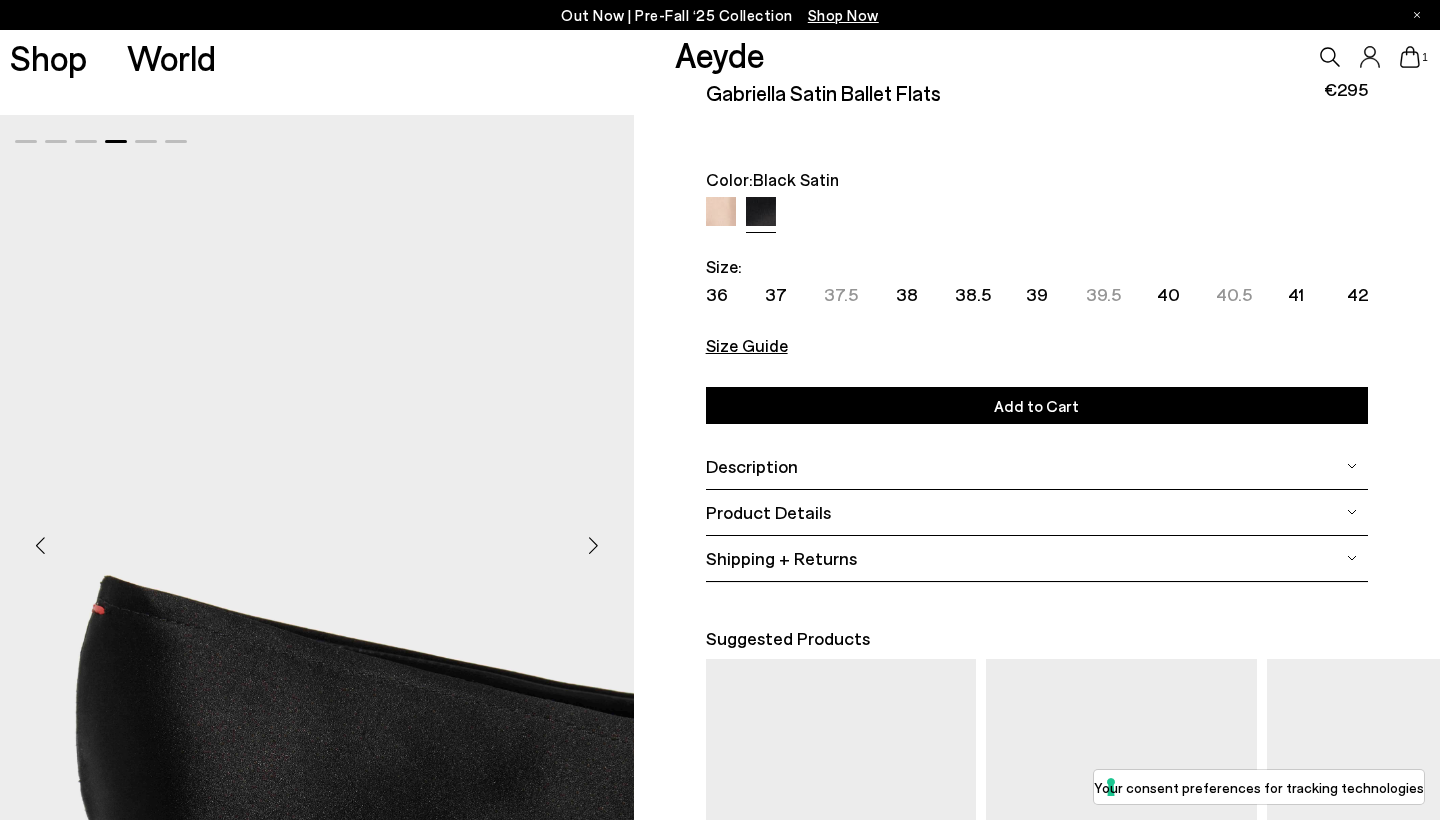 click on "Size Guide" at bounding box center (1037, 347) 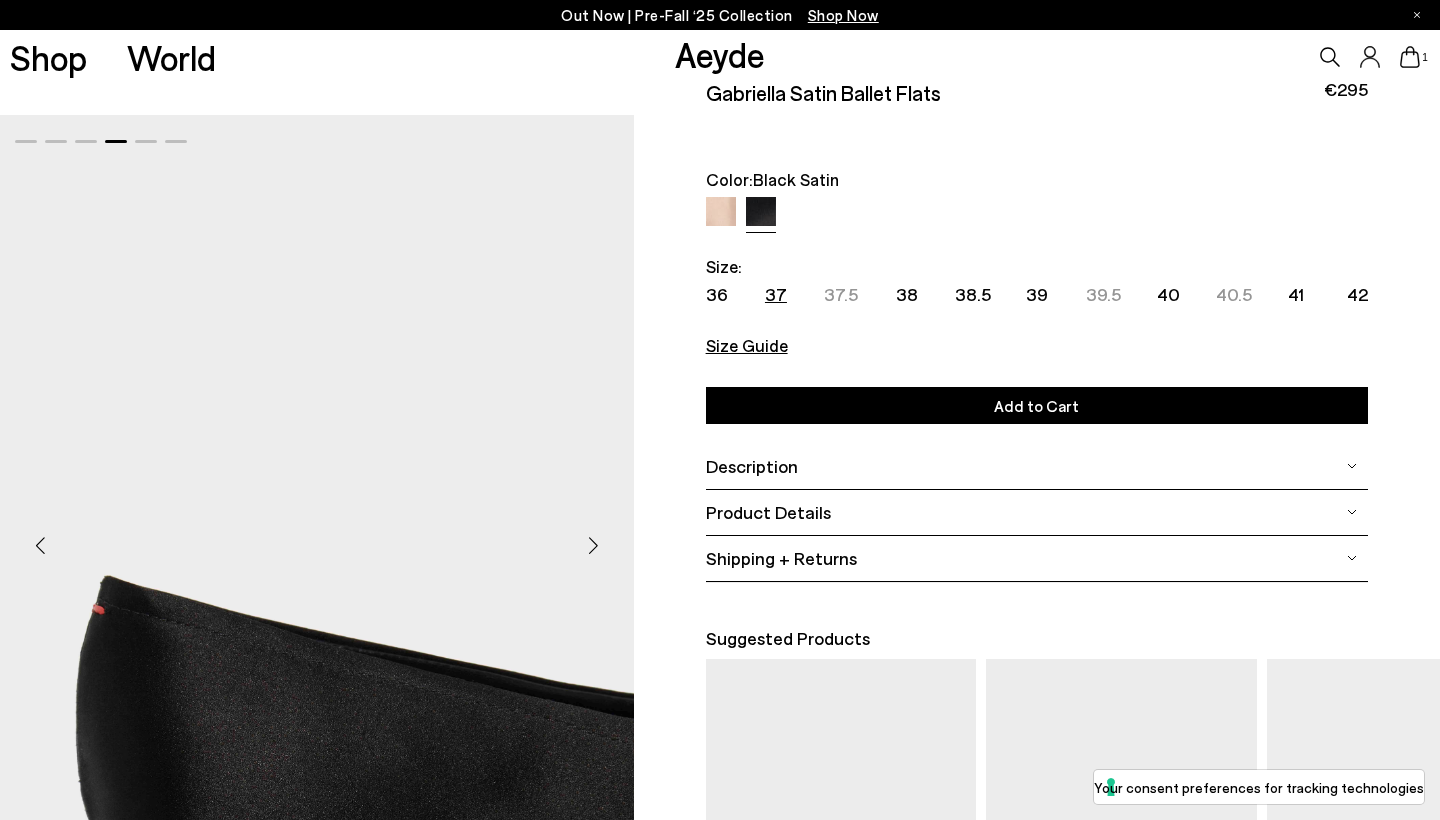 click on "37" at bounding box center (776, 294) 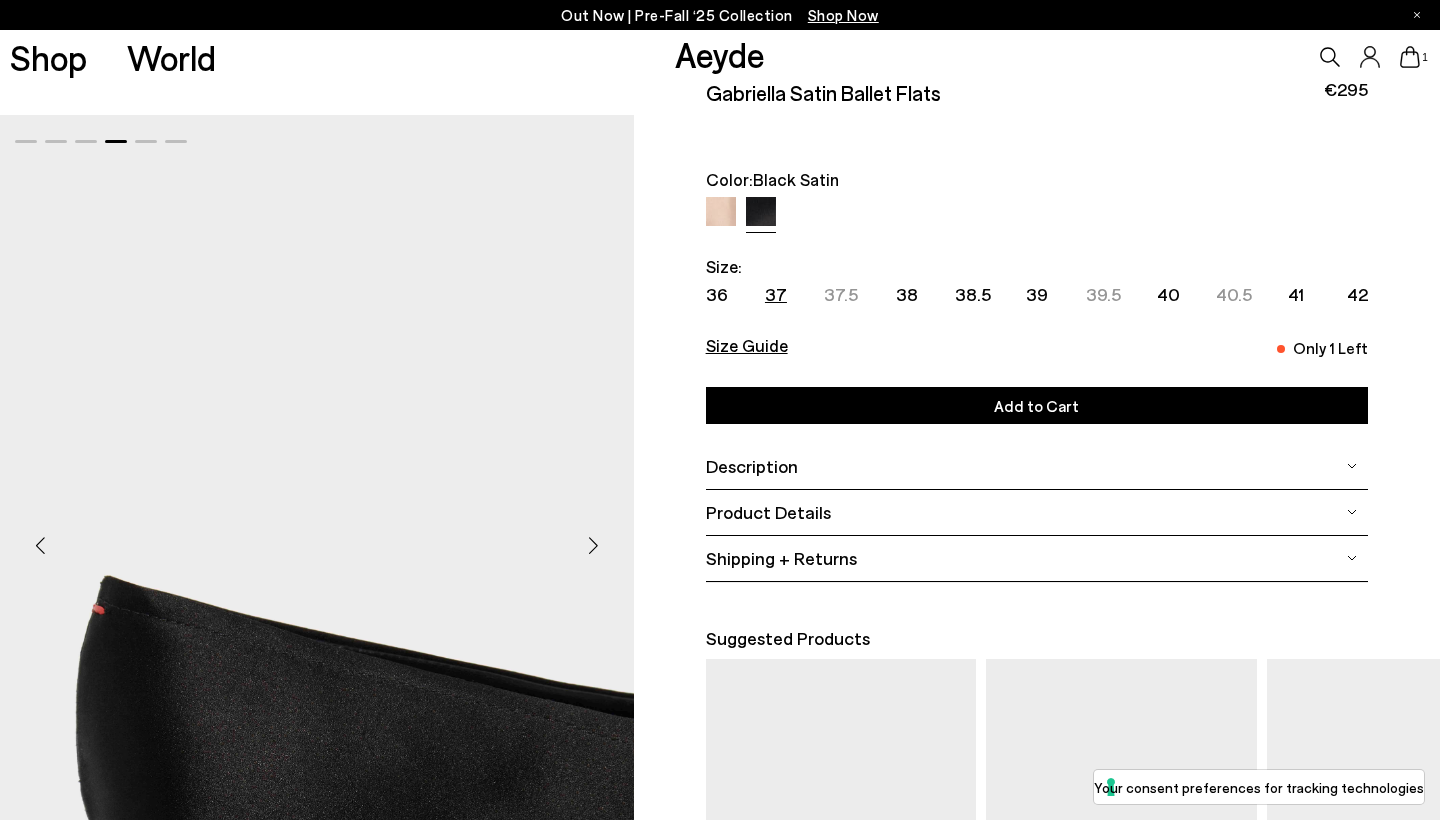 click on "Add to Cart
Select a Size" at bounding box center [1037, 405] 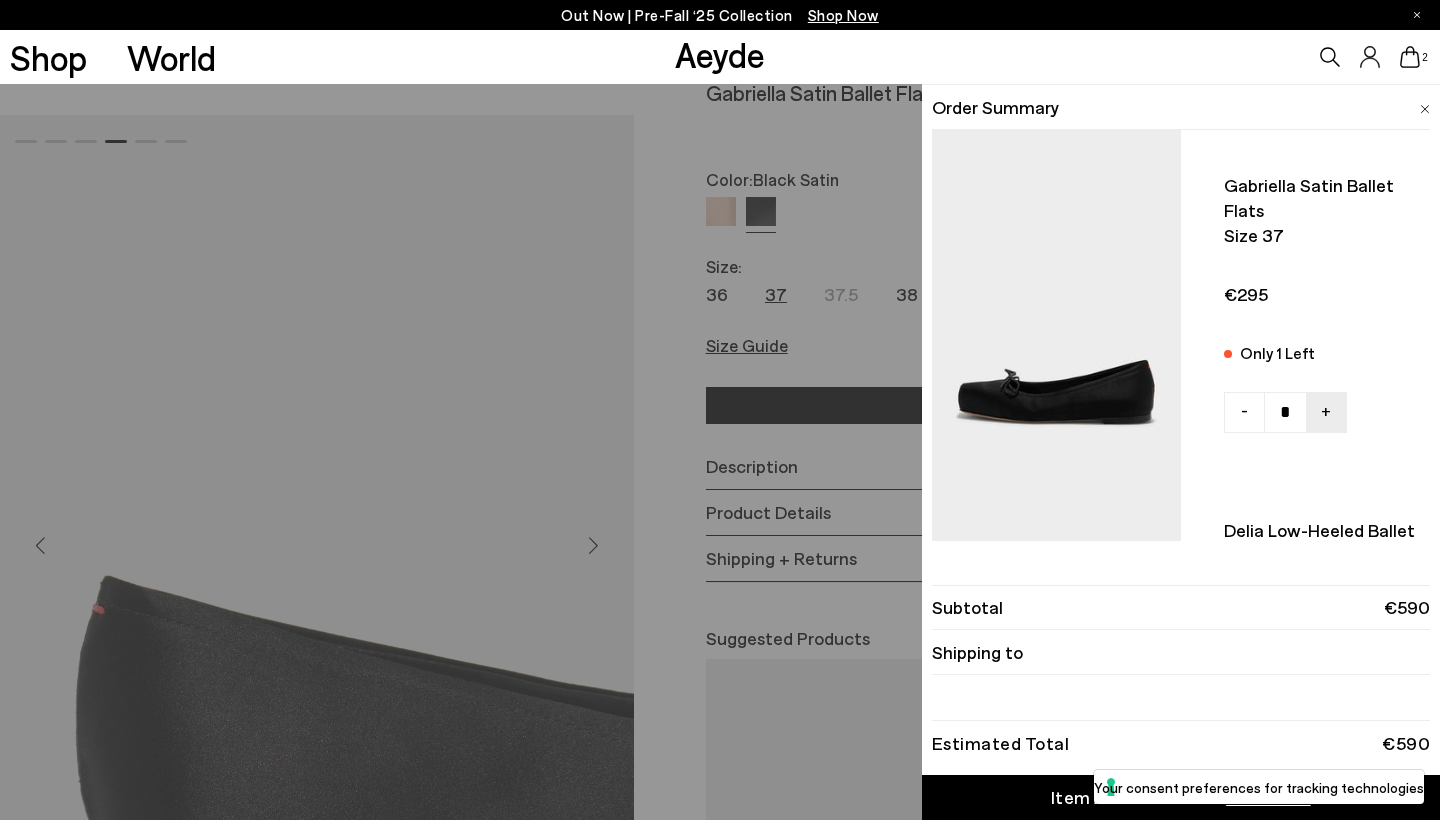 click on "Quick Add
Color
Size
View Details
Order Summary
Gabriella satin ballet flats
Size
37
Only 1 Left
-" at bounding box center (720, 452) 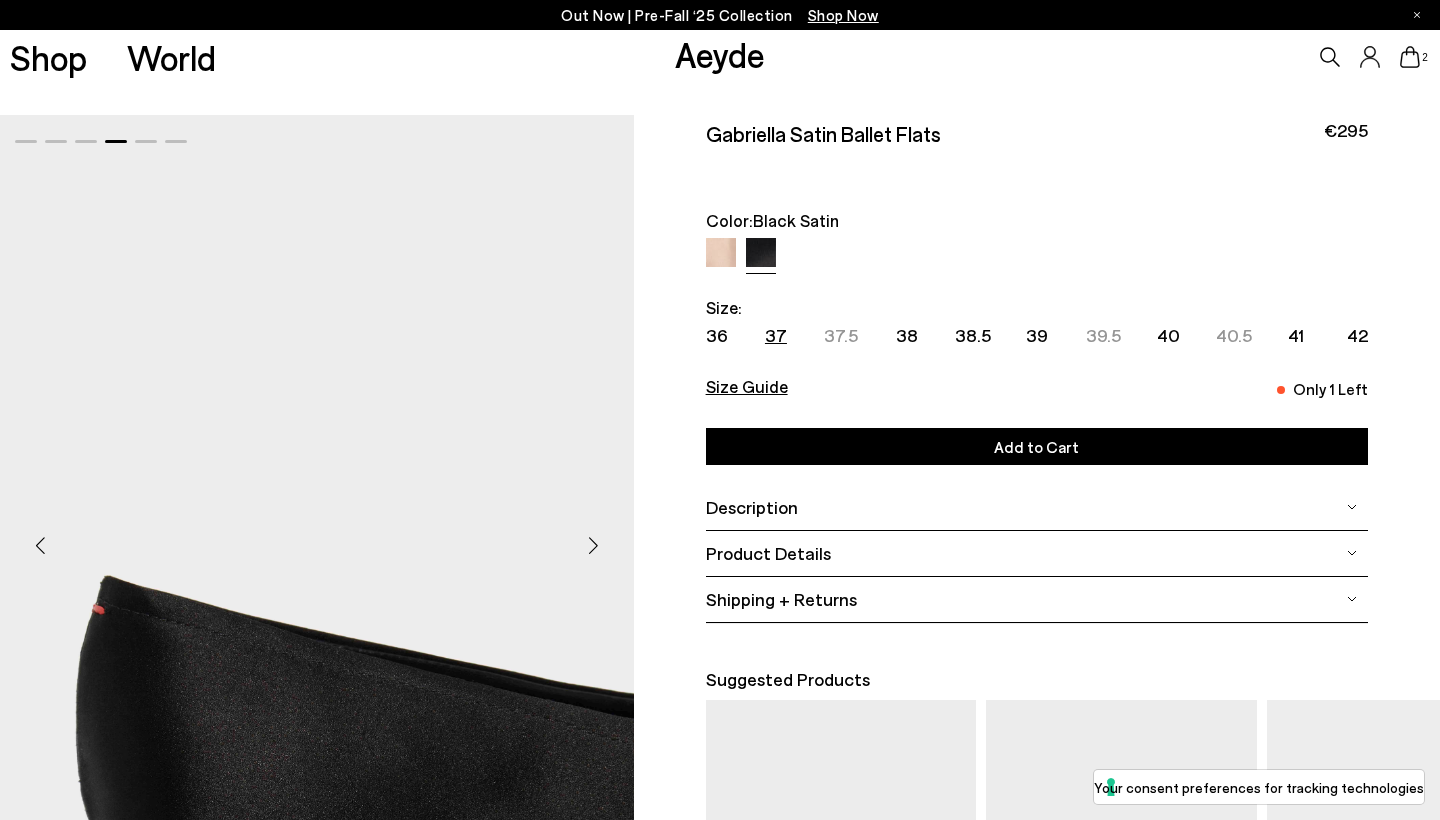 scroll, scrollTop: 0, scrollLeft: 0, axis: both 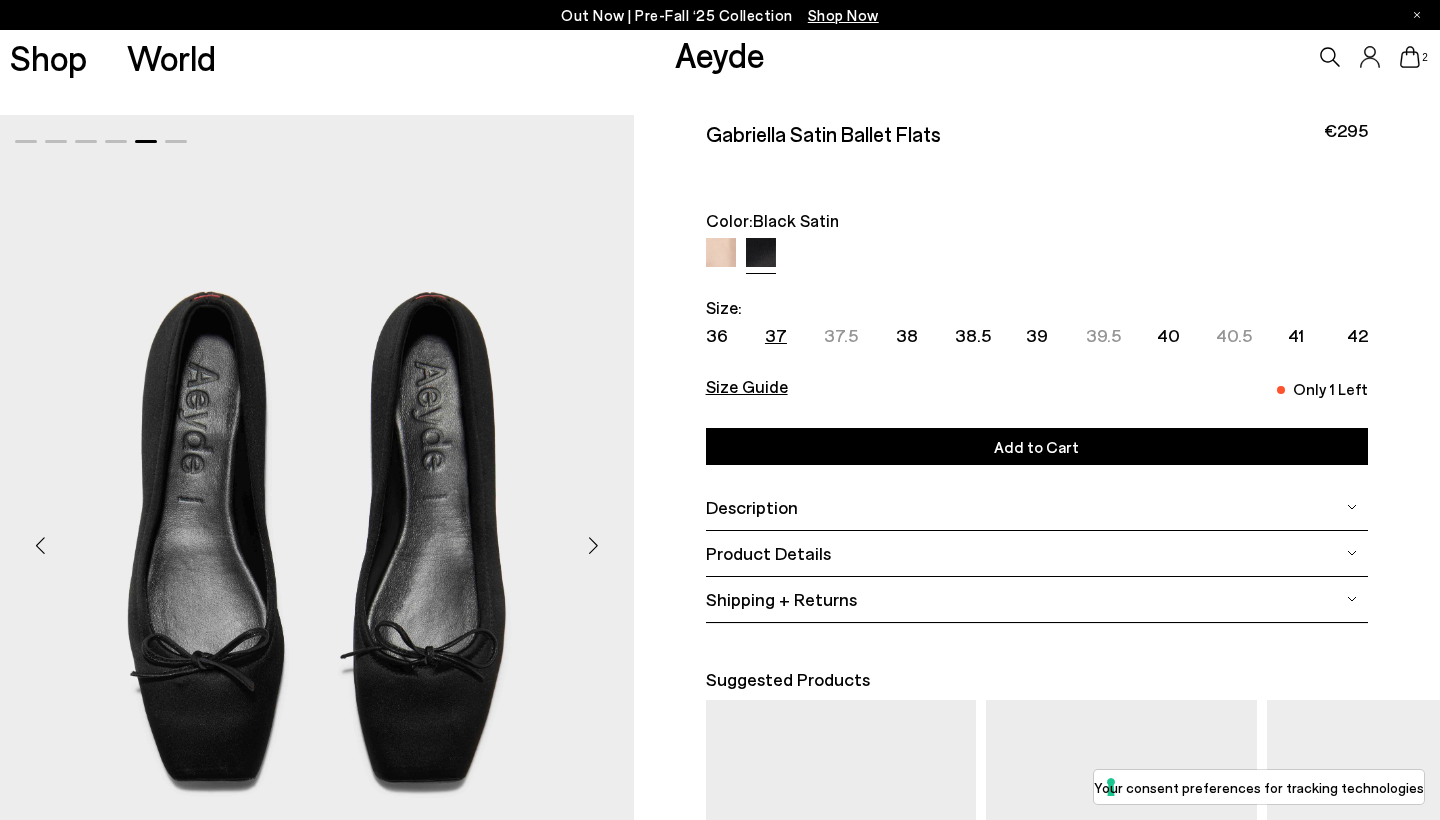click at bounding box center (594, 546) 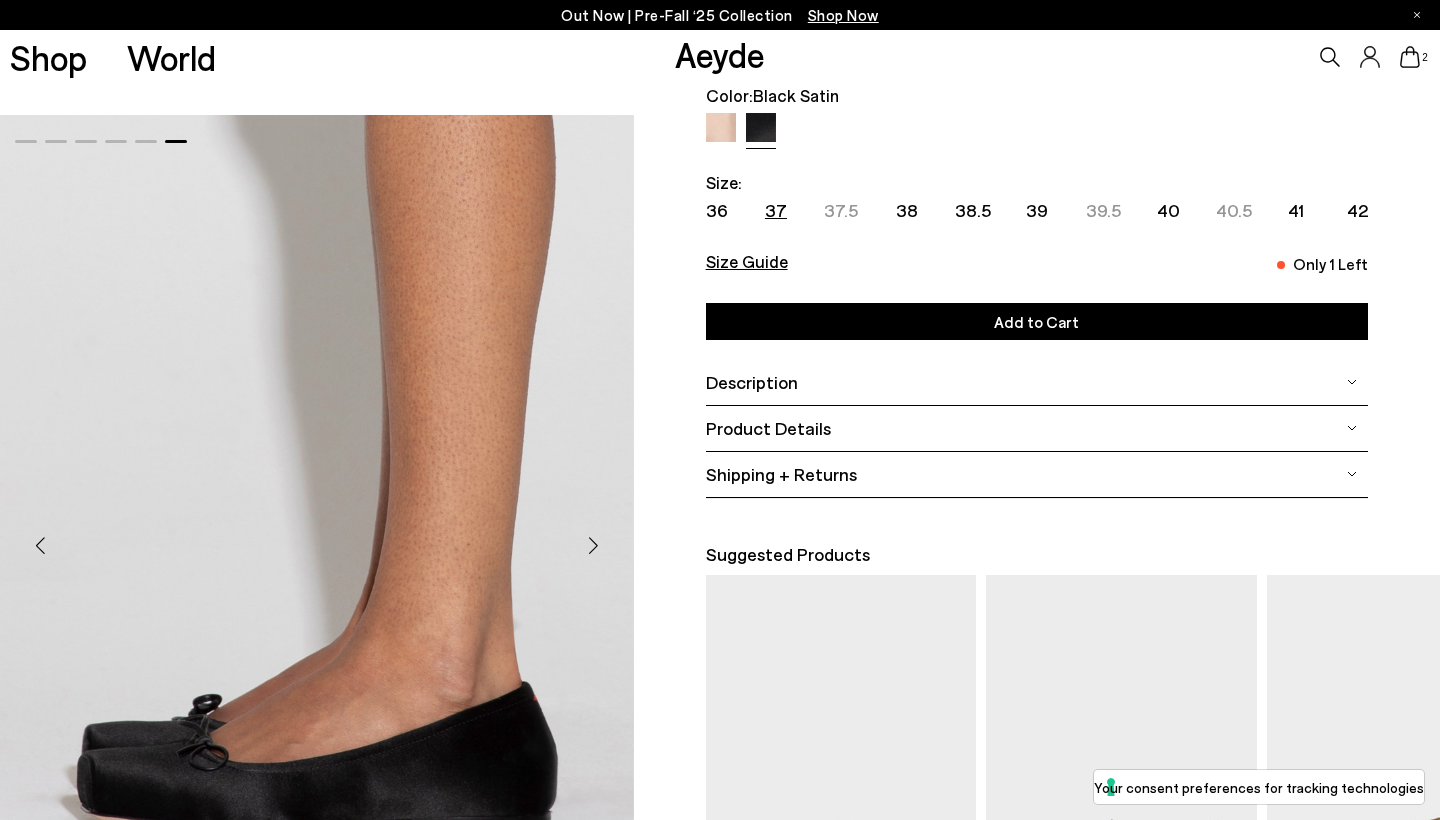 scroll, scrollTop: 127, scrollLeft: 0, axis: vertical 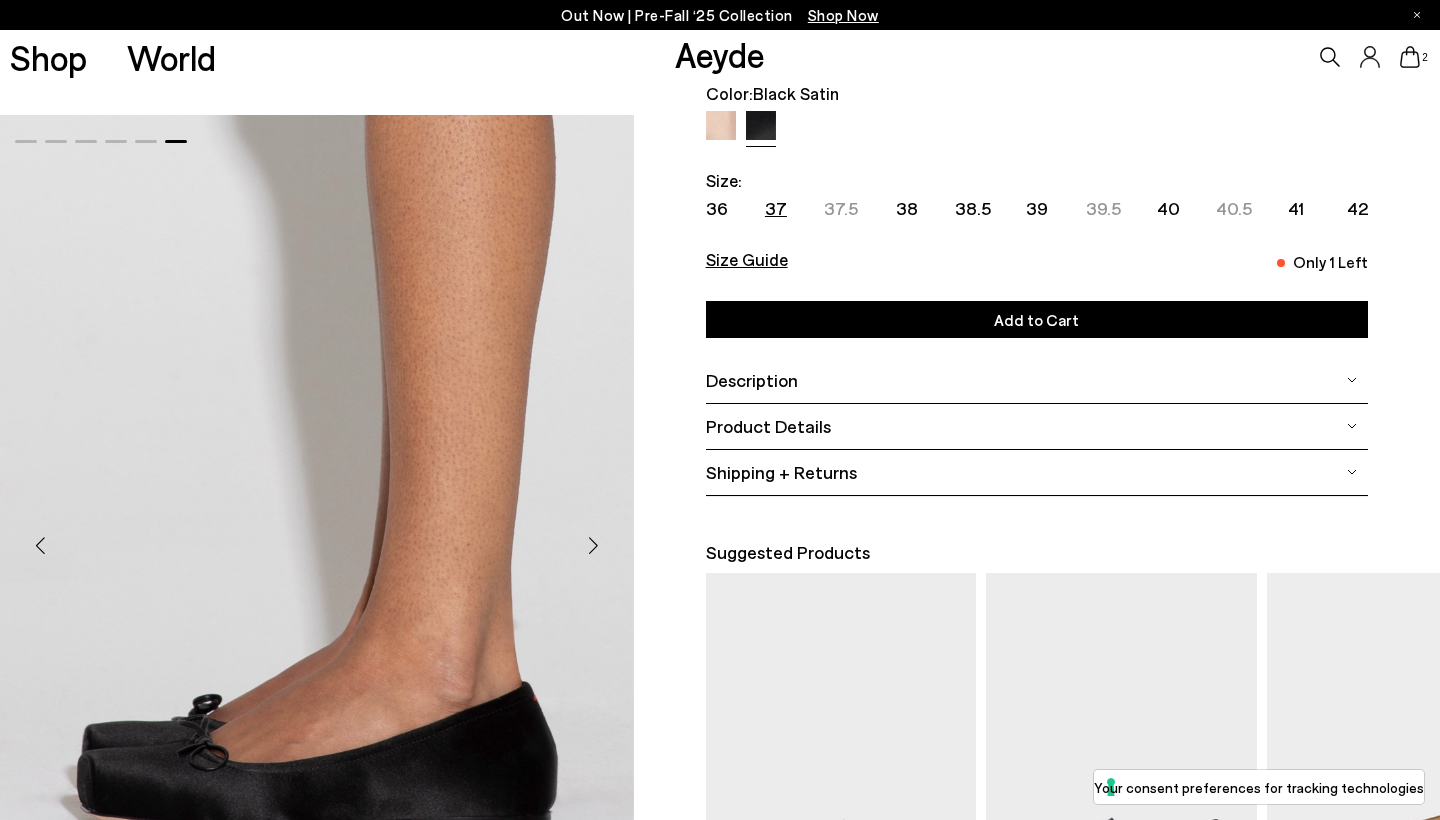 click at bounding box center [40, 546] 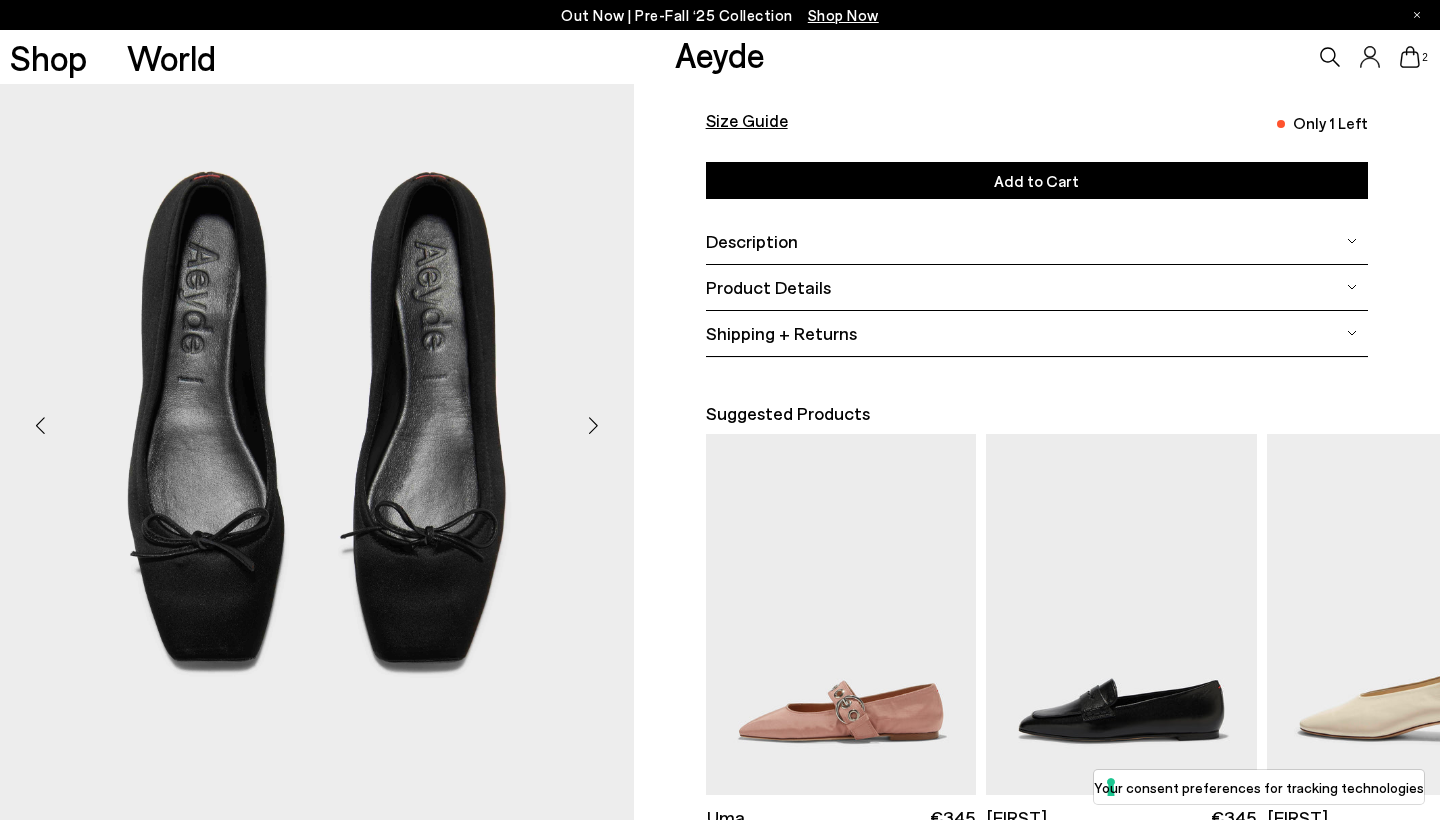 scroll, scrollTop: 272, scrollLeft: 0, axis: vertical 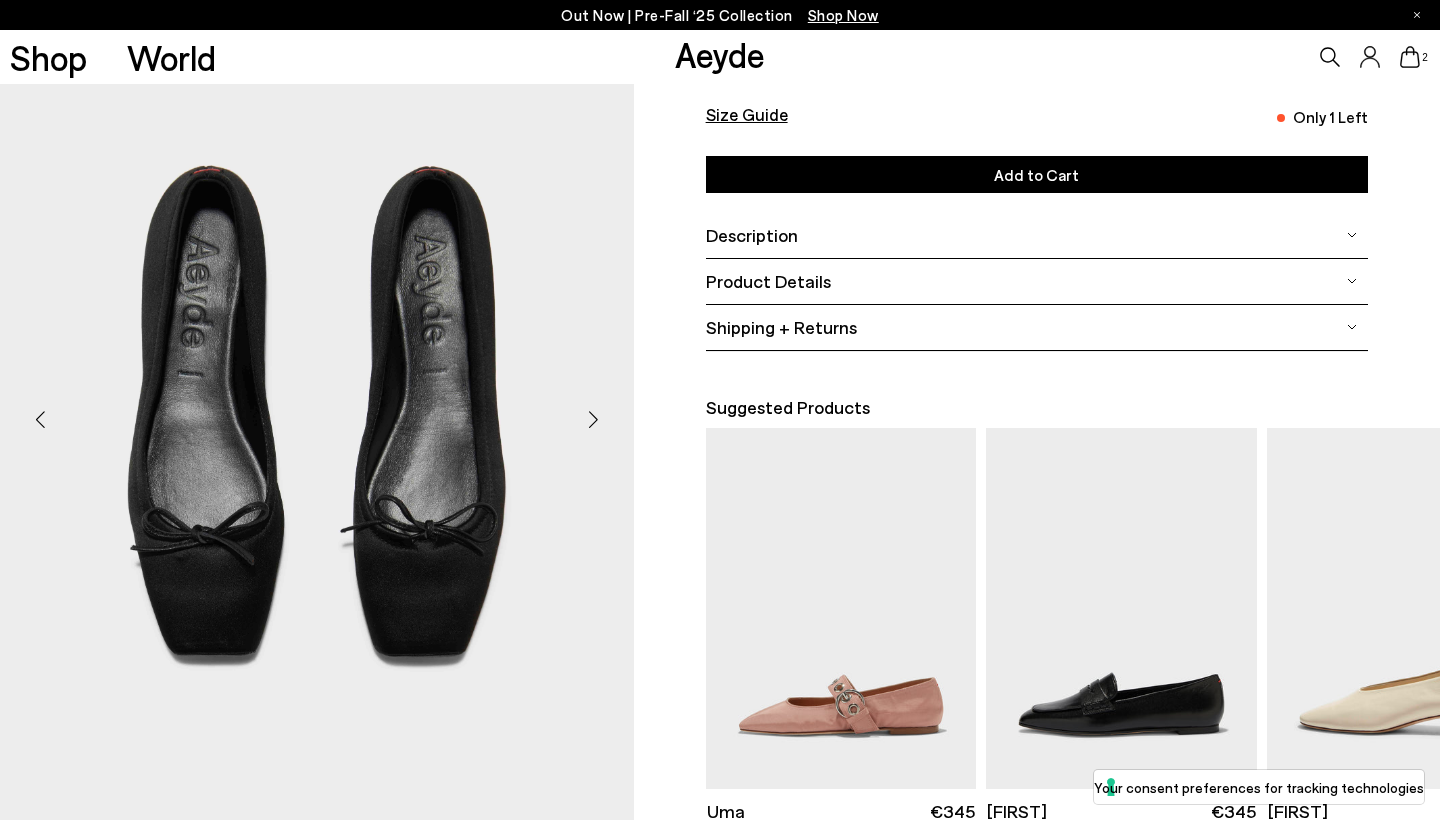 click at bounding box center (594, 420) 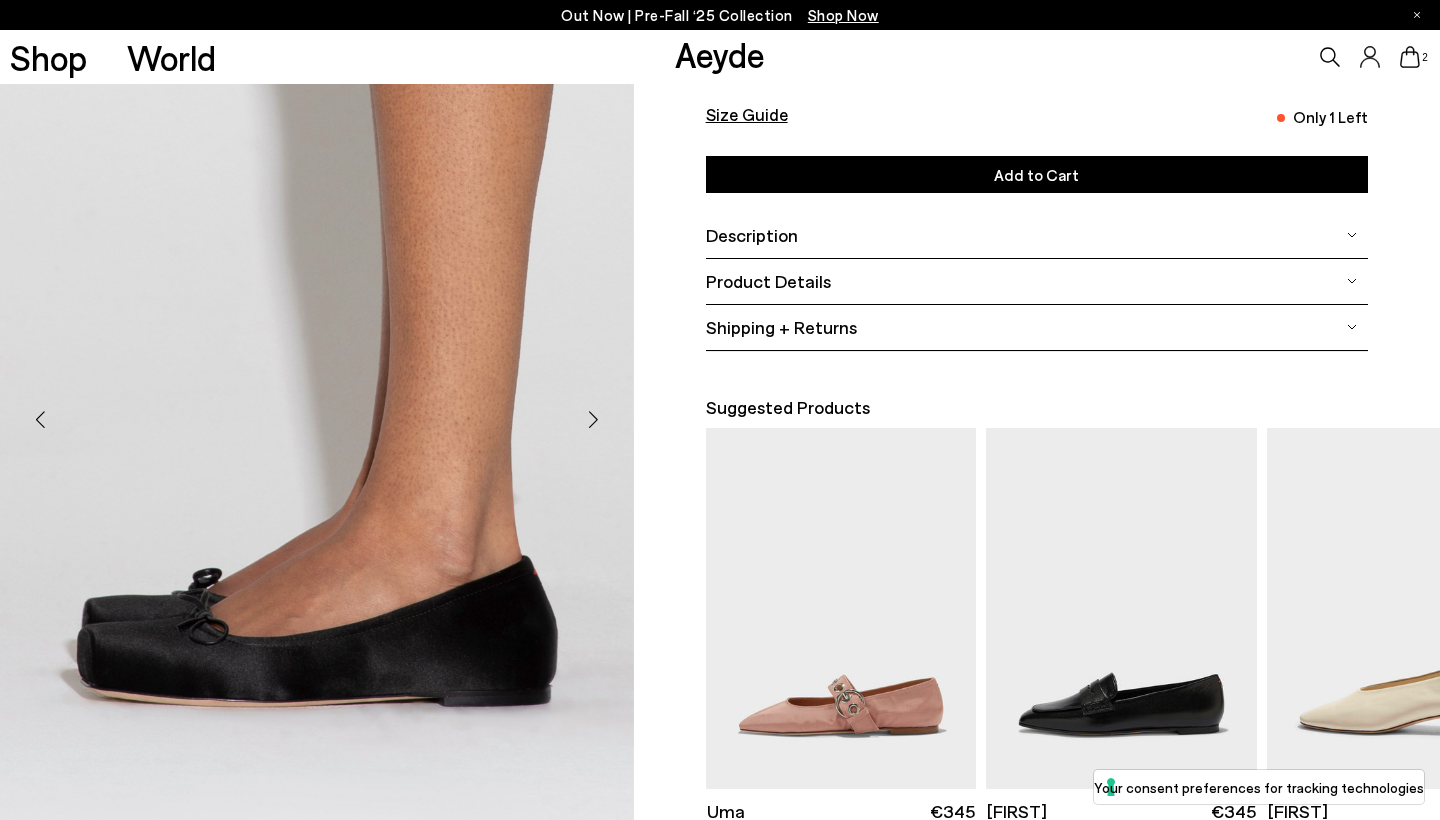 click at bounding box center [594, 420] 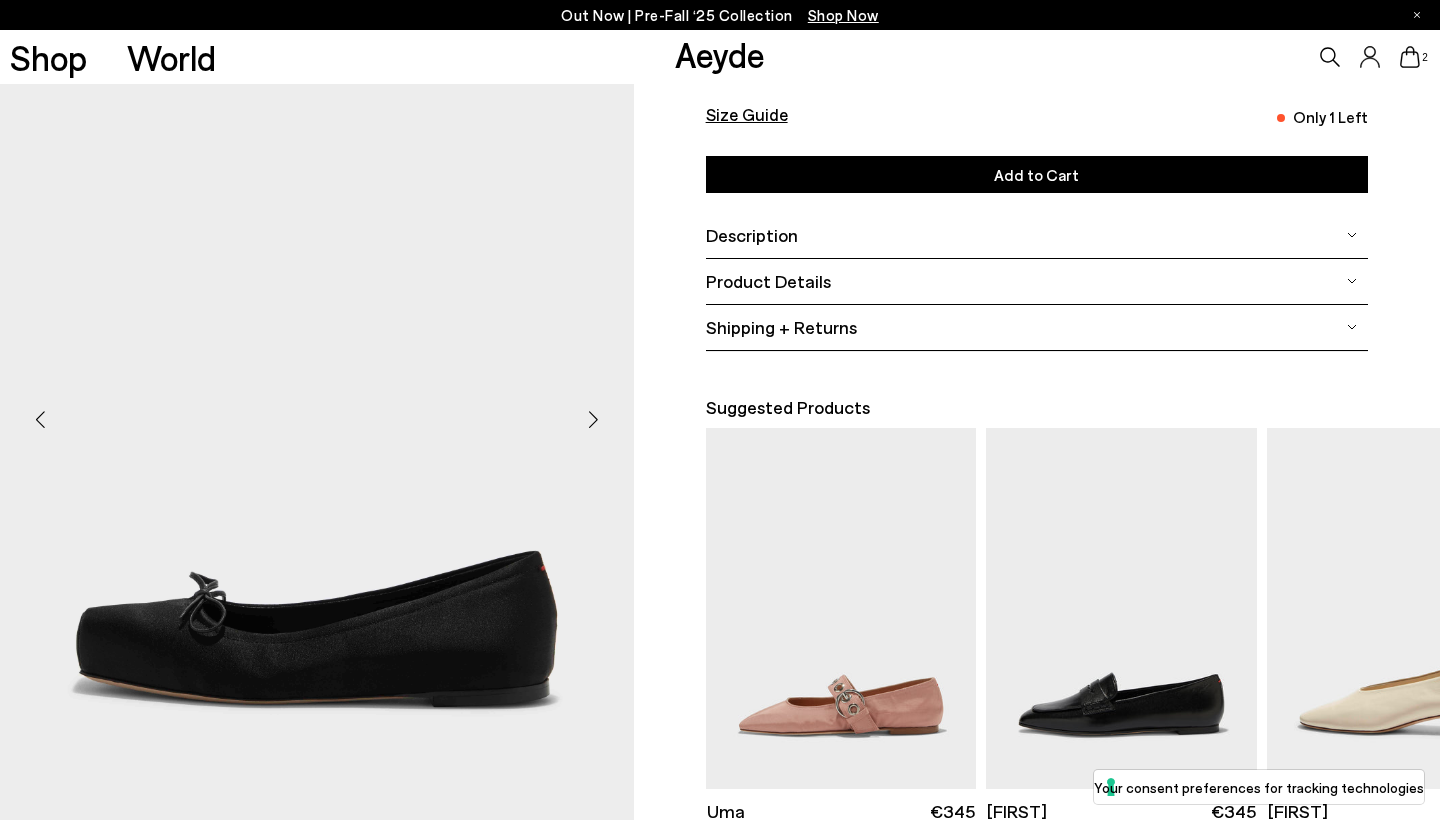 click at bounding box center [594, 420] 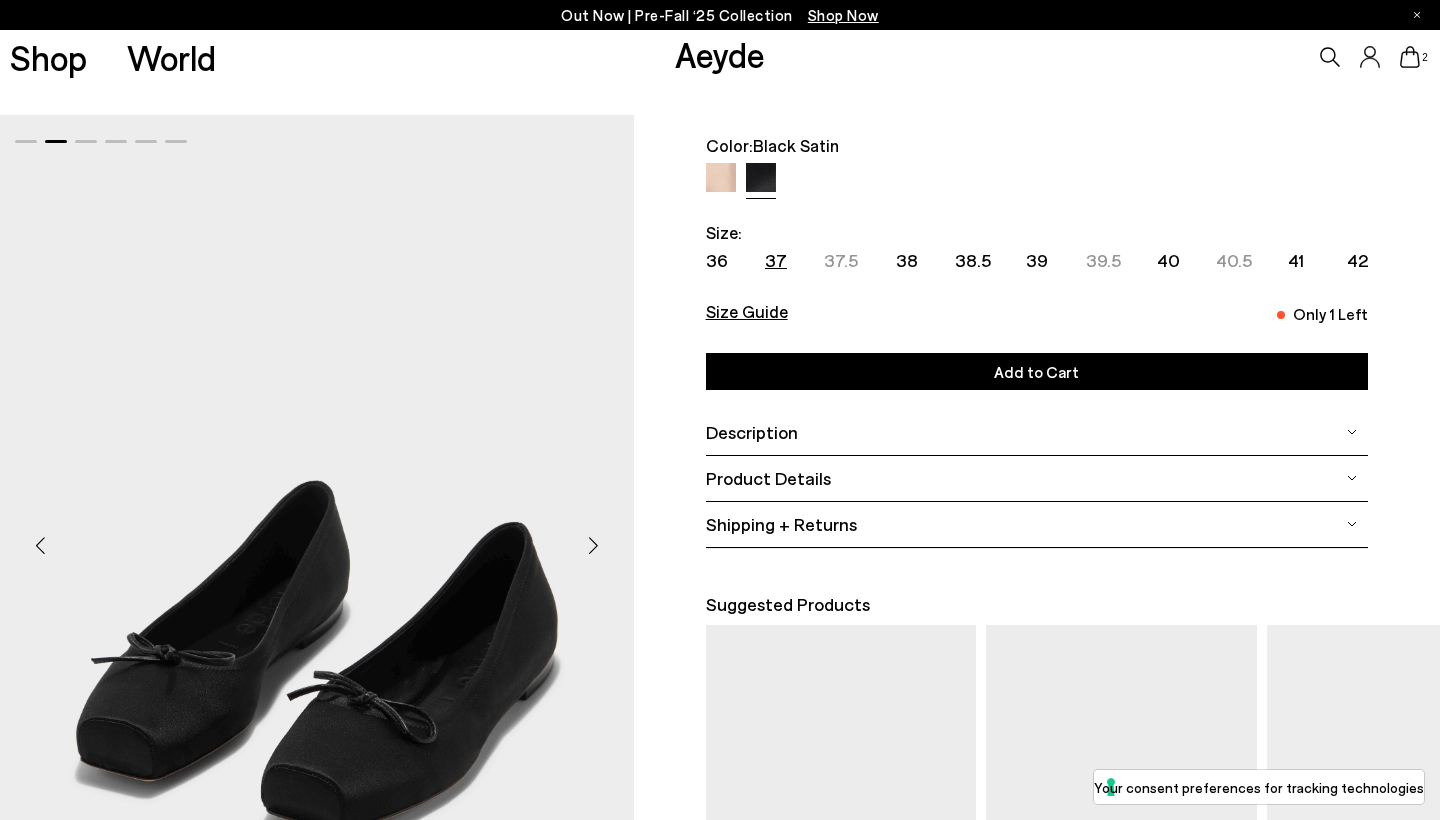 scroll, scrollTop: 62, scrollLeft: 5, axis: both 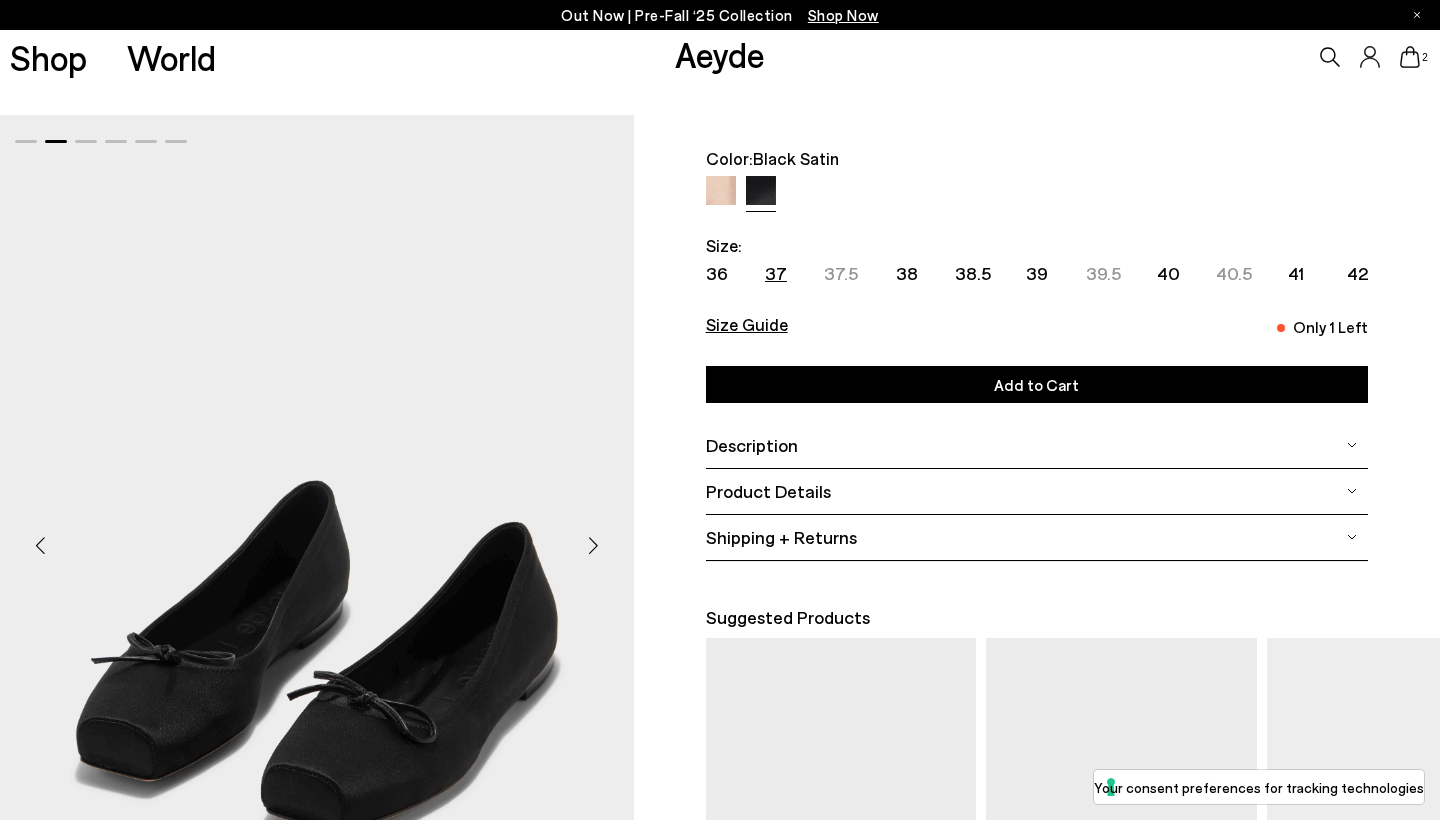 click at bounding box center (721, 191) 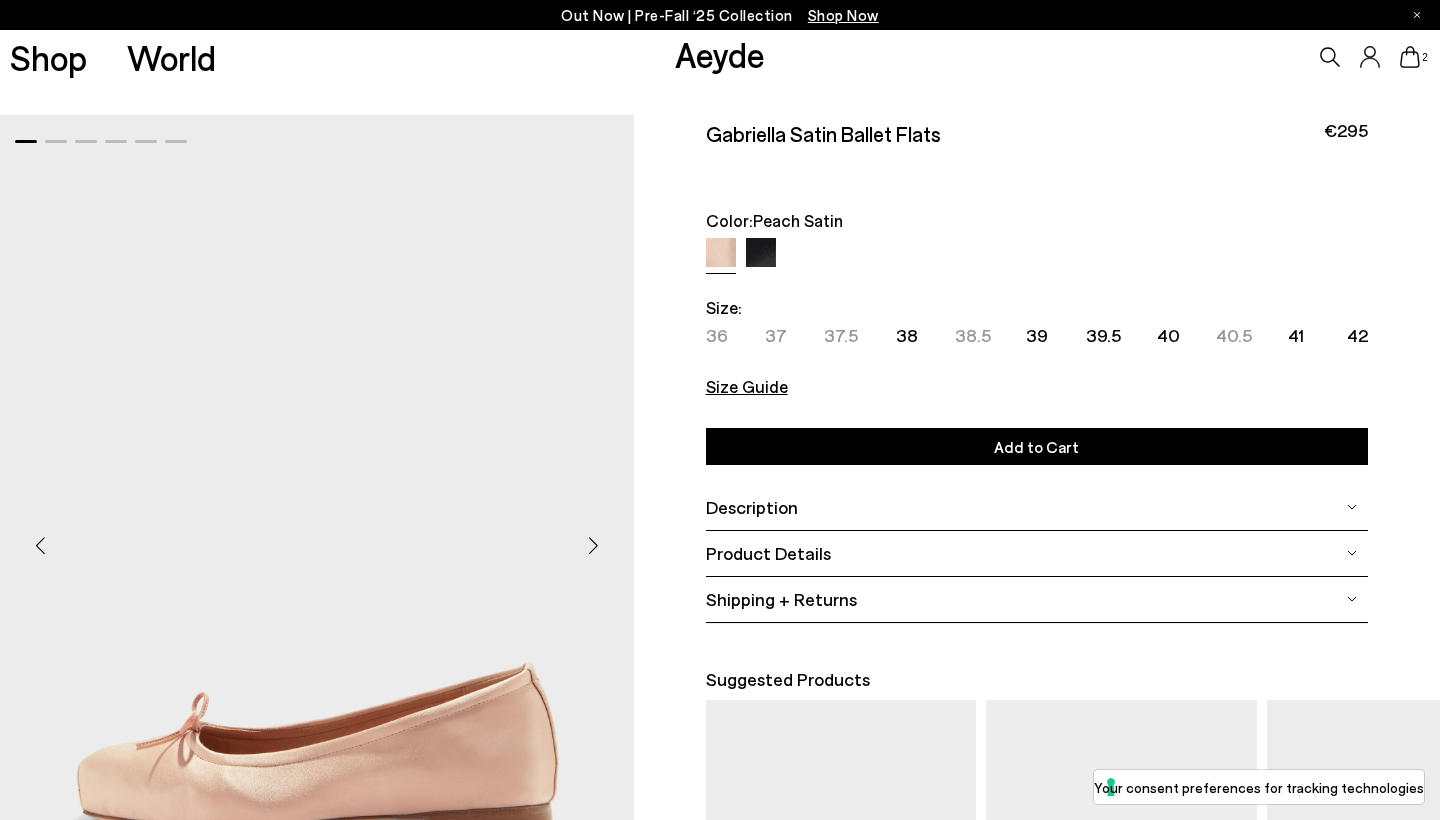 scroll, scrollTop: 0, scrollLeft: 0, axis: both 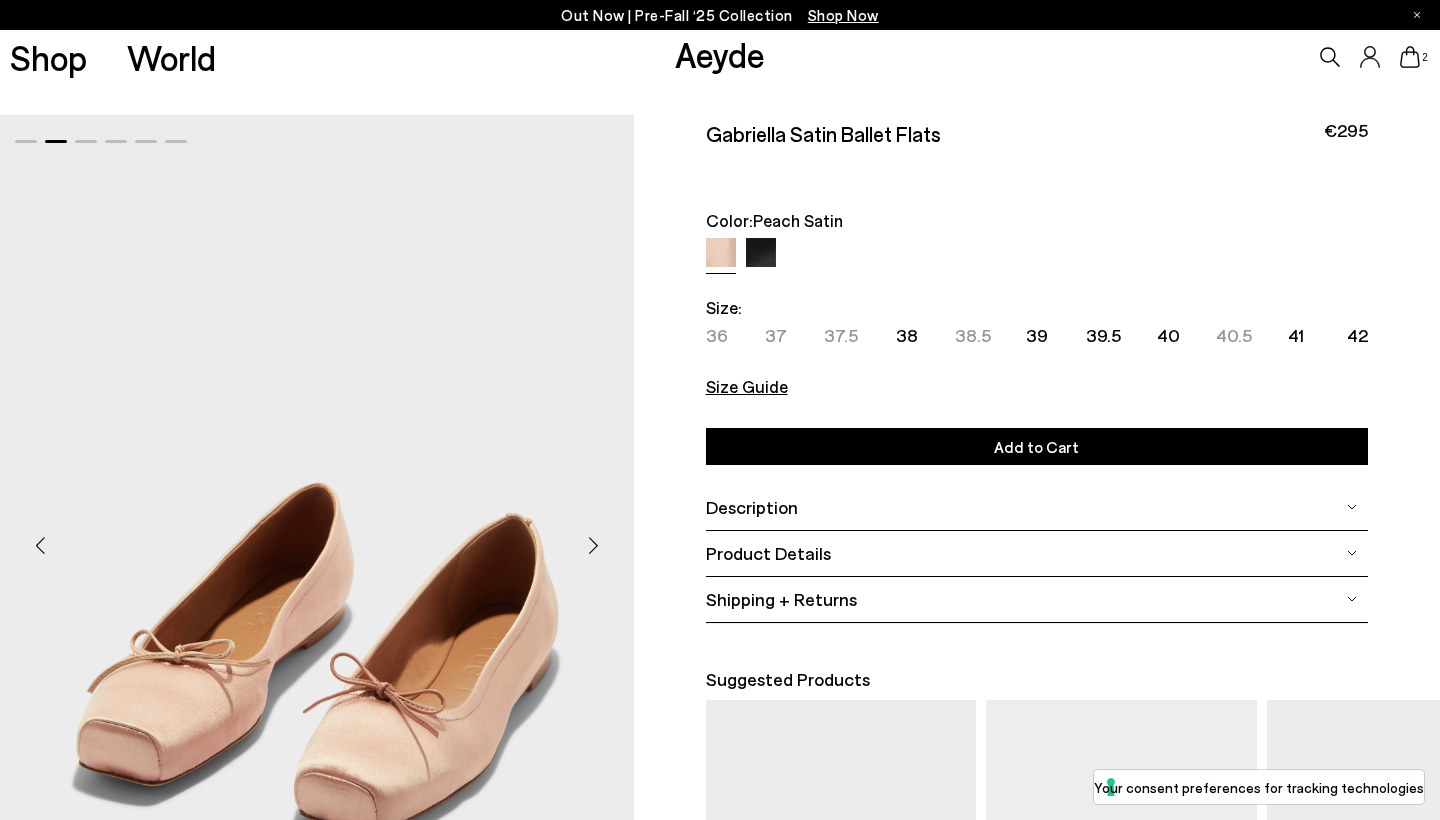 click at bounding box center (594, 546) 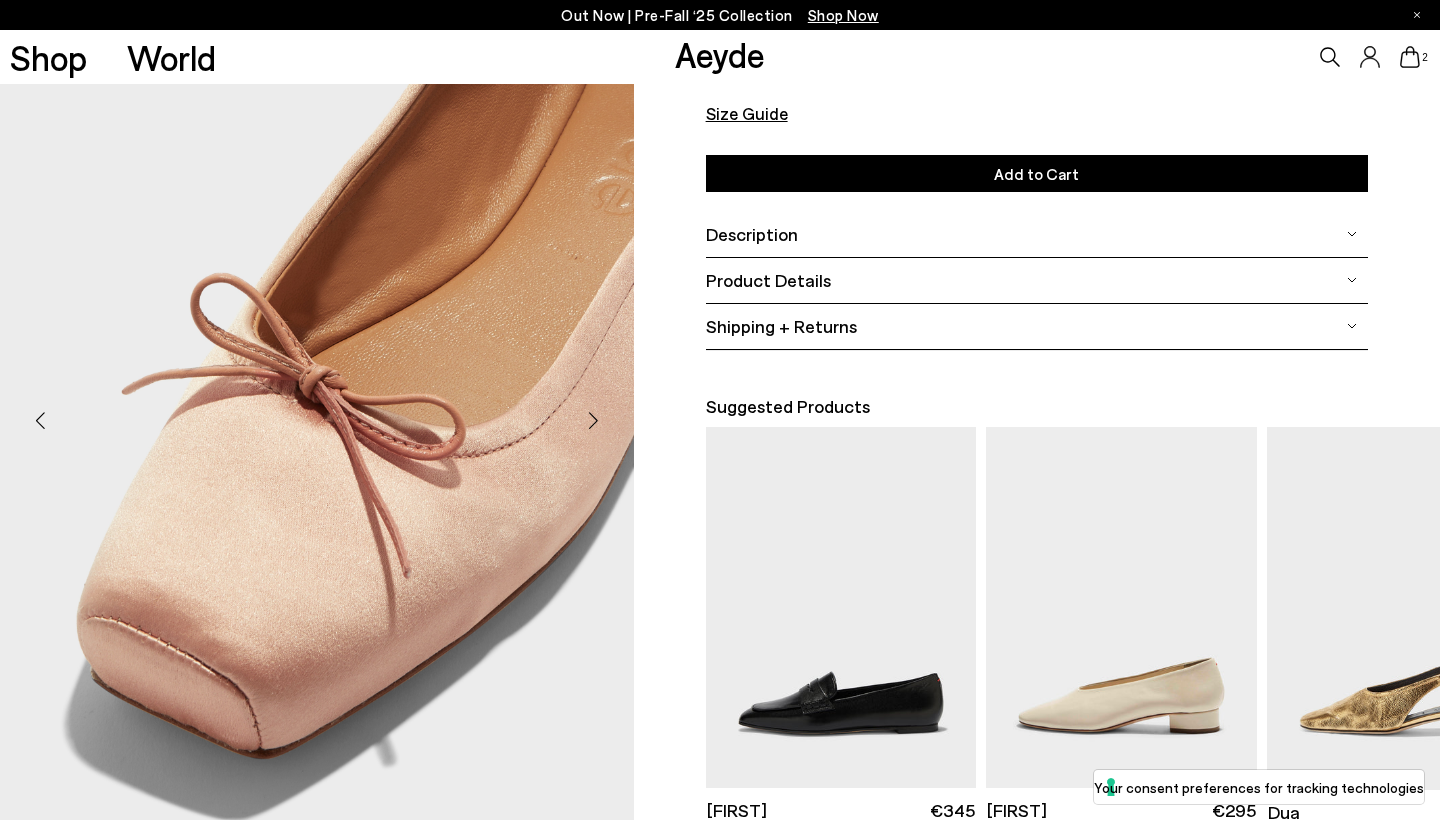 scroll, scrollTop: 275, scrollLeft: 1, axis: both 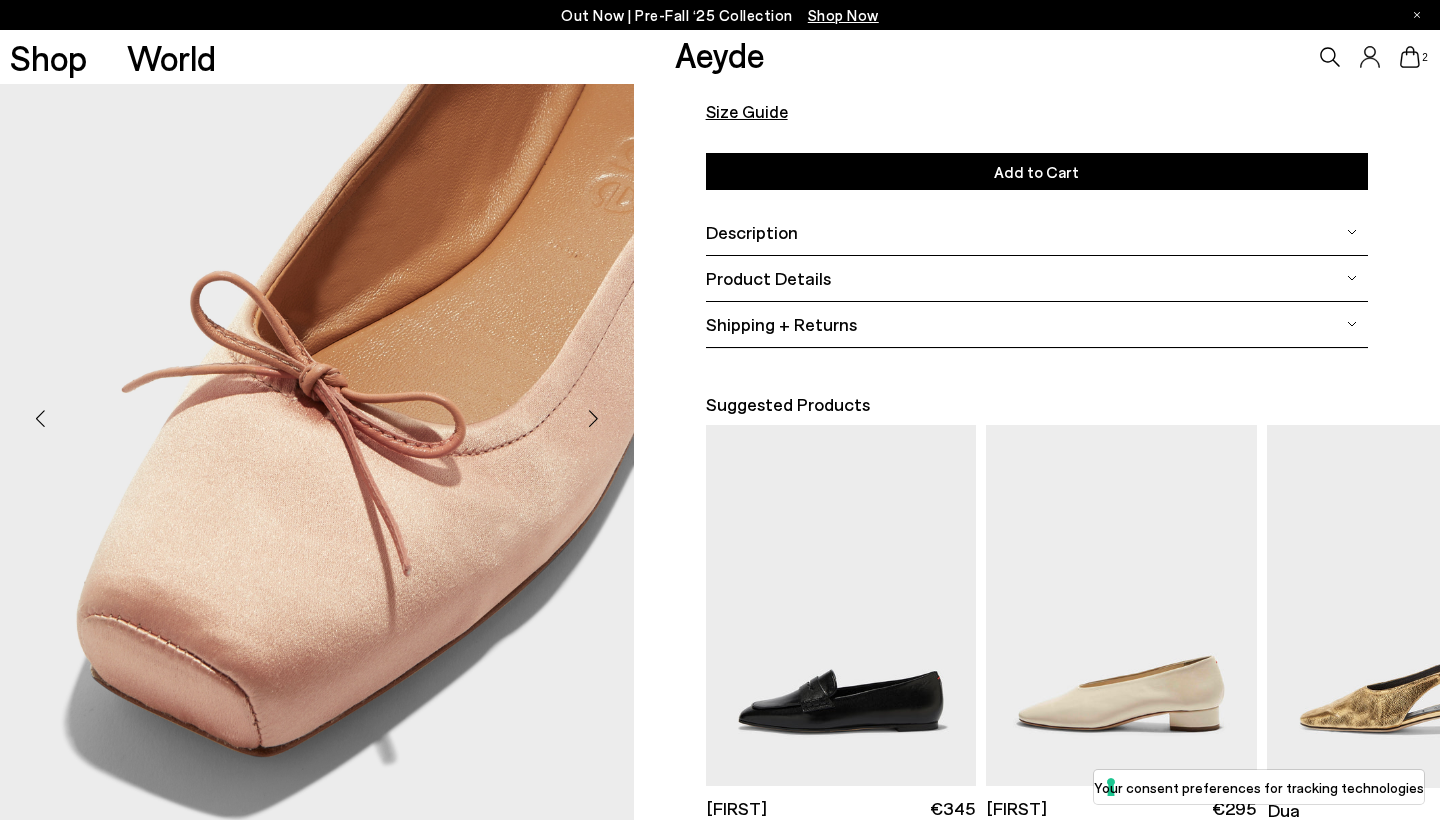 click at bounding box center [594, 419] 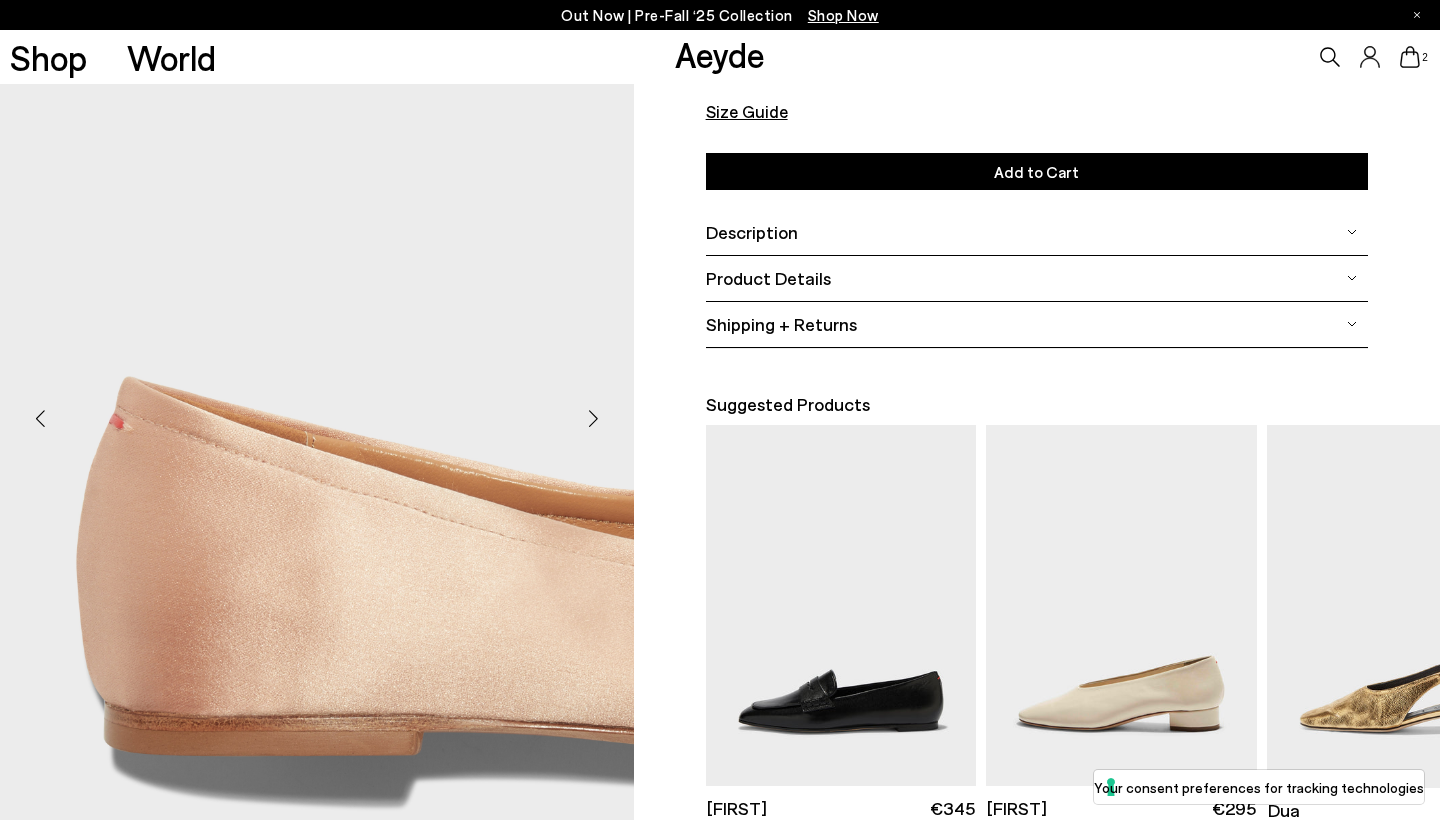 click at bounding box center [594, 419] 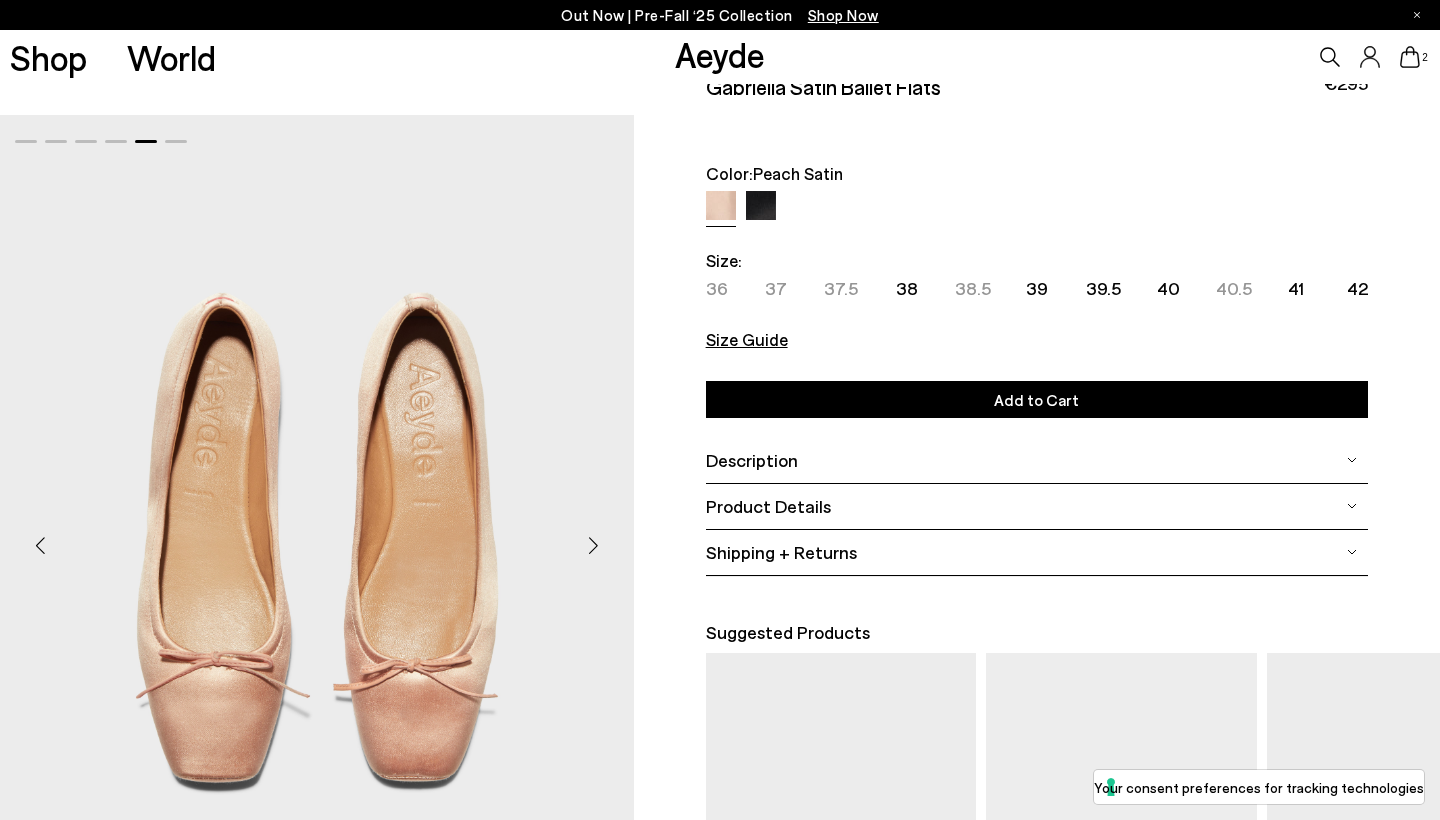 scroll, scrollTop: 59, scrollLeft: 1, axis: both 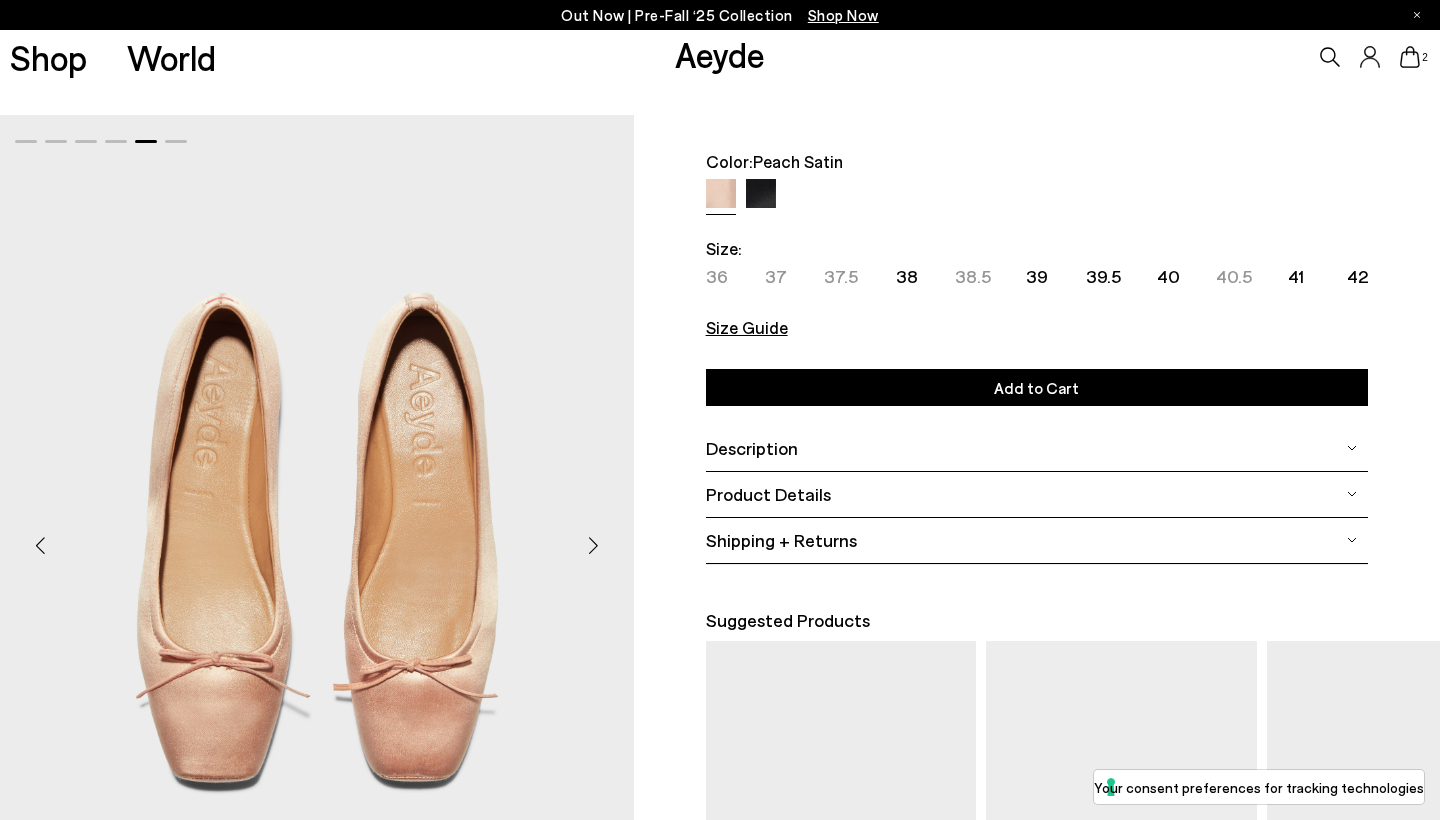 click at bounding box center (761, 194) 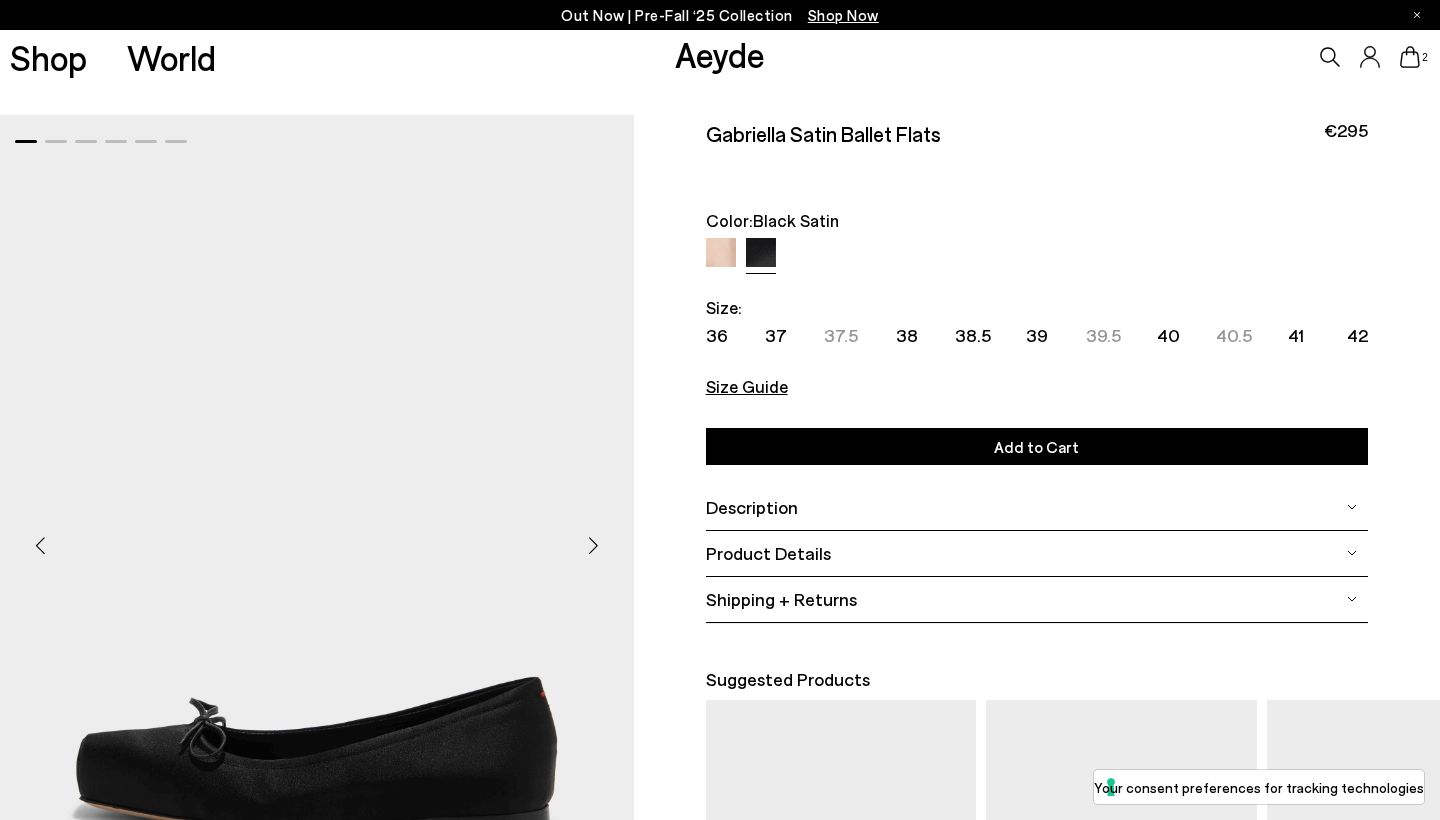 scroll, scrollTop: 0, scrollLeft: 0, axis: both 